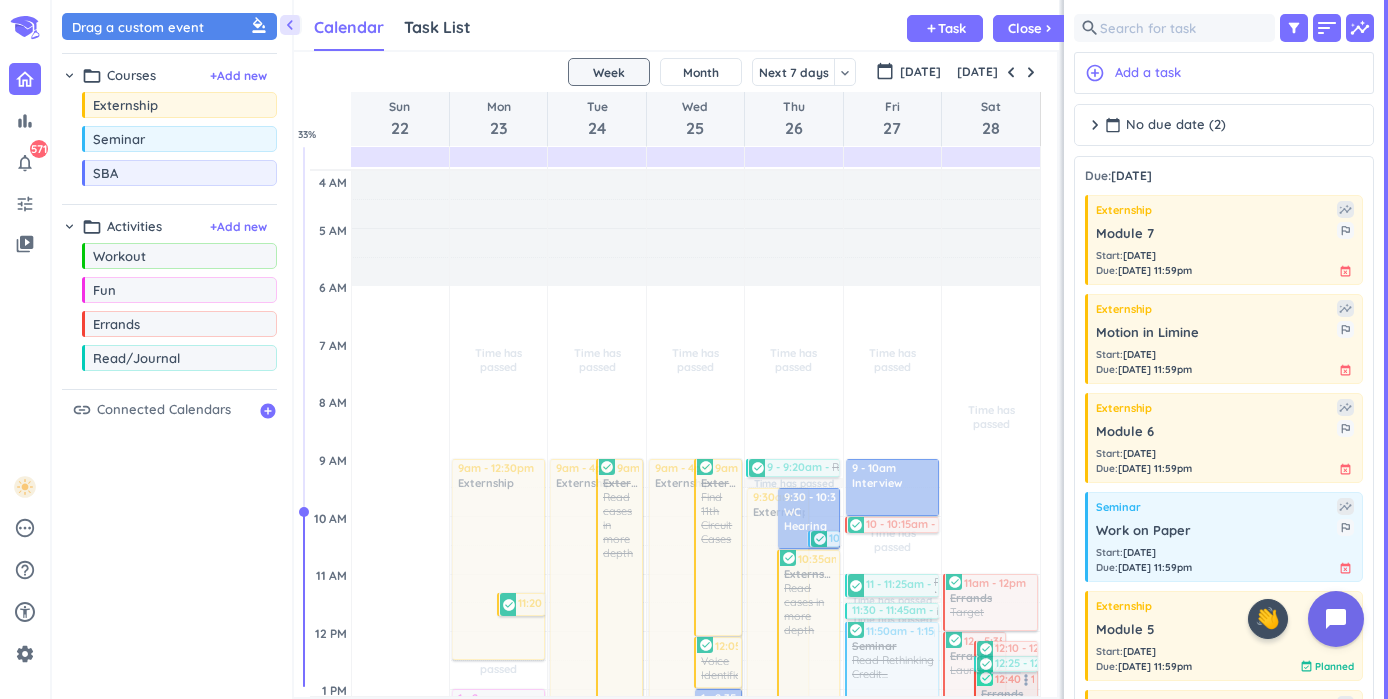 scroll, scrollTop: 0, scrollLeft: 0, axis: both 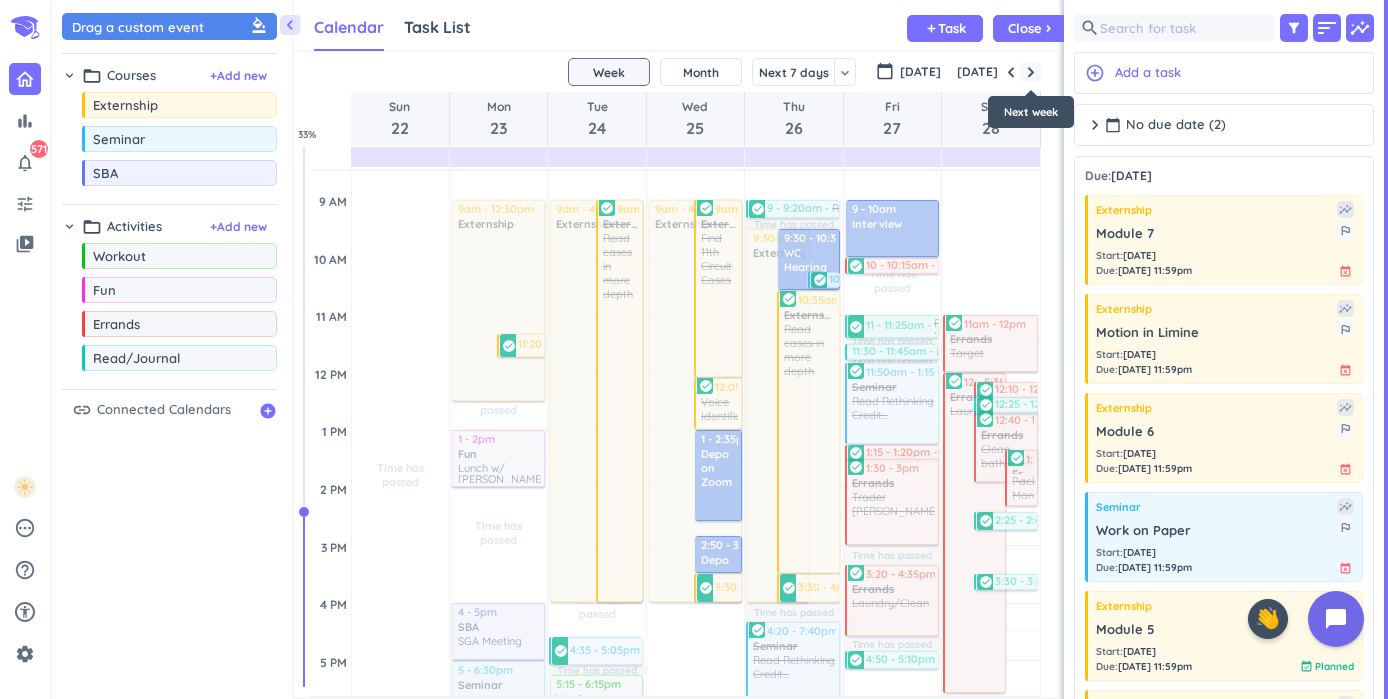 click at bounding box center (1031, 72) 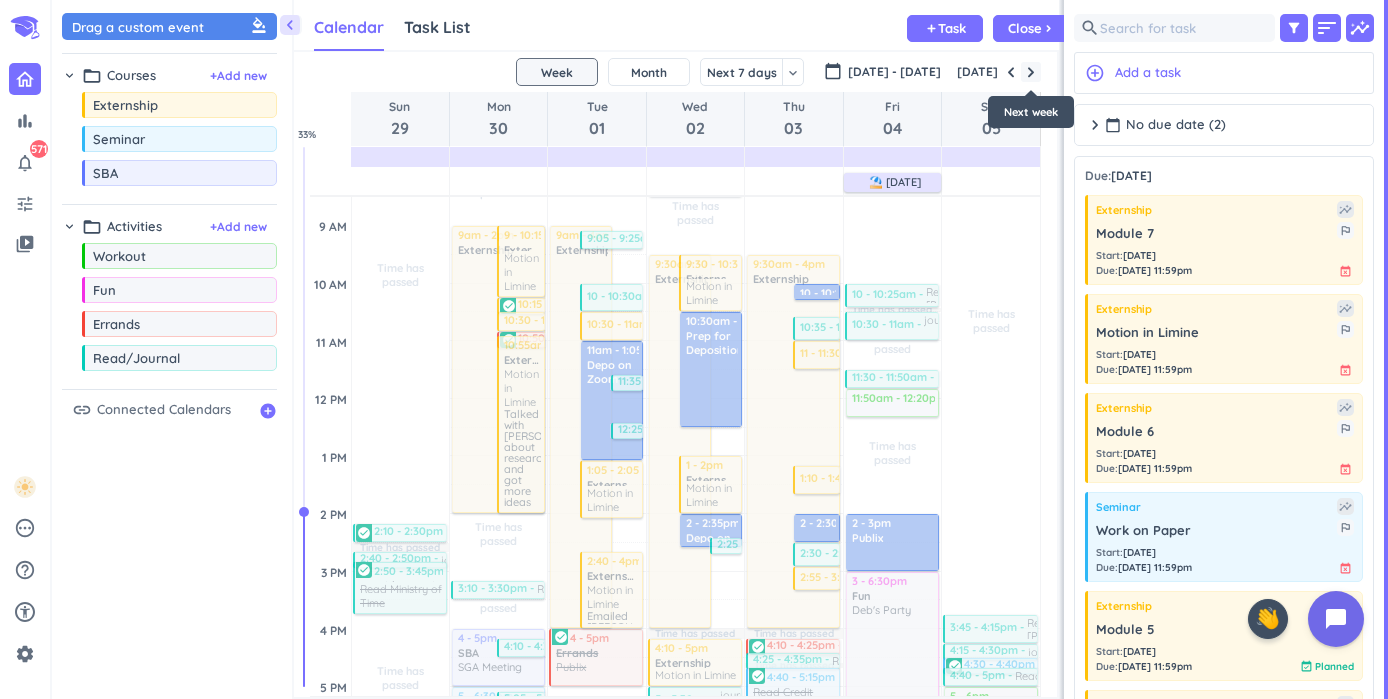 click at bounding box center [1031, 72] 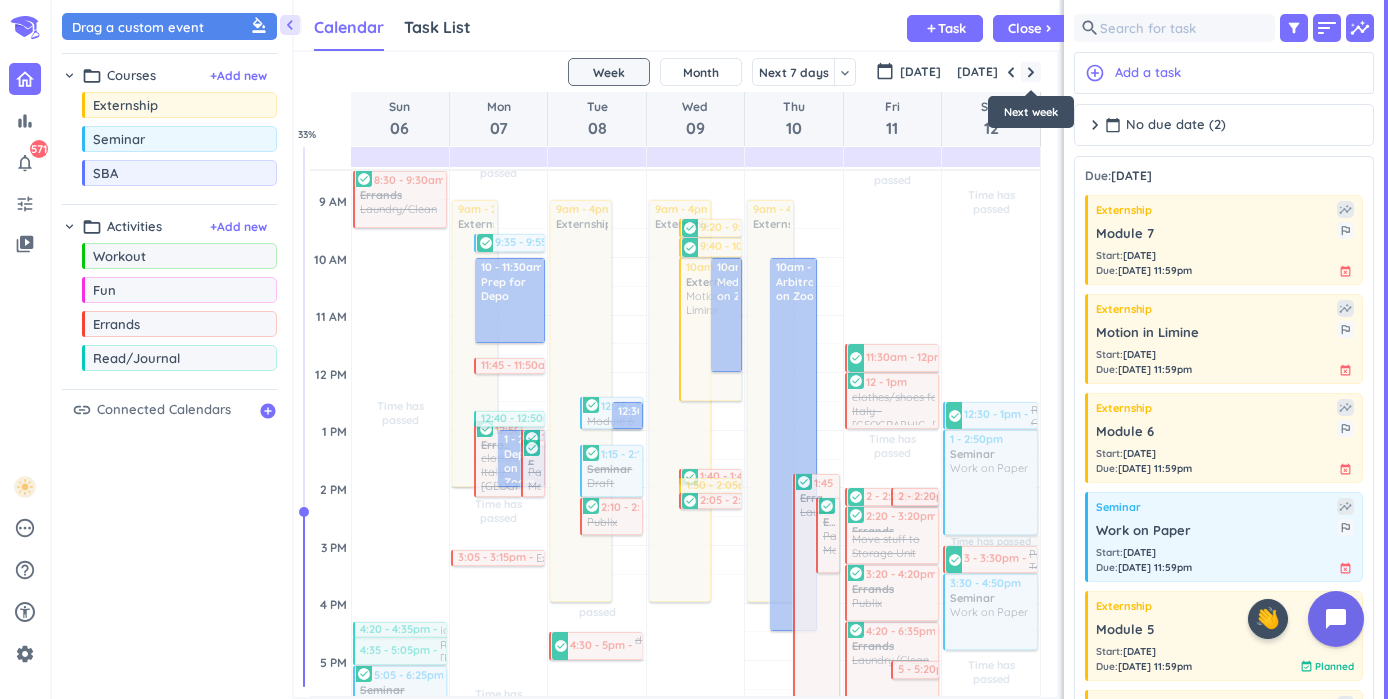 click at bounding box center [1031, 72] 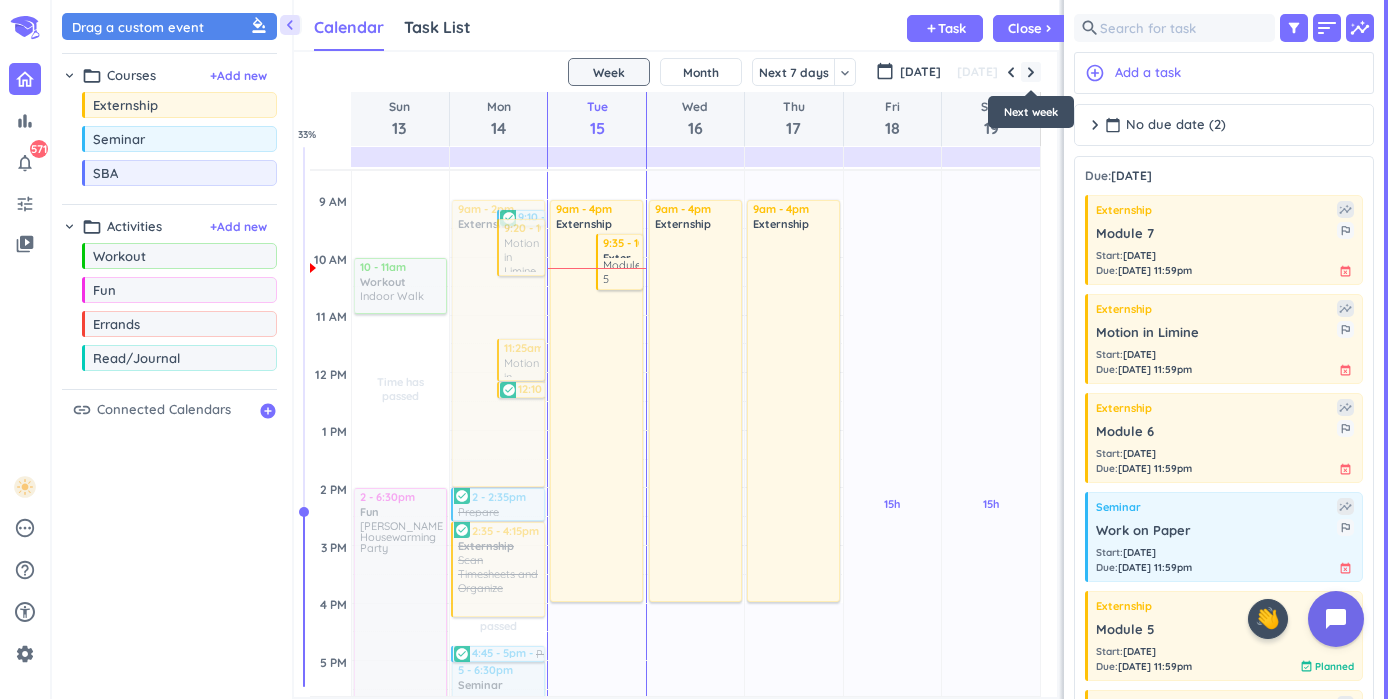 scroll, scrollTop: 117, scrollLeft: 0, axis: vertical 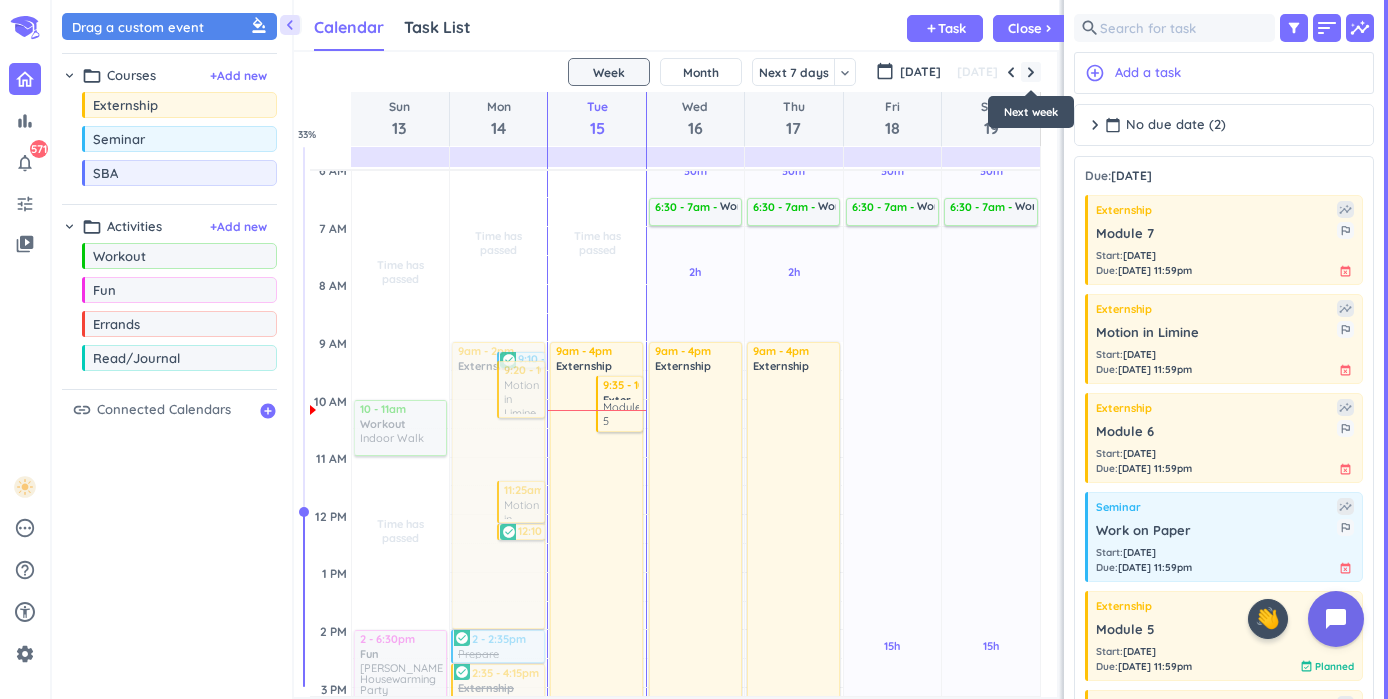click at bounding box center (1031, 72) 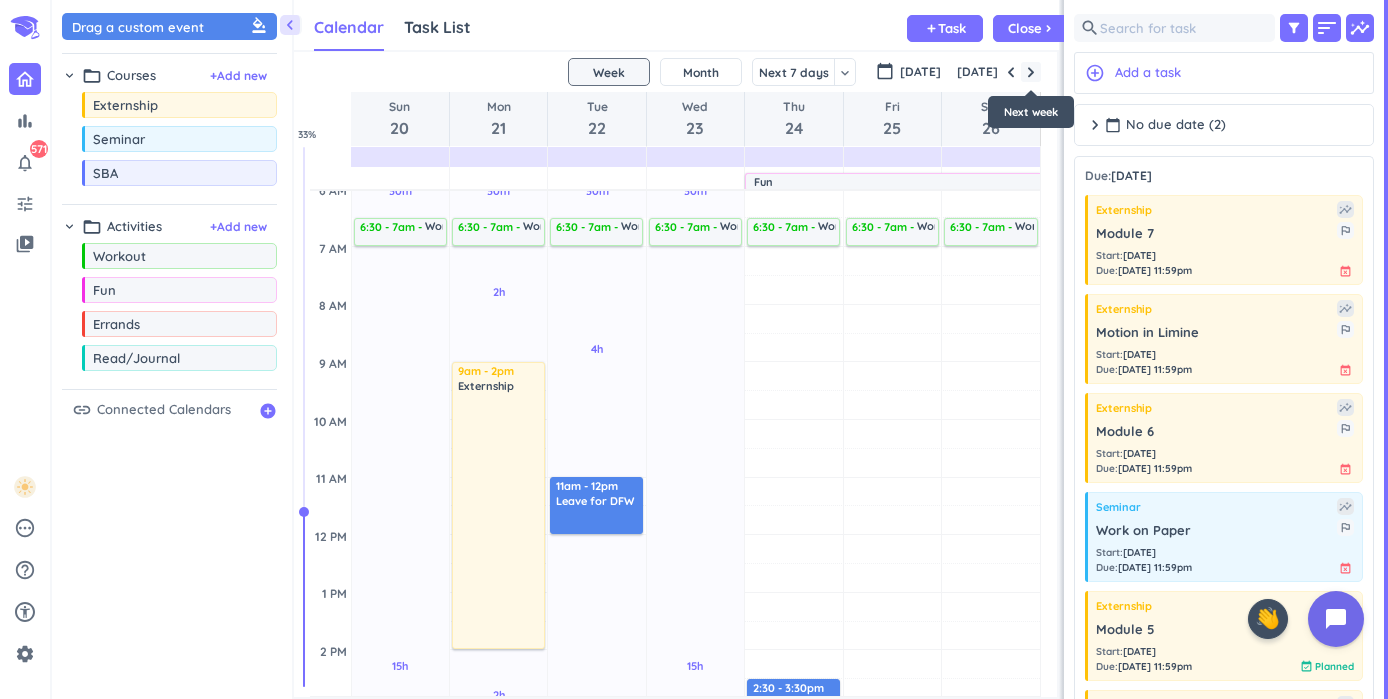 click at bounding box center (1031, 72) 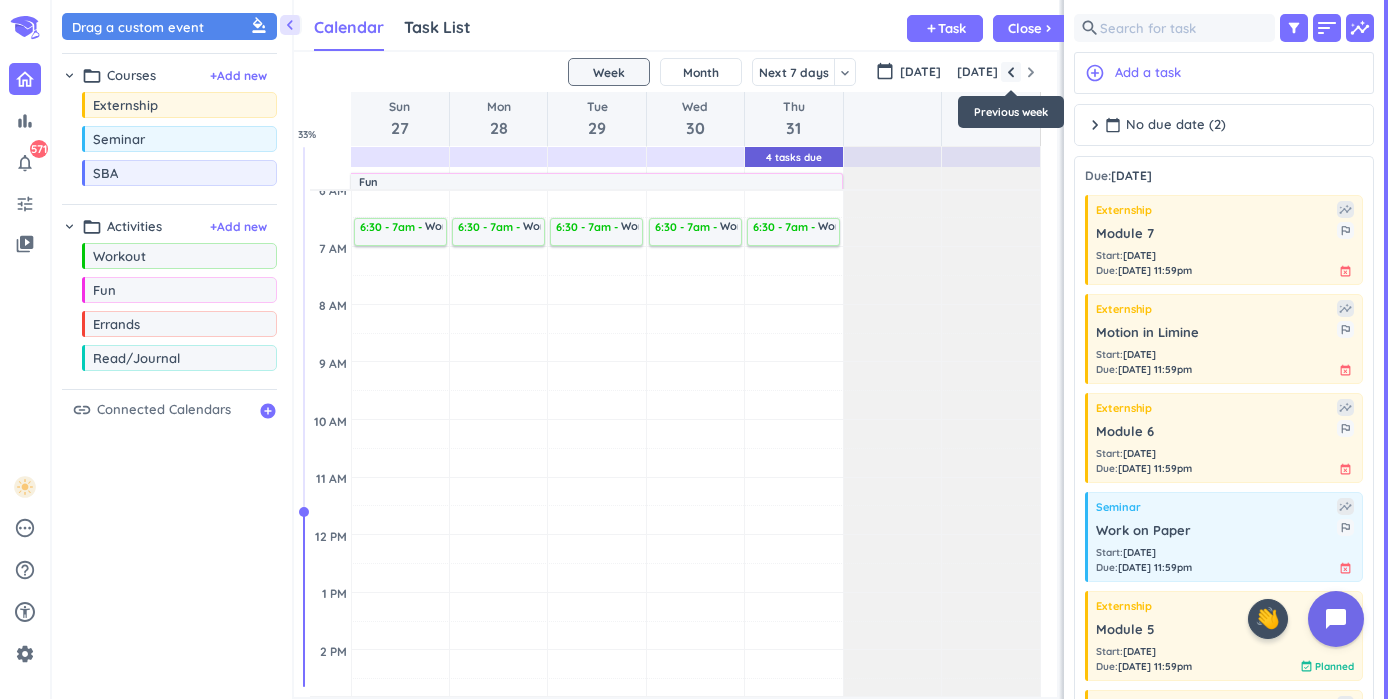 click at bounding box center (1011, 72) 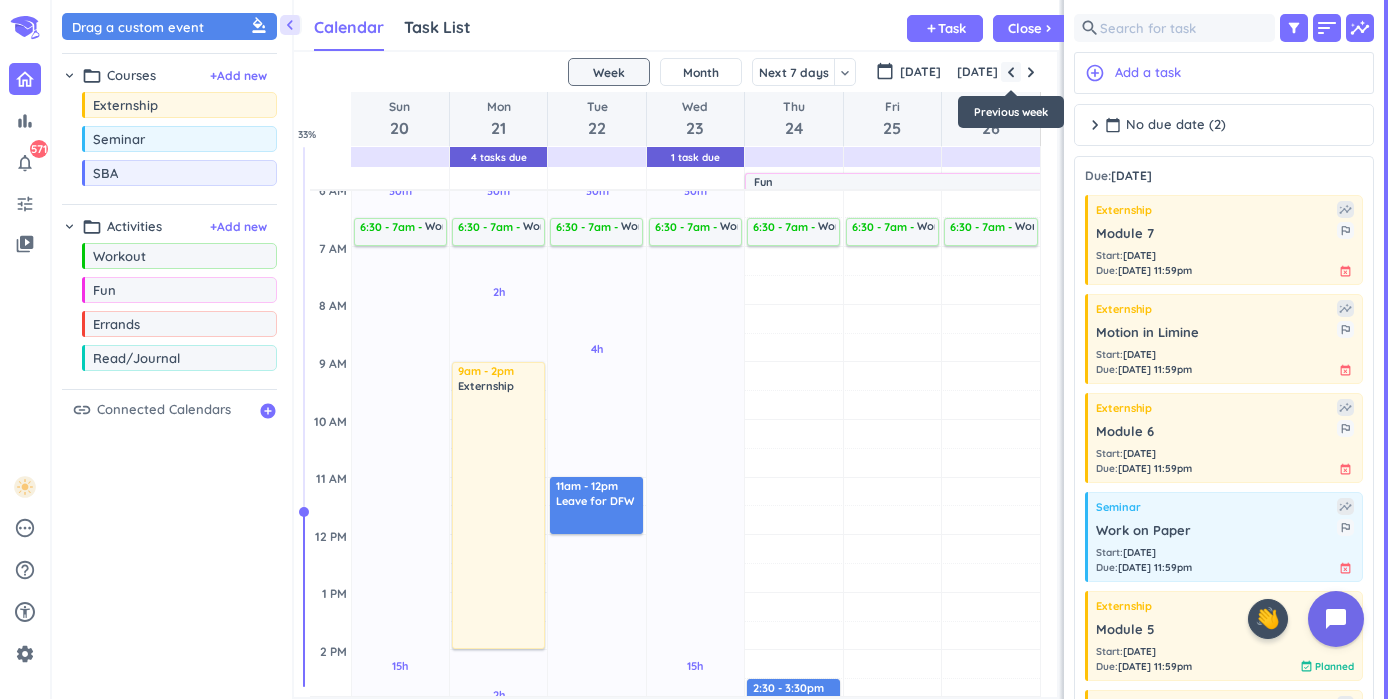 click at bounding box center (1011, 72) 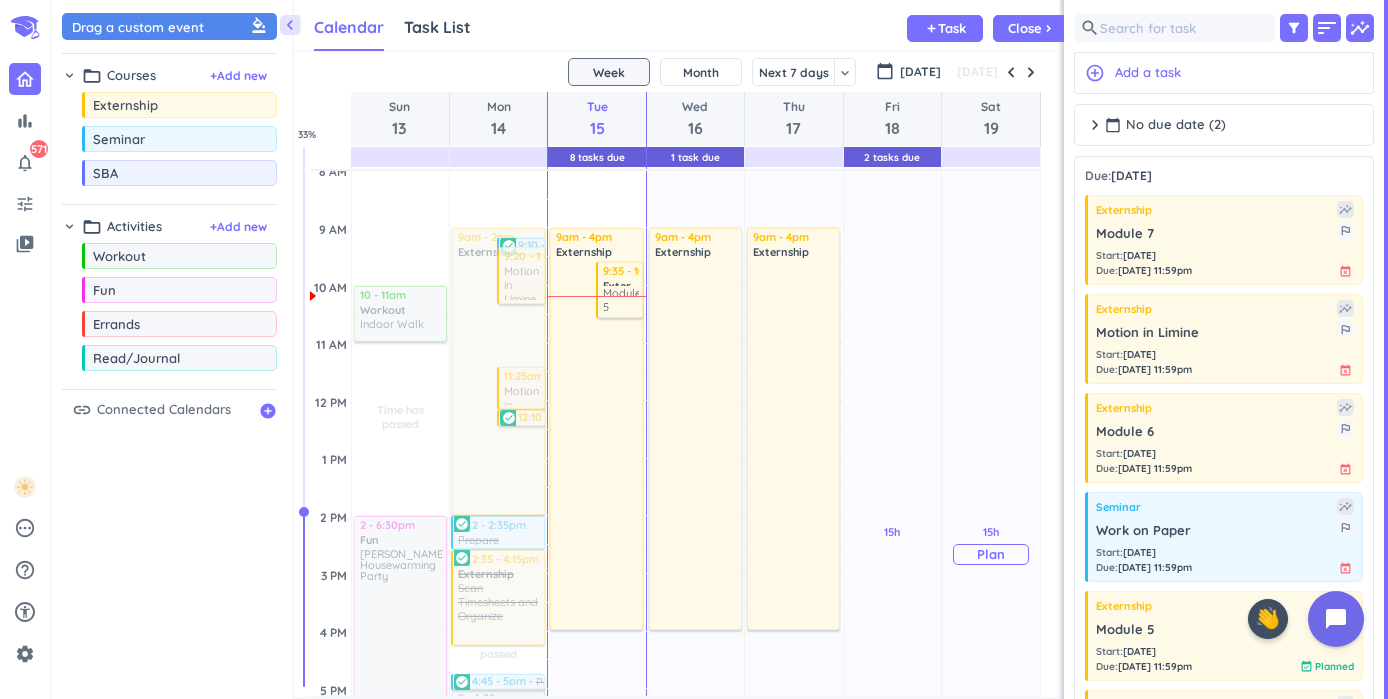 scroll, scrollTop: 232, scrollLeft: 0, axis: vertical 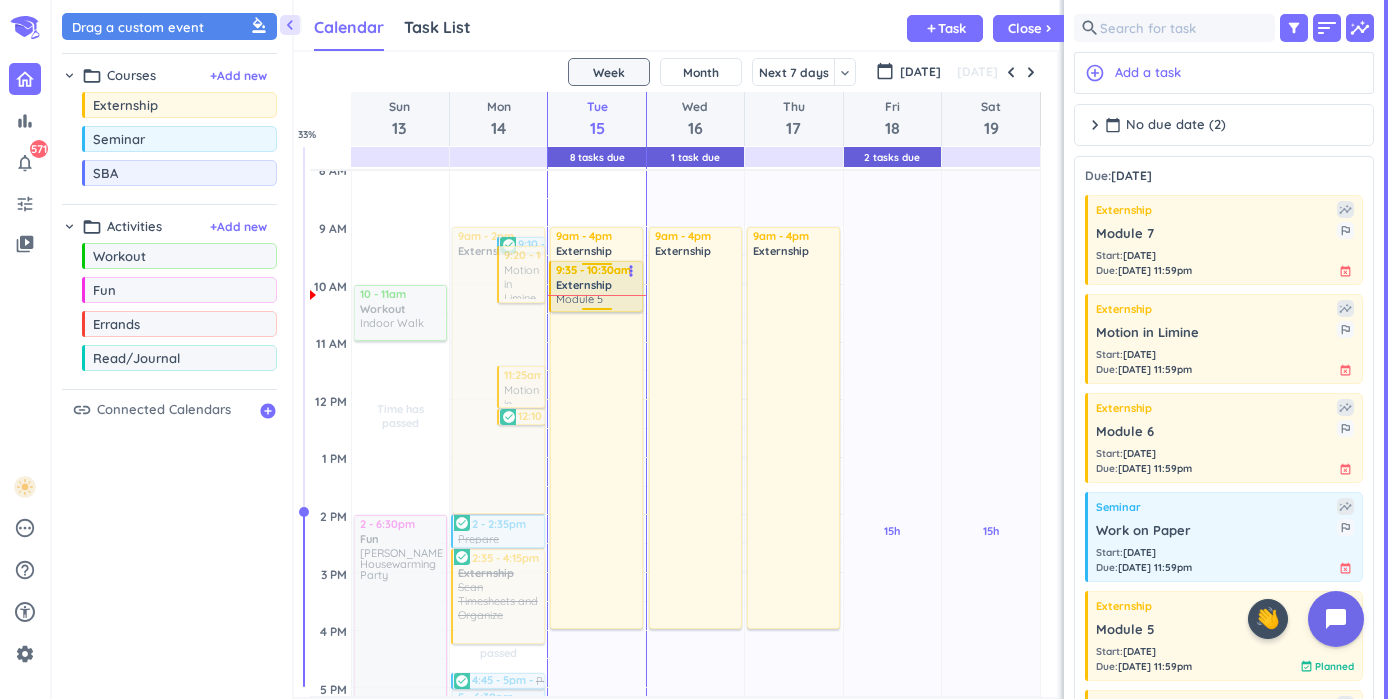 click on "Time has passed Past due Plan 6h  Past due Plan Adjust Awake Time Adjust Awake Time 9am - 4pm Externship delete_outline 9:35 - 10:35am Externship Module 5 more_vert 8  9:35 - 10:30am Externship Module 5 more_vert" at bounding box center (596, 630) 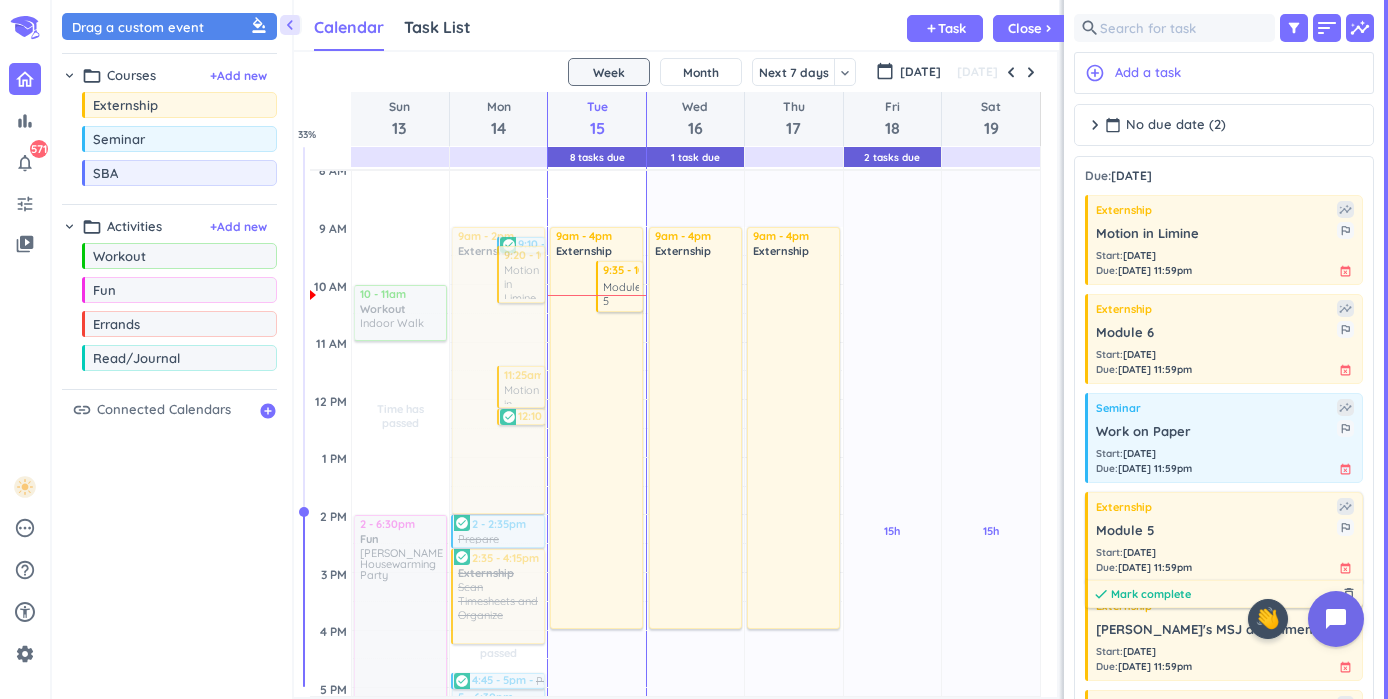 click on "Mark complete" at bounding box center [1151, 594] 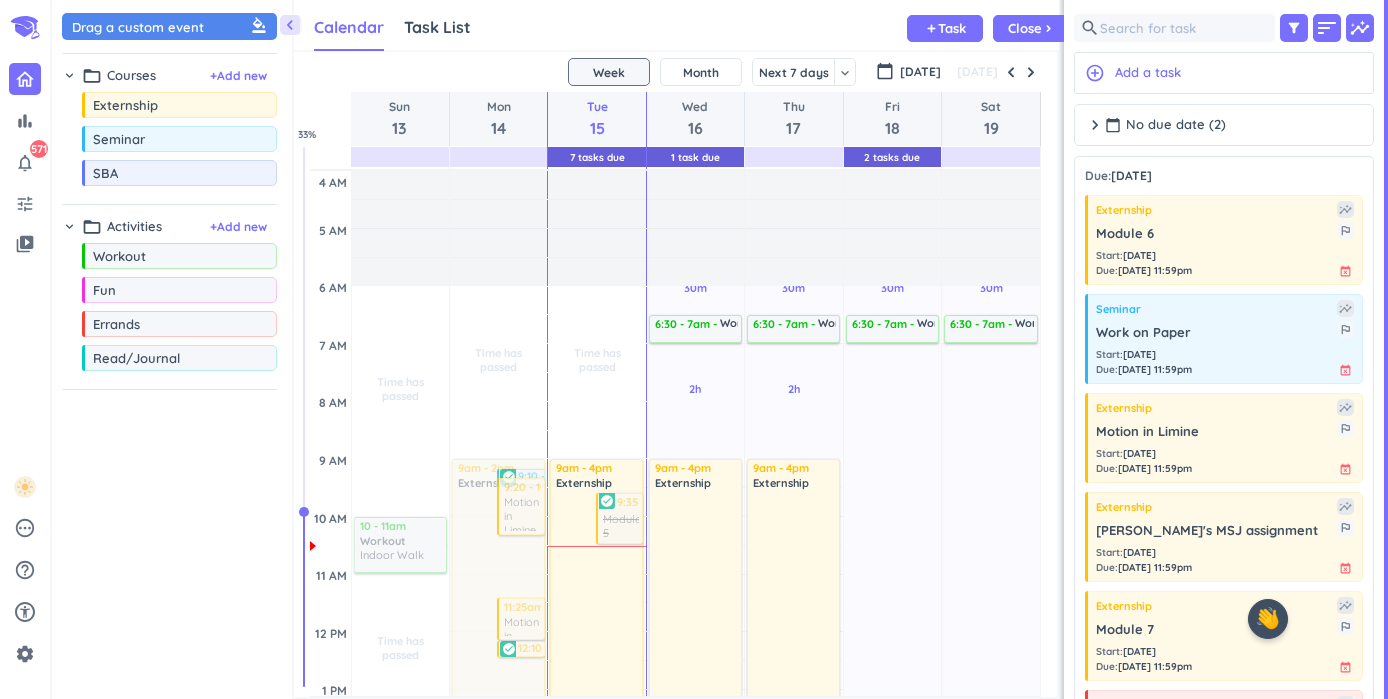 scroll, scrollTop: 0, scrollLeft: 0, axis: both 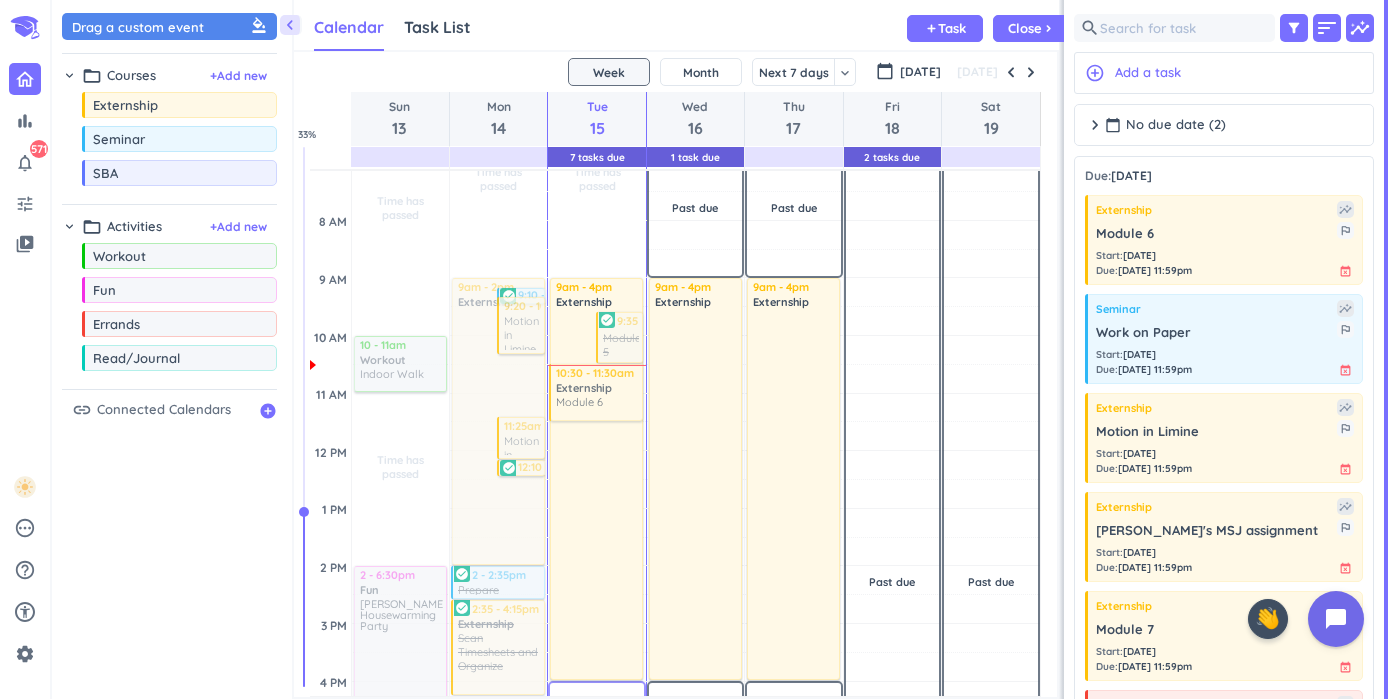 drag, startPoint x: 1204, startPoint y: 235, endPoint x: 634, endPoint y: 366, distance: 584.8598 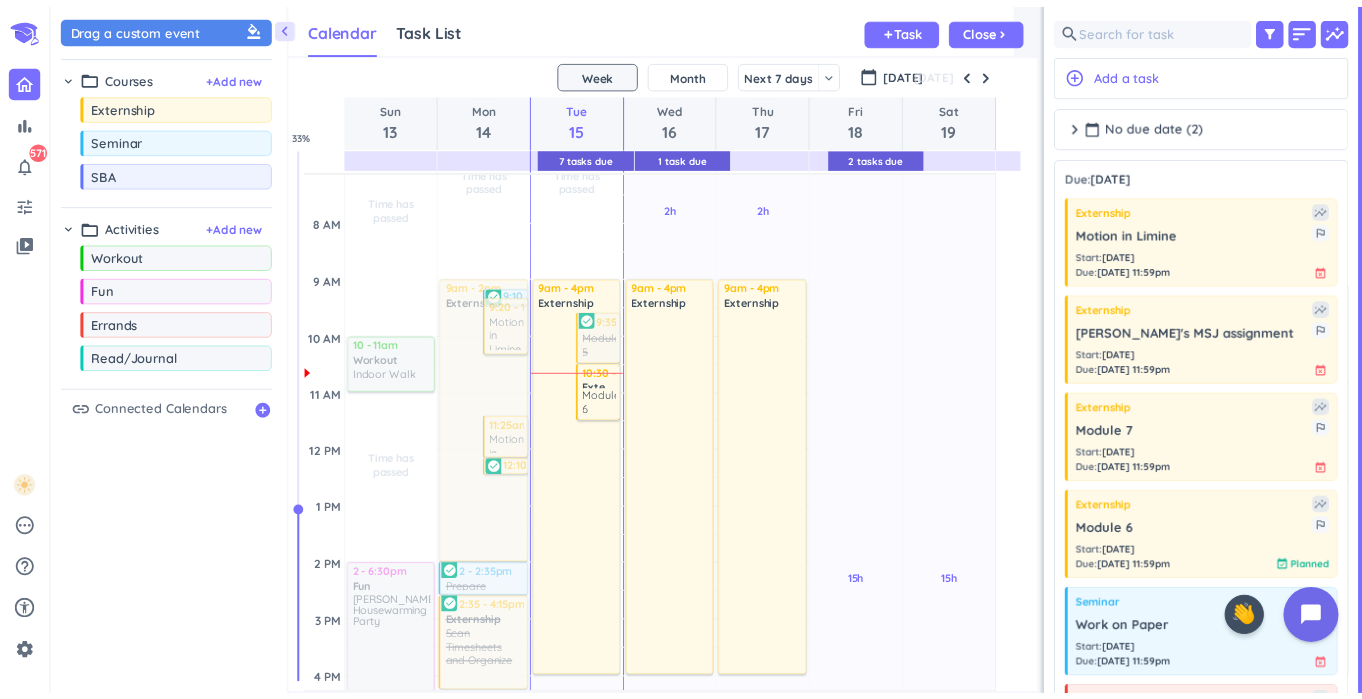 scroll, scrollTop: 50, scrollLeft: 739, axis: both 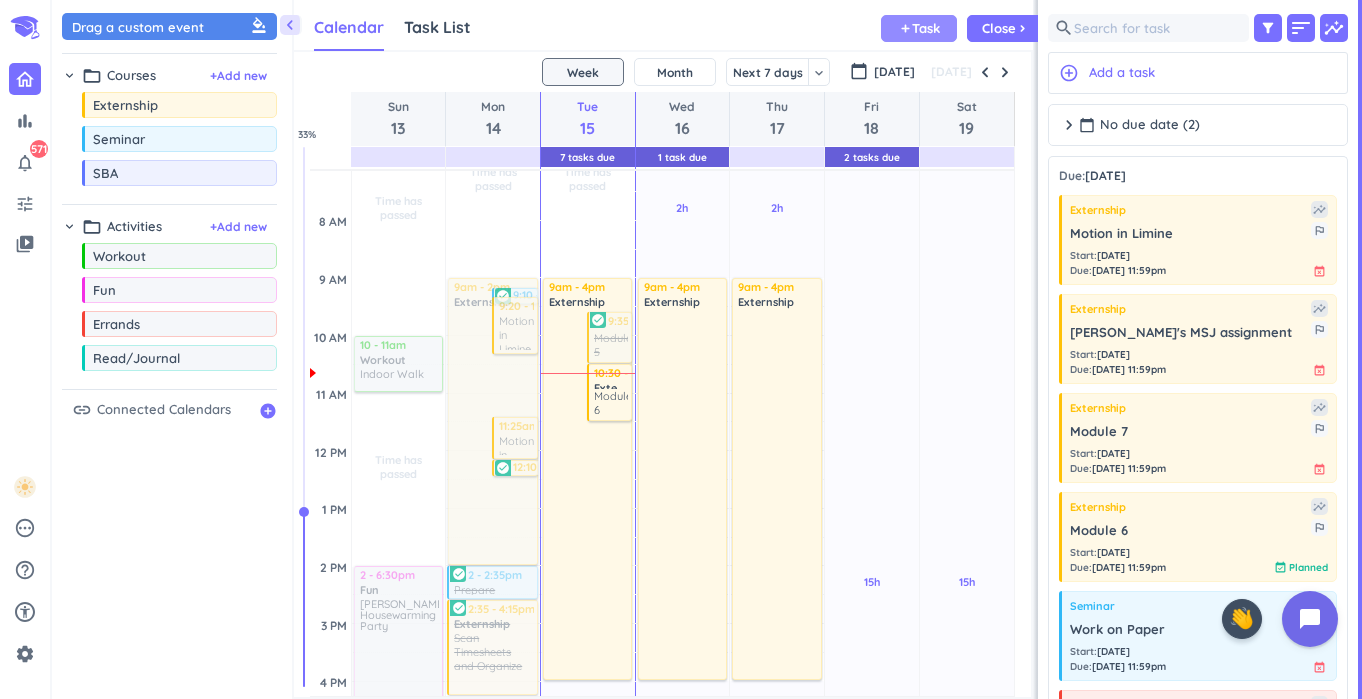 click on "Task" at bounding box center (926, 28) 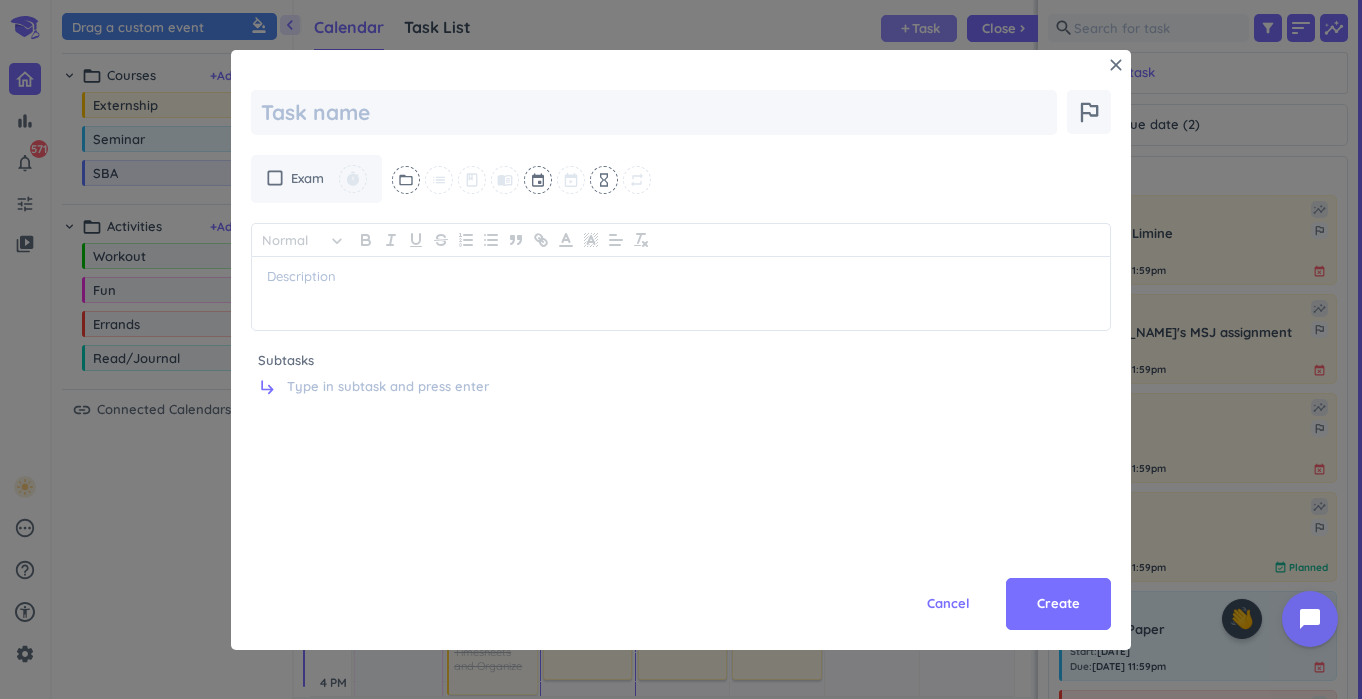 type on "x" 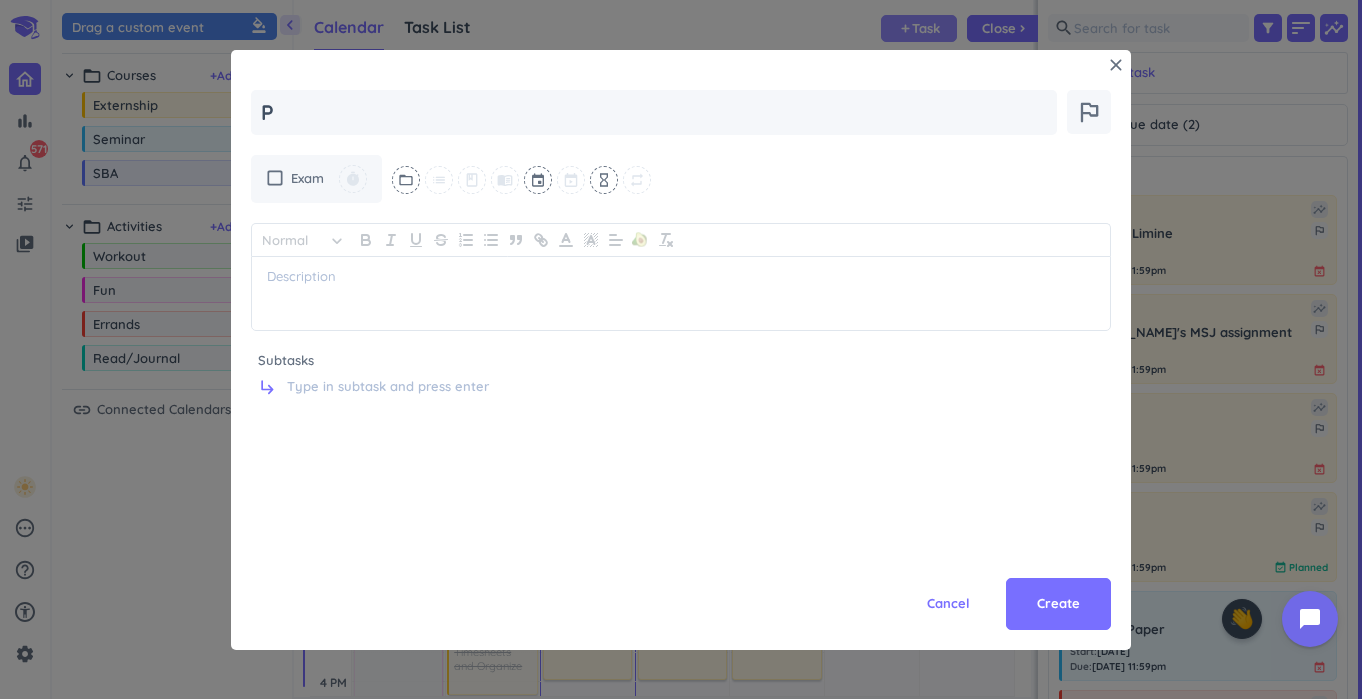 type on "x" 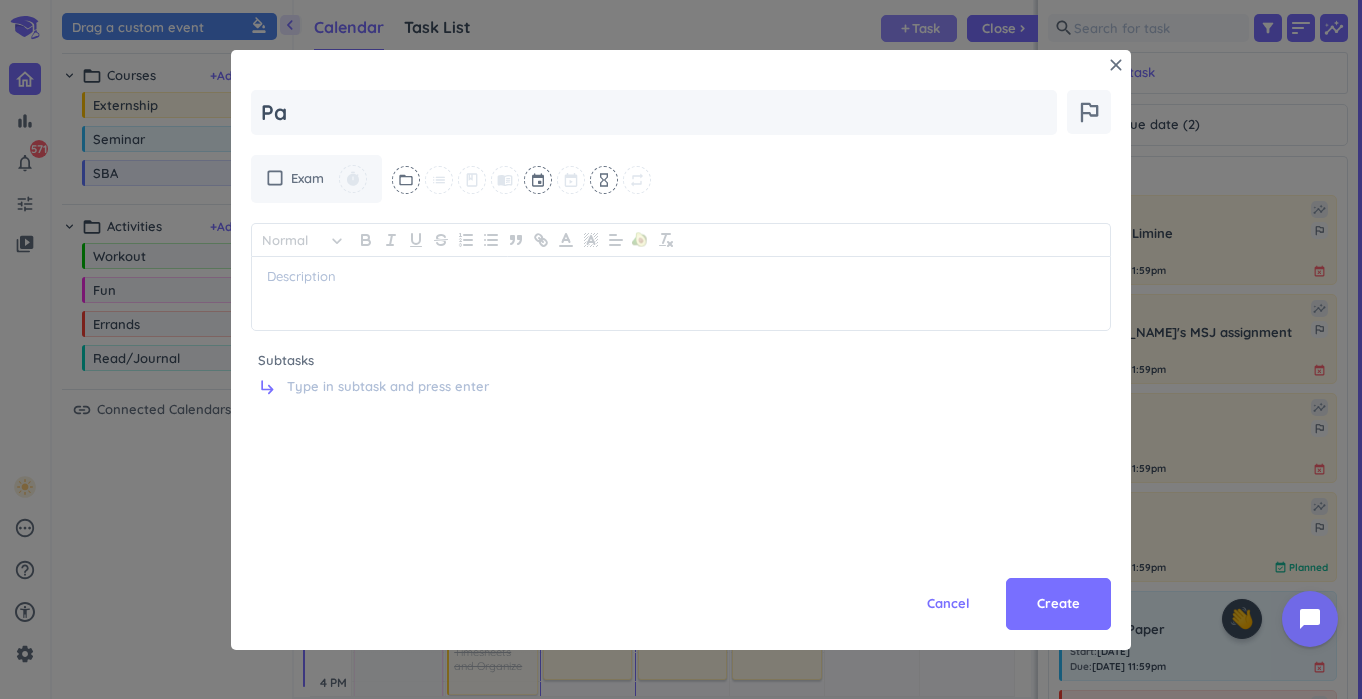 type on "x" 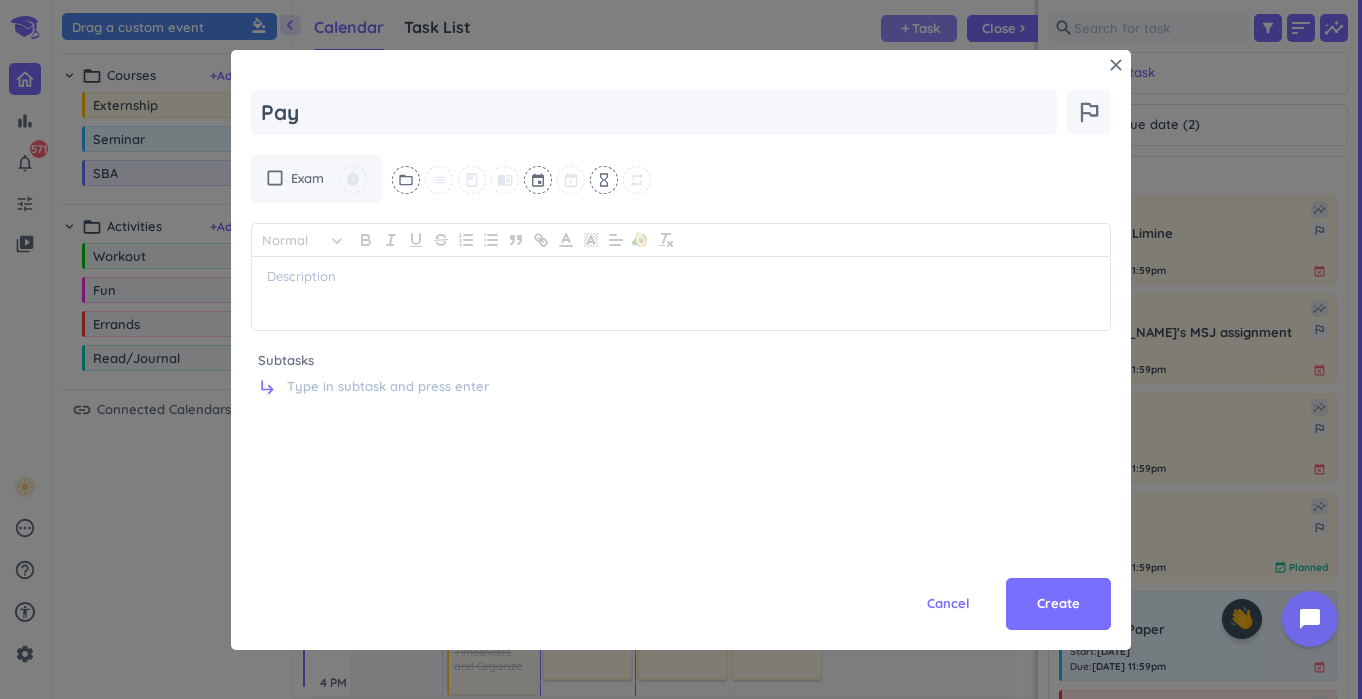 type on "x" 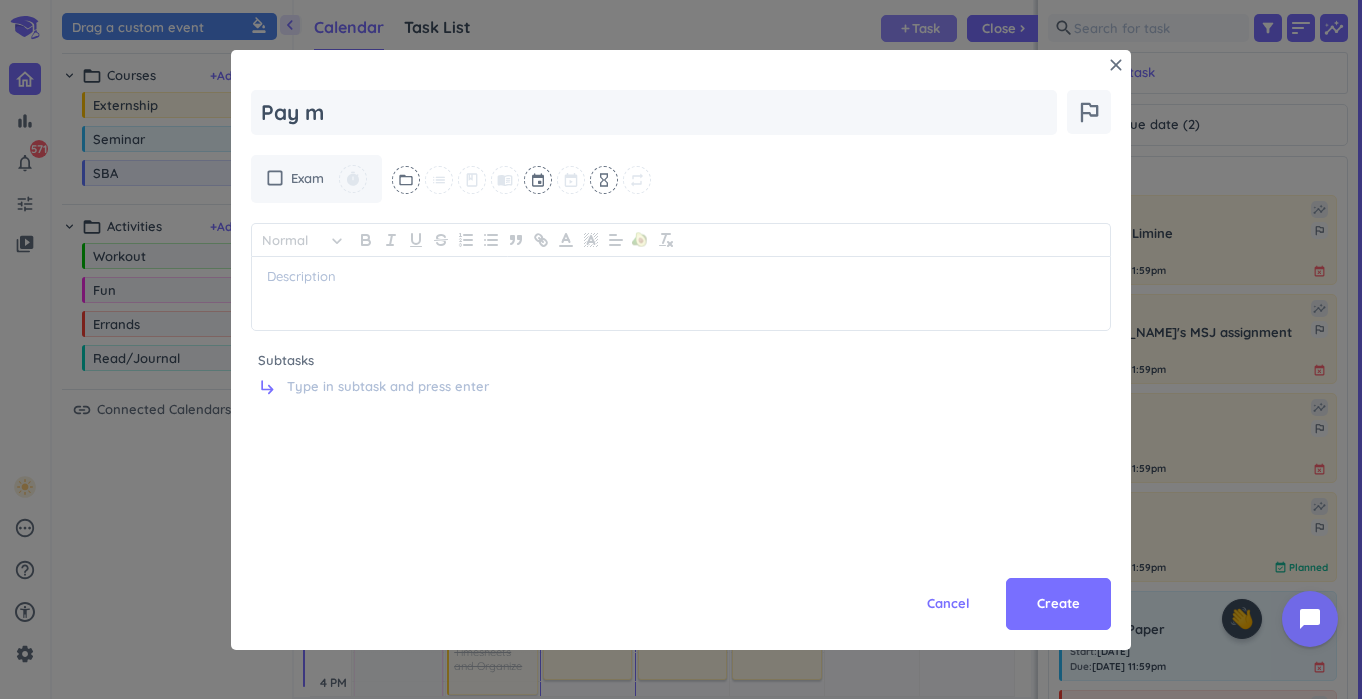 type on "x" 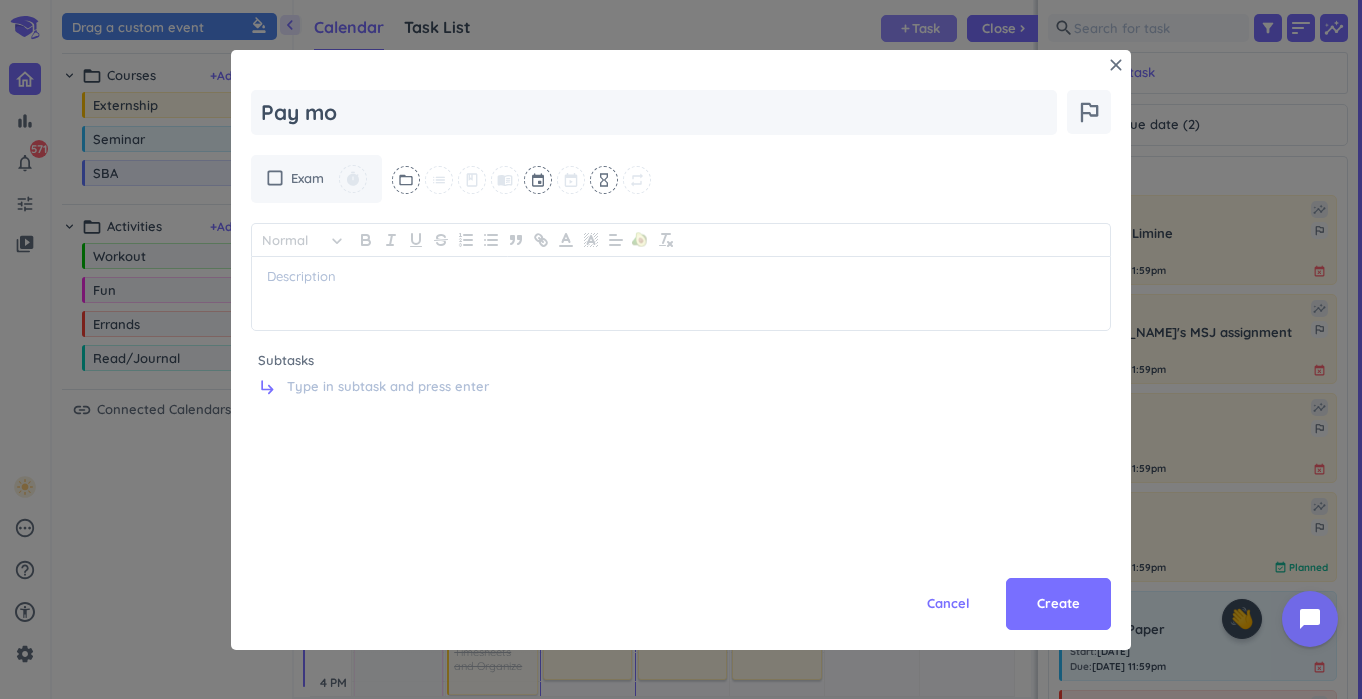 type on "x" 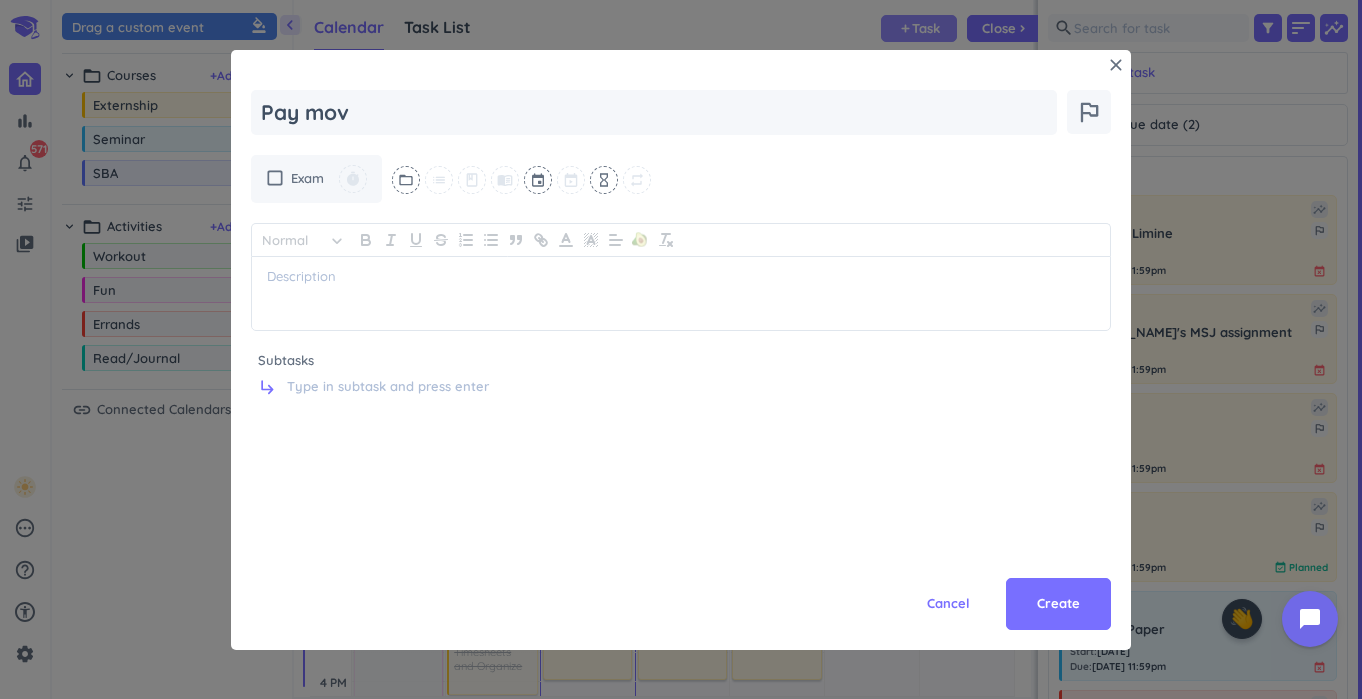 type on "x" 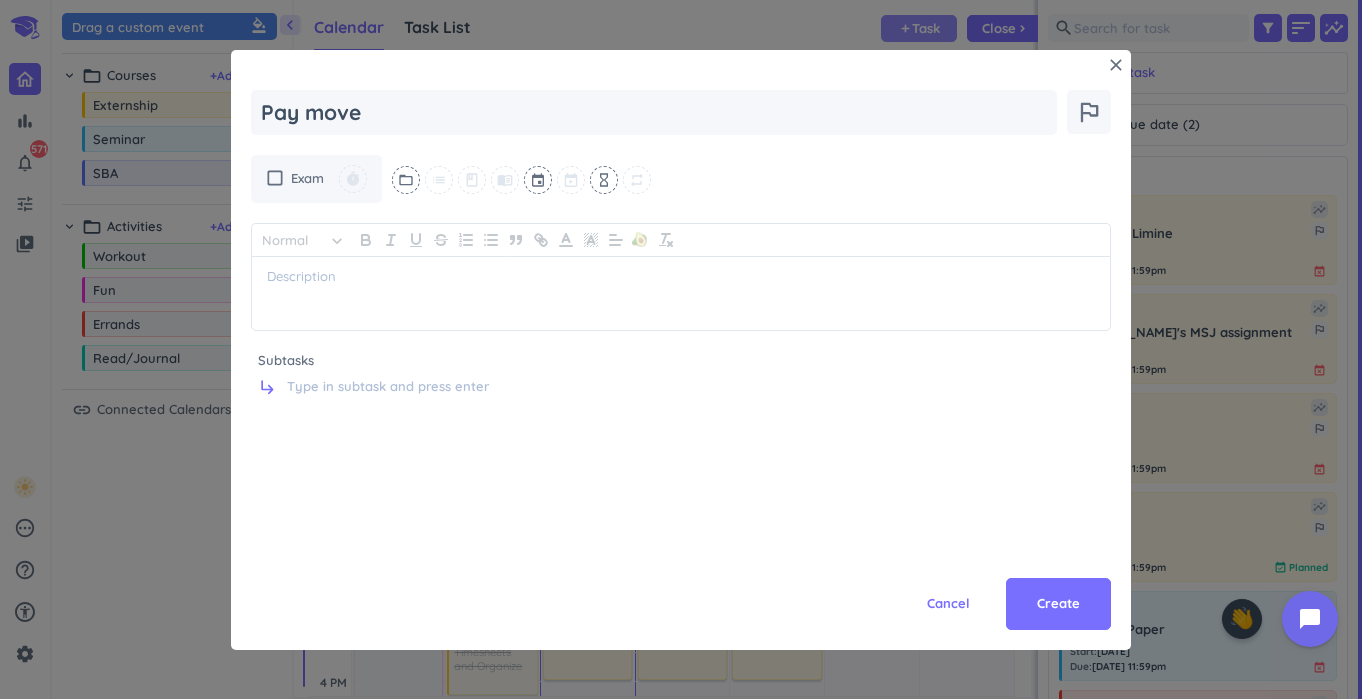 type on "x" 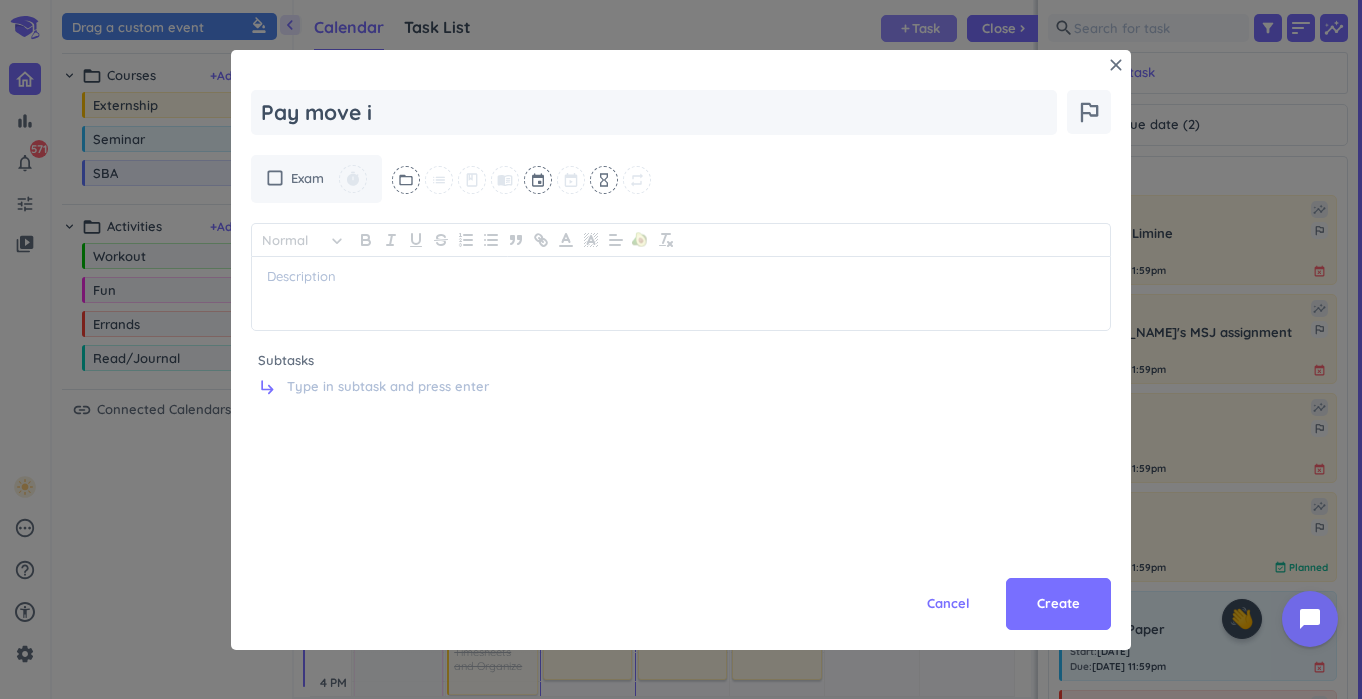 type on "x" 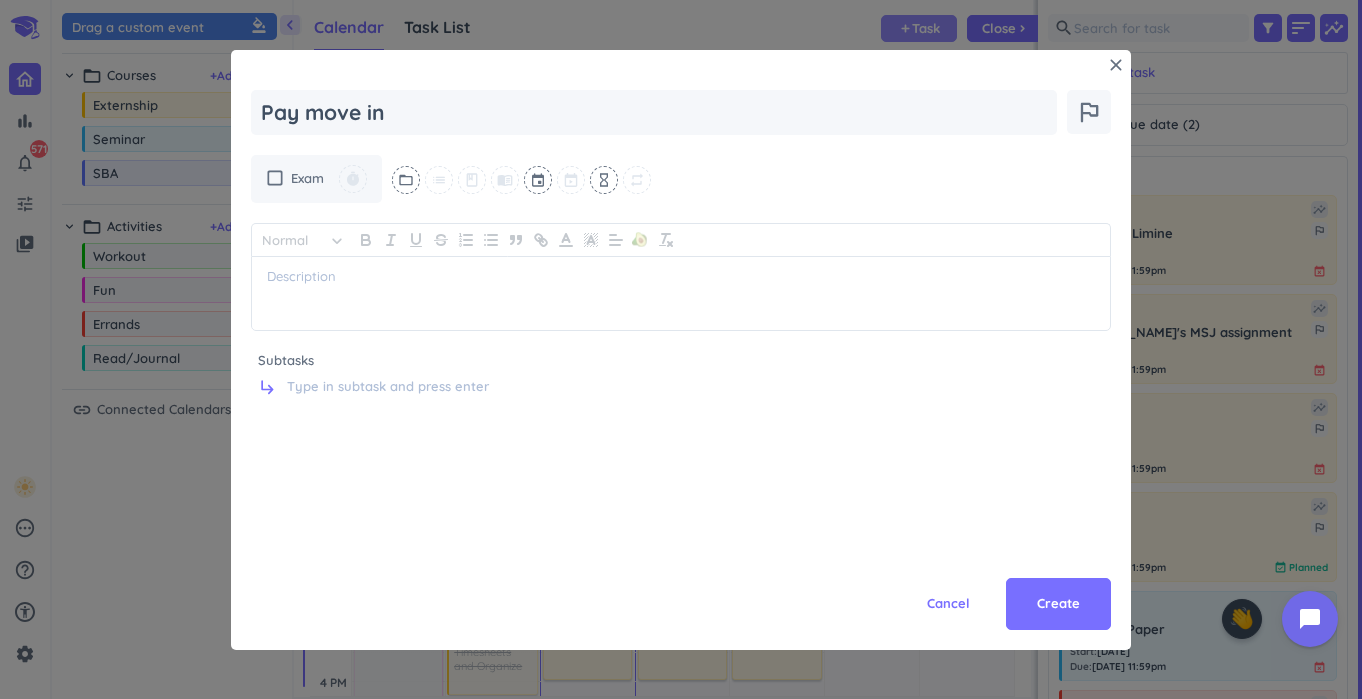 type on "x" 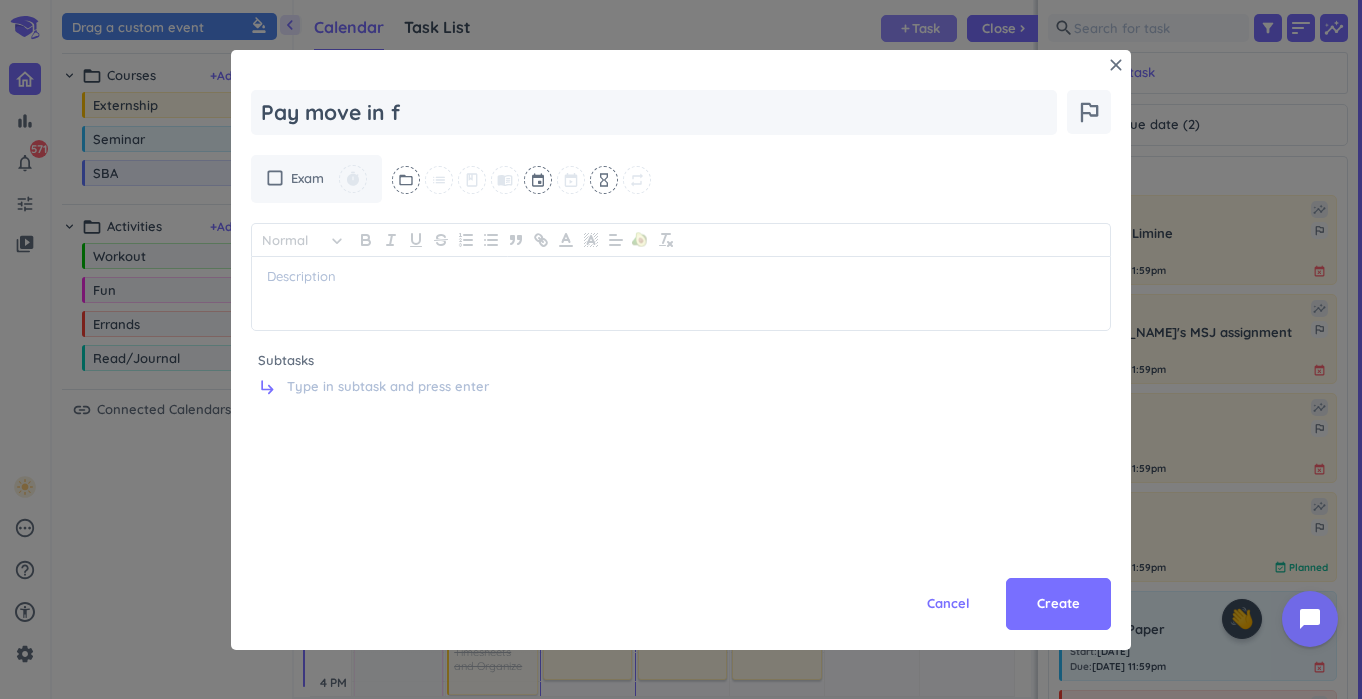 type on "x" 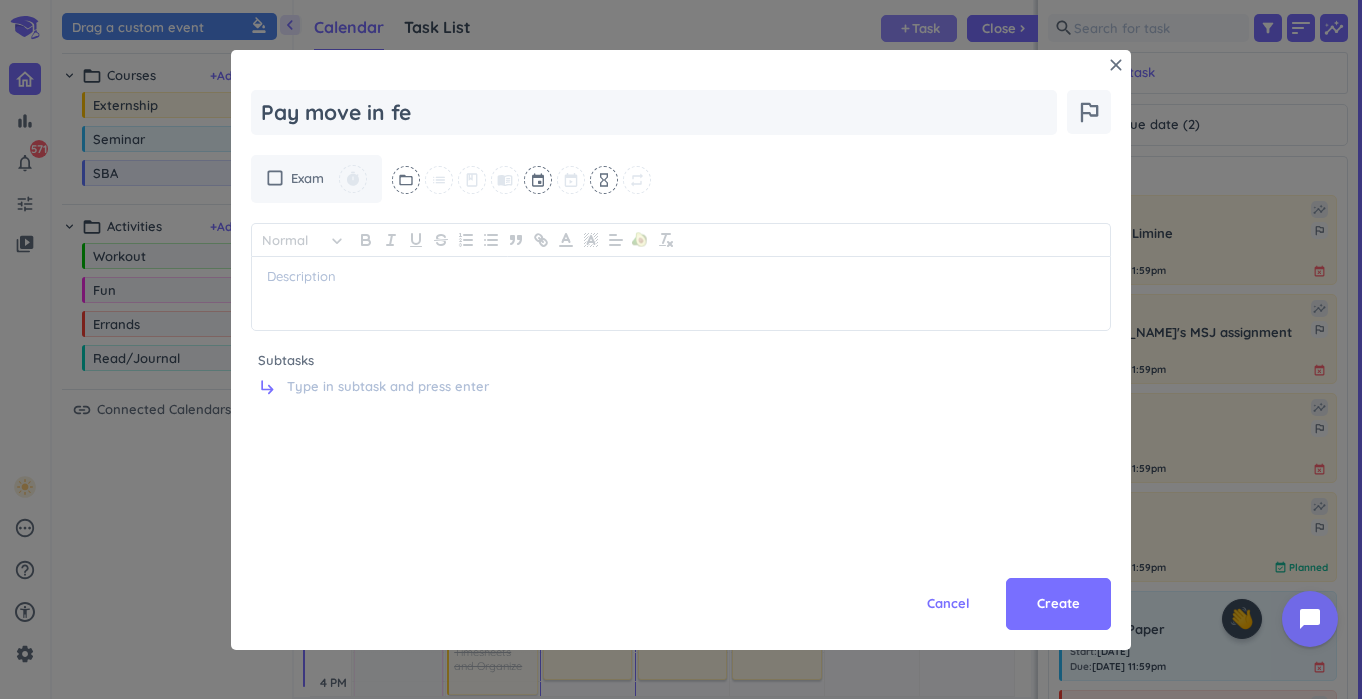 type on "x" 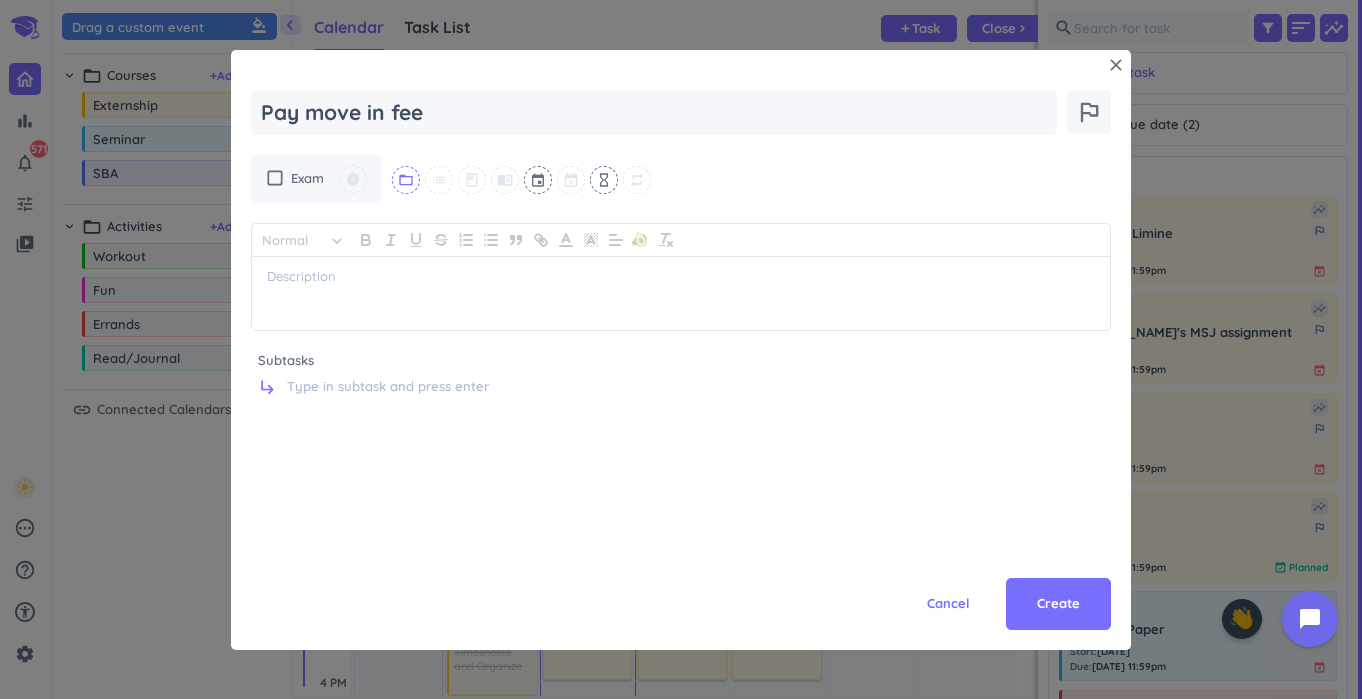 type on "Pay move in fee" 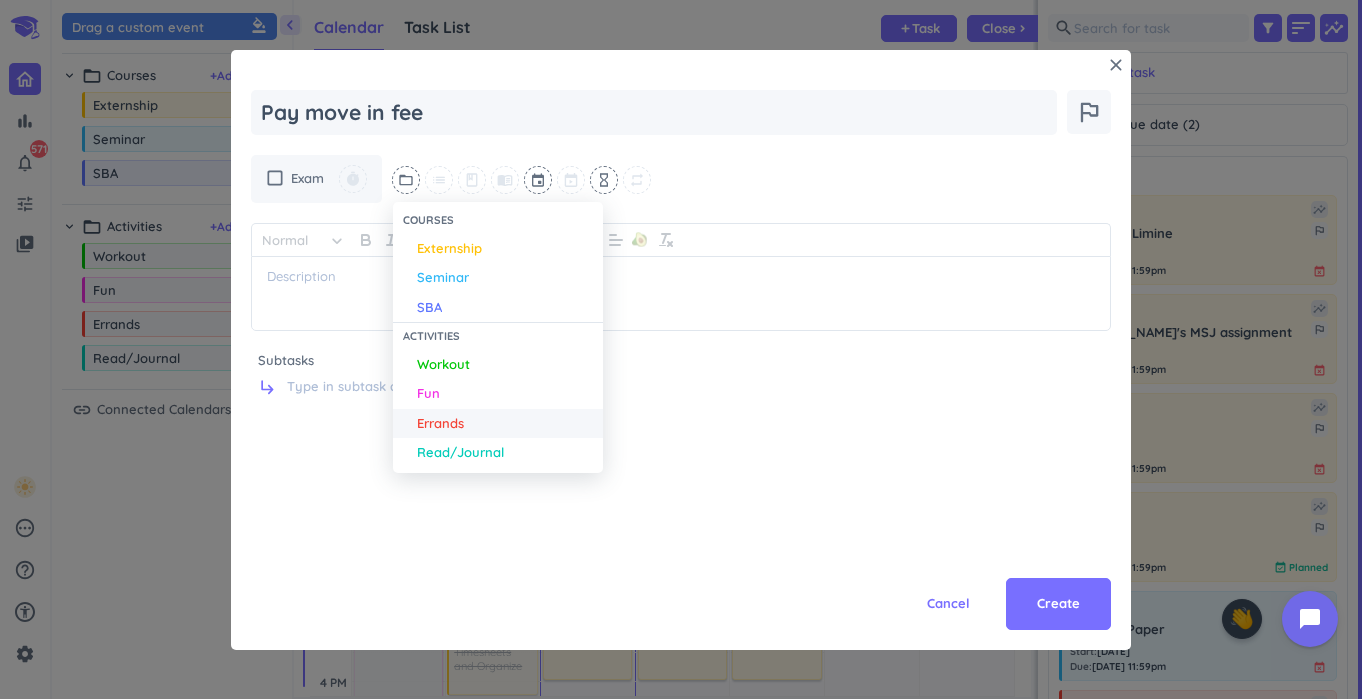 click on "Errands" at bounding box center (440, 424) 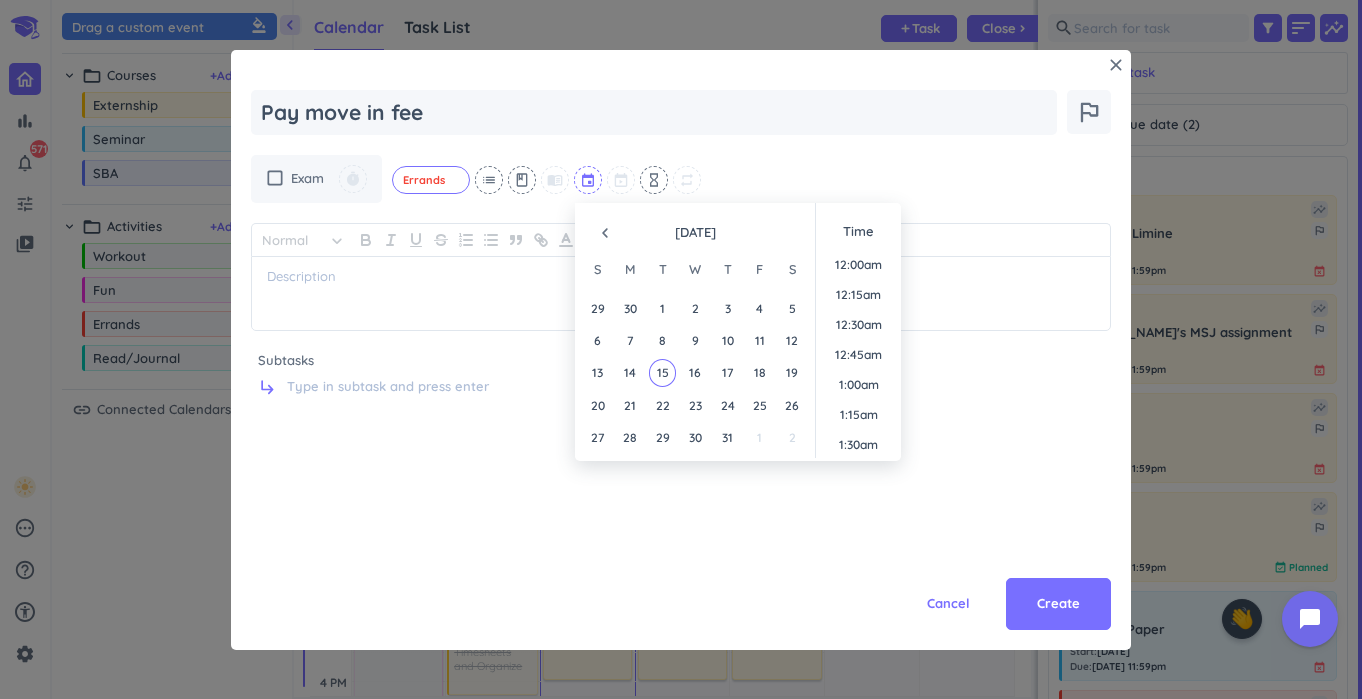 click at bounding box center [589, 180] 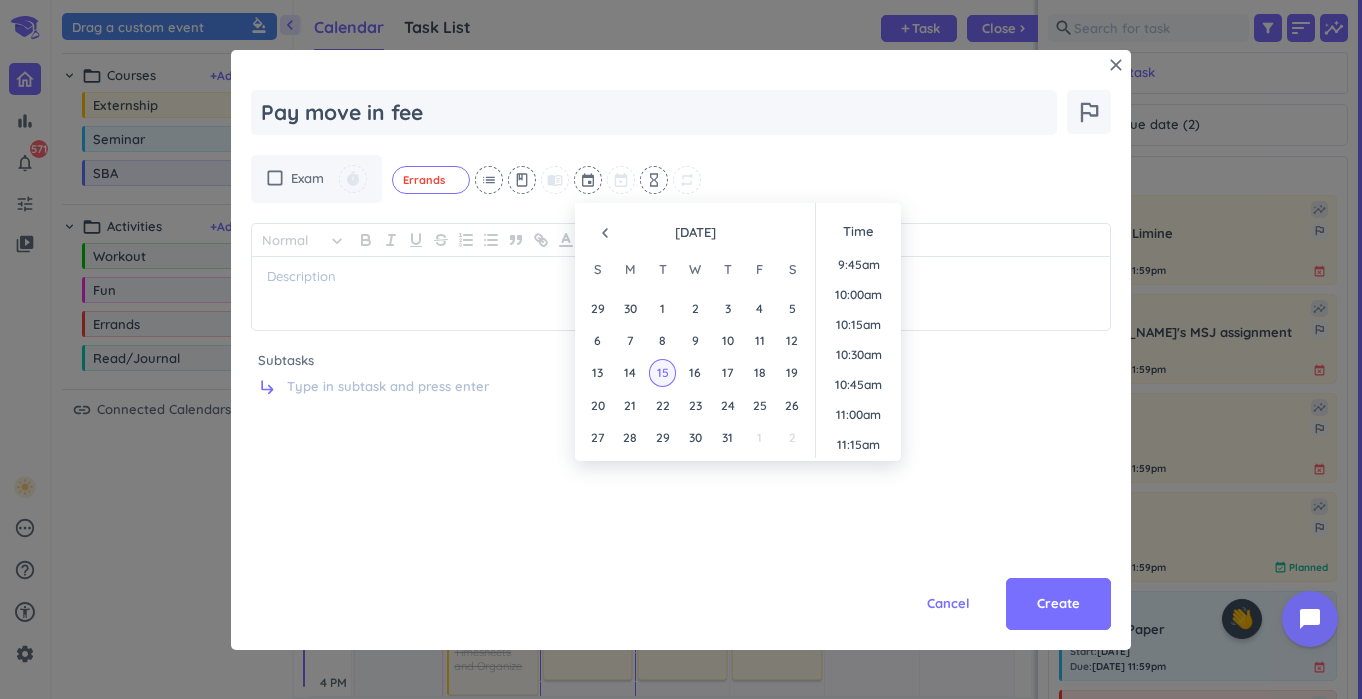 click on "15" at bounding box center (662, 372) 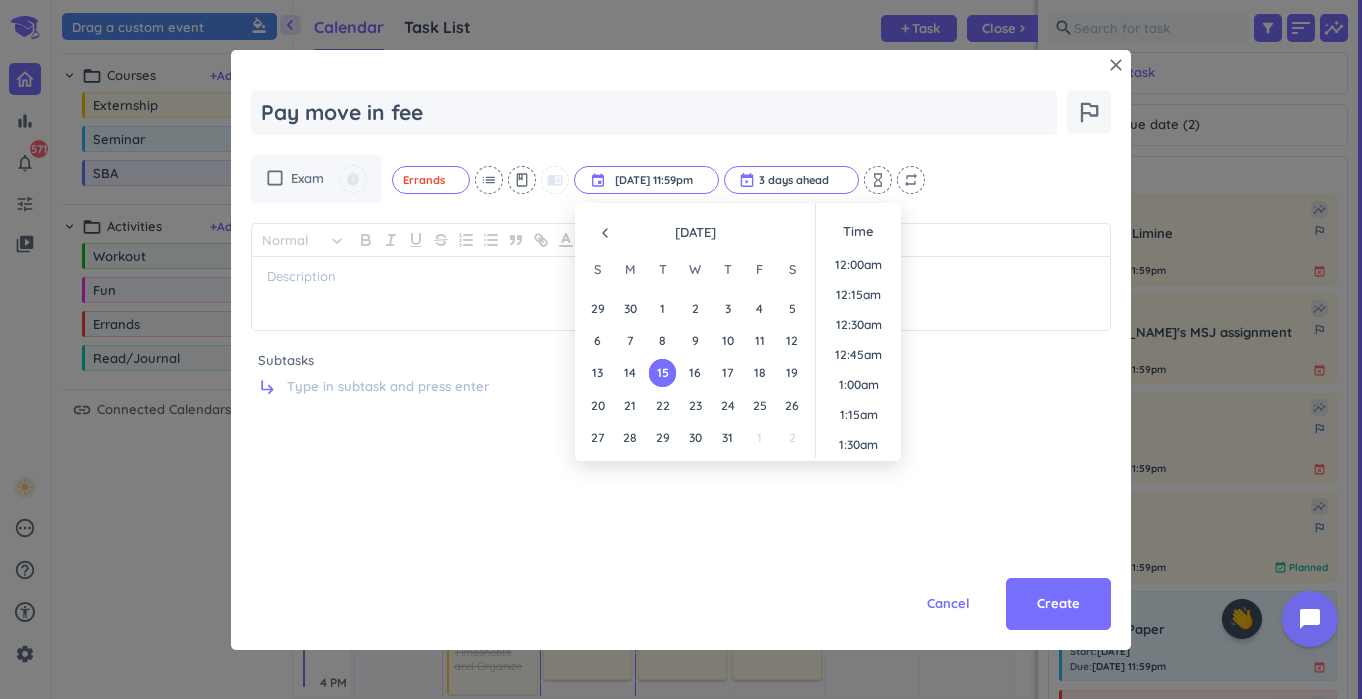 scroll, scrollTop: 2701, scrollLeft: 0, axis: vertical 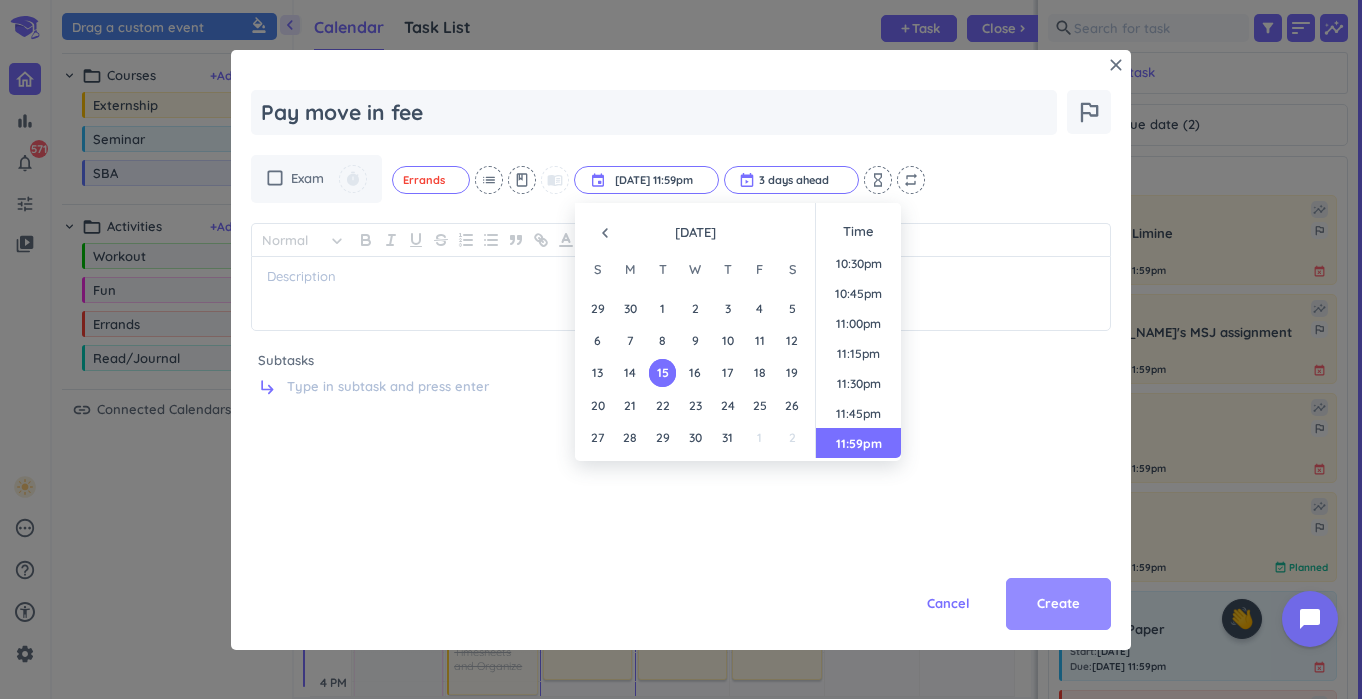 click on "Create" at bounding box center [1058, 604] 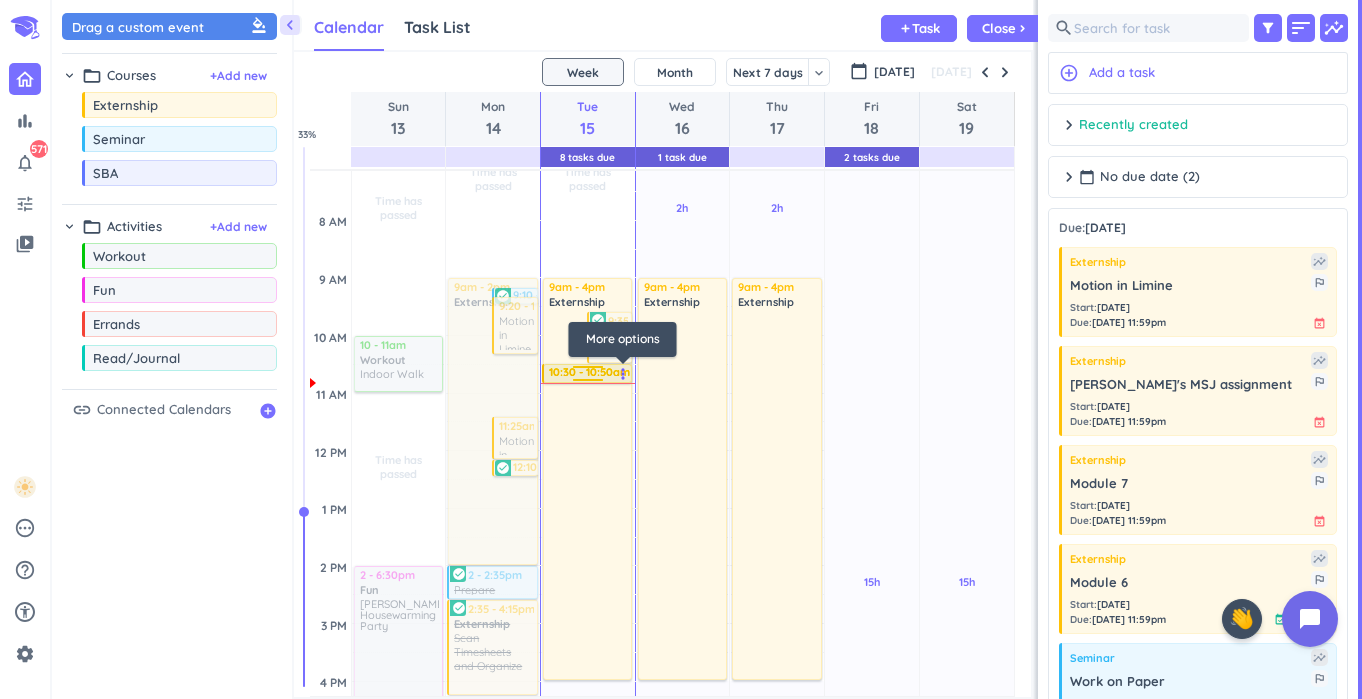 drag, startPoint x: 615, startPoint y: 418, endPoint x: 617, endPoint y: 381, distance: 37.054016 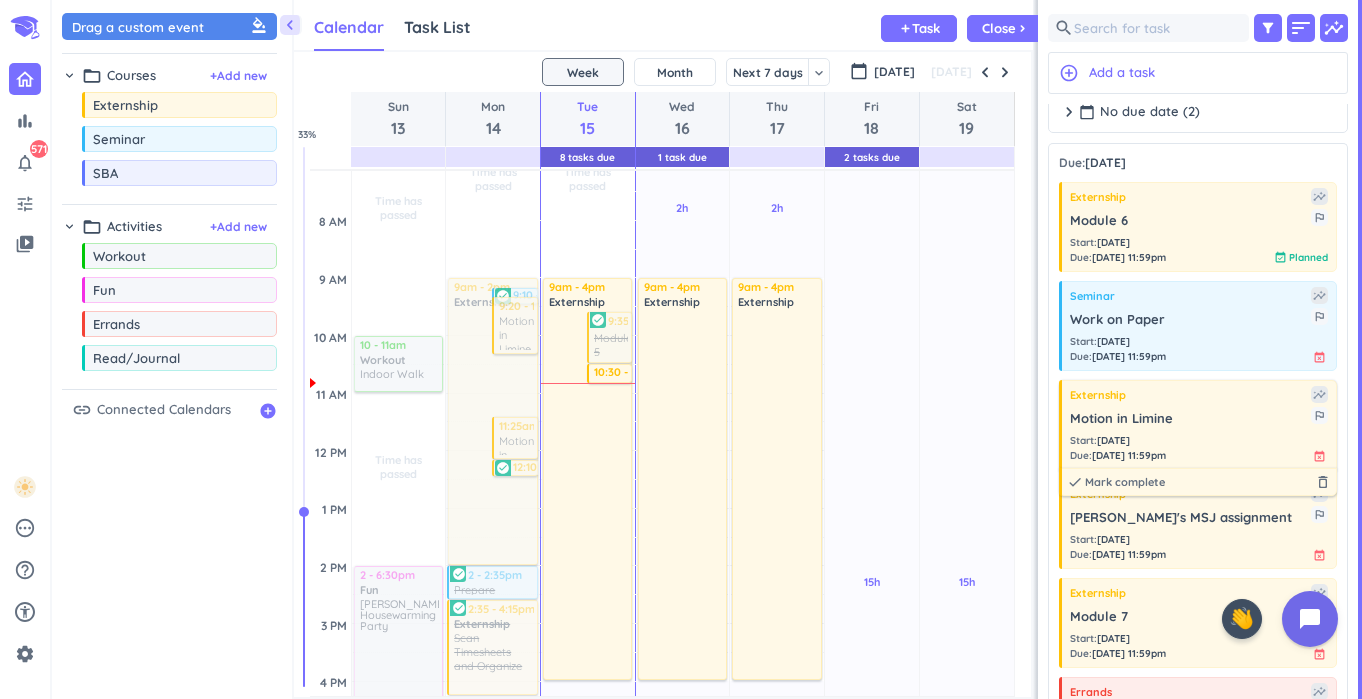 scroll, scrollTop: 64, scrollLeft: 0, axis: vertical 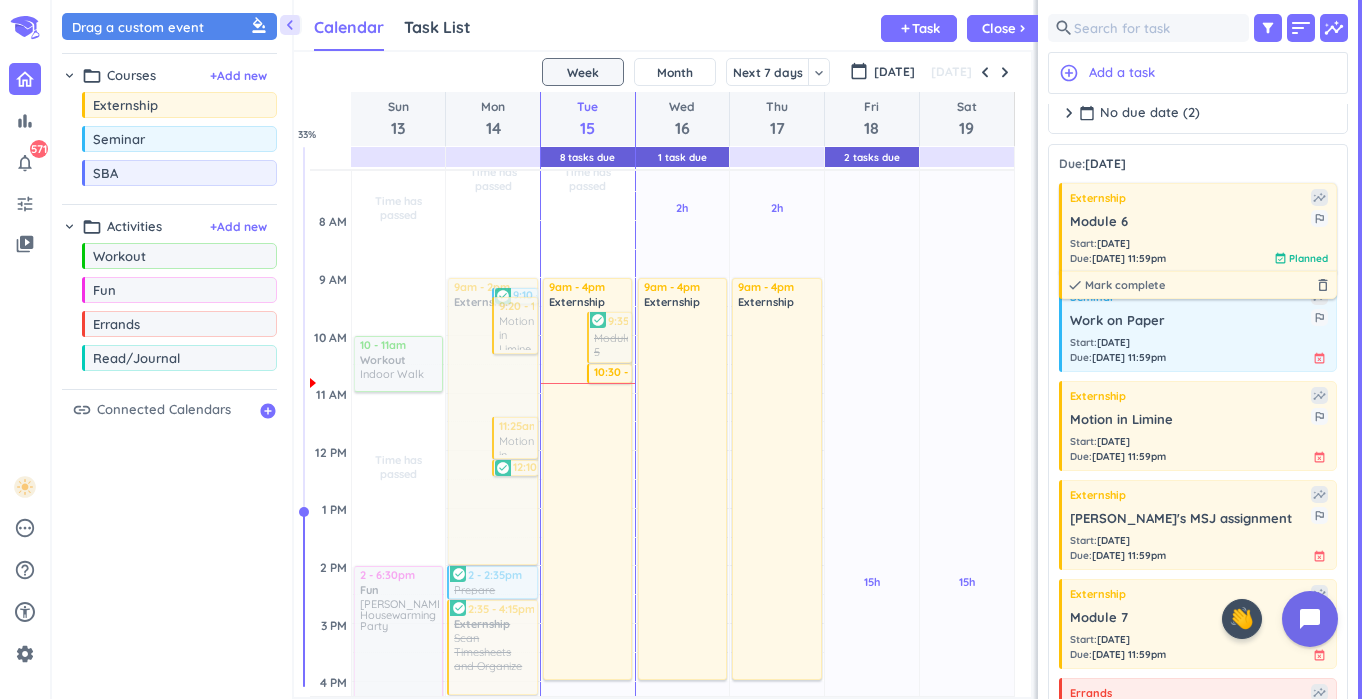 click on "Module 6 outlined_flag" at bounding box center (1199, 219) 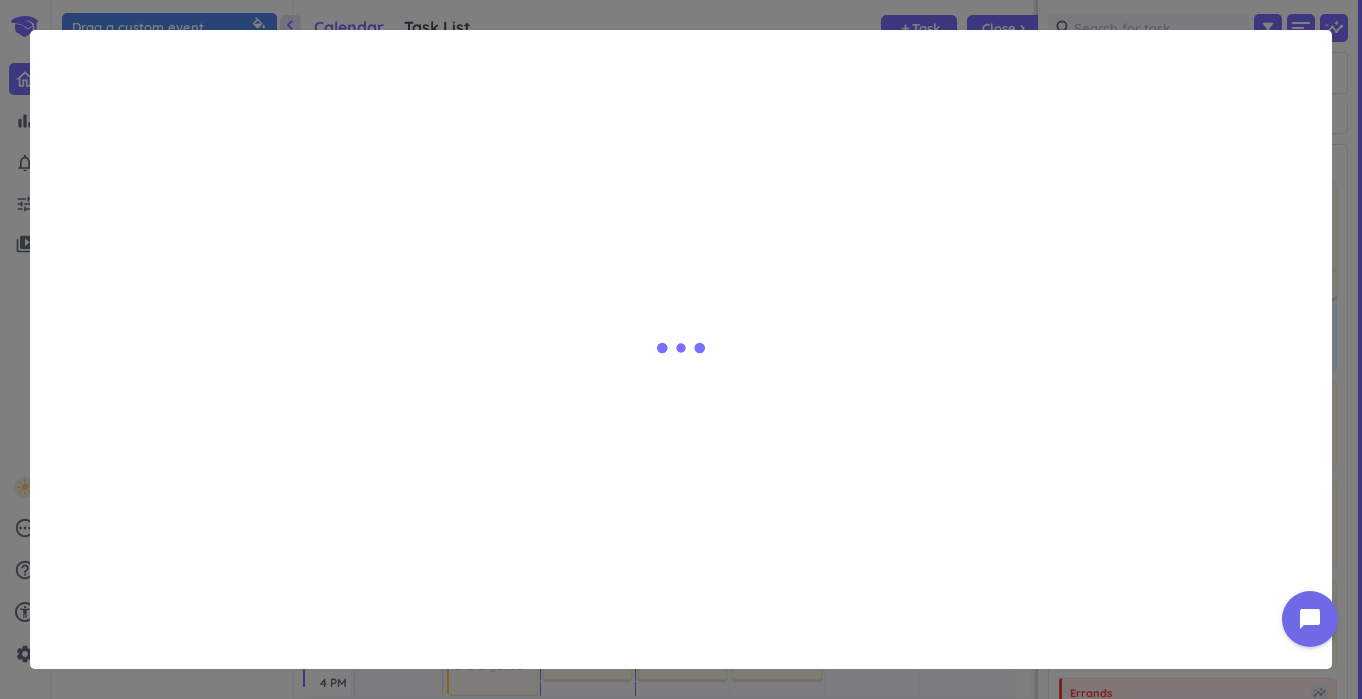 type on "x" 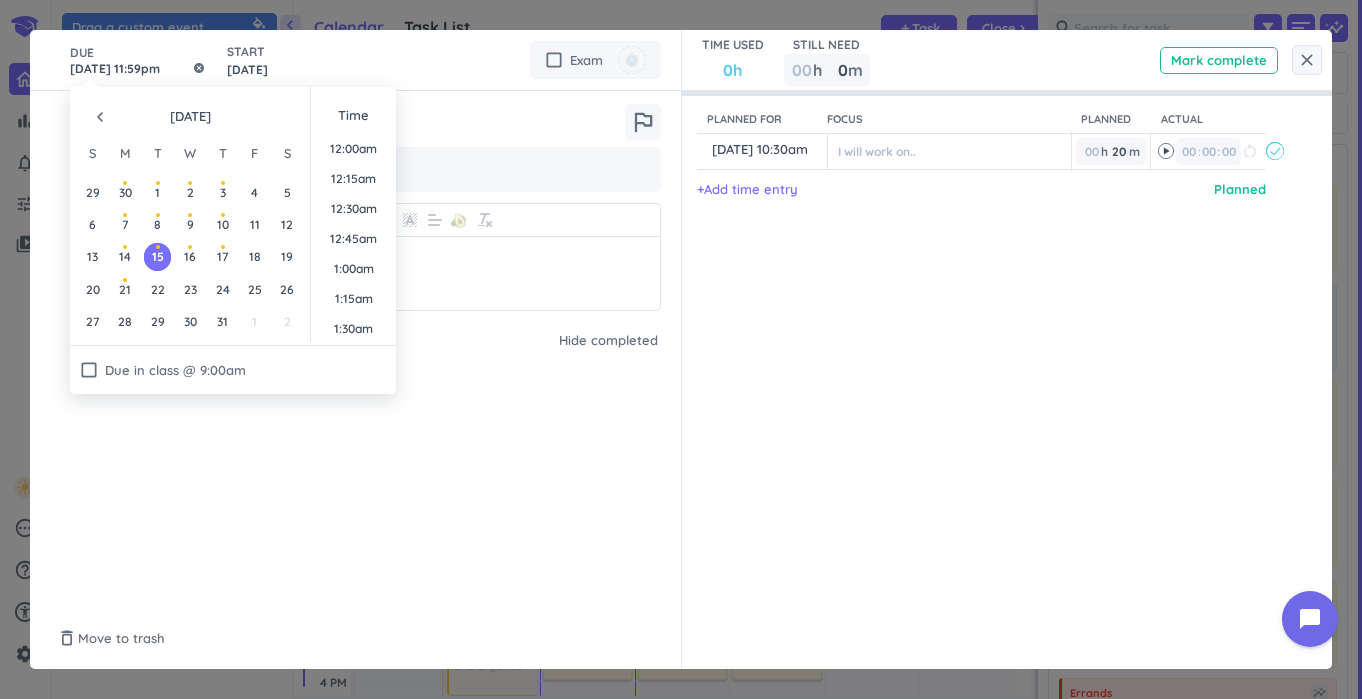 click on "[DATE] 11:59pm" at bounding box center [138, 60] 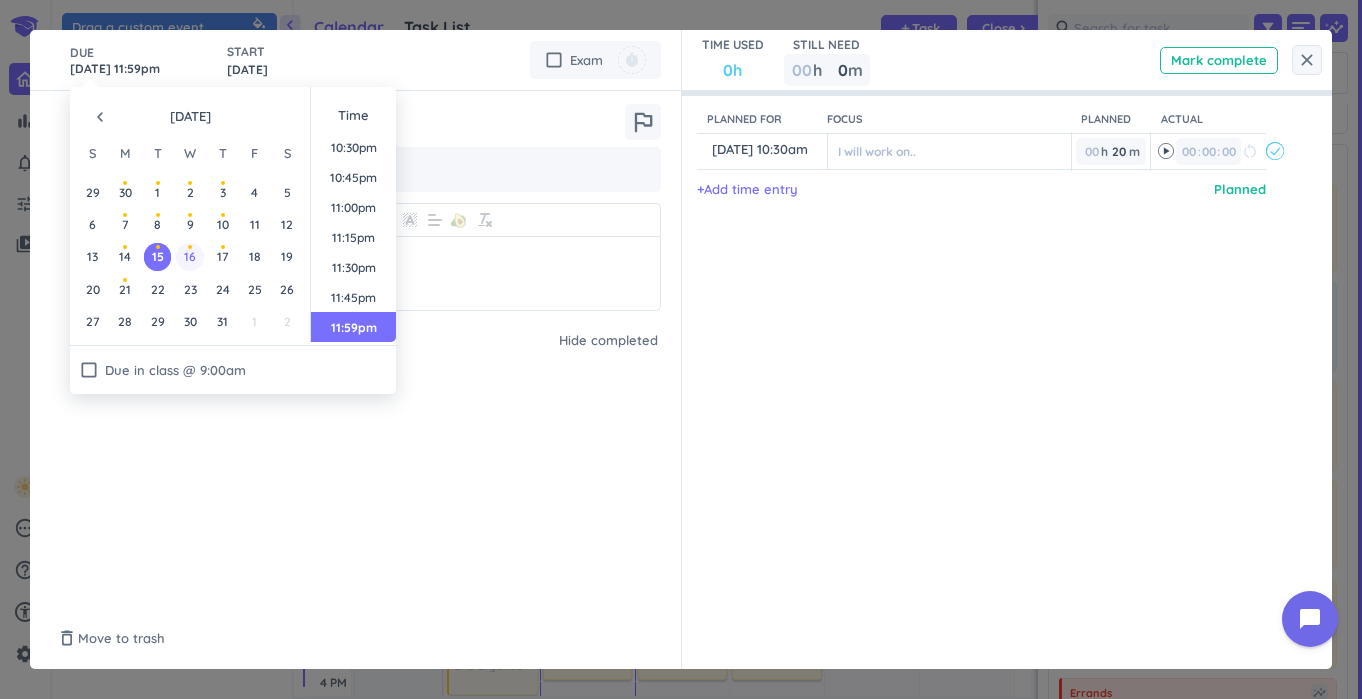 click on "16" at bounding box center [190, 256] 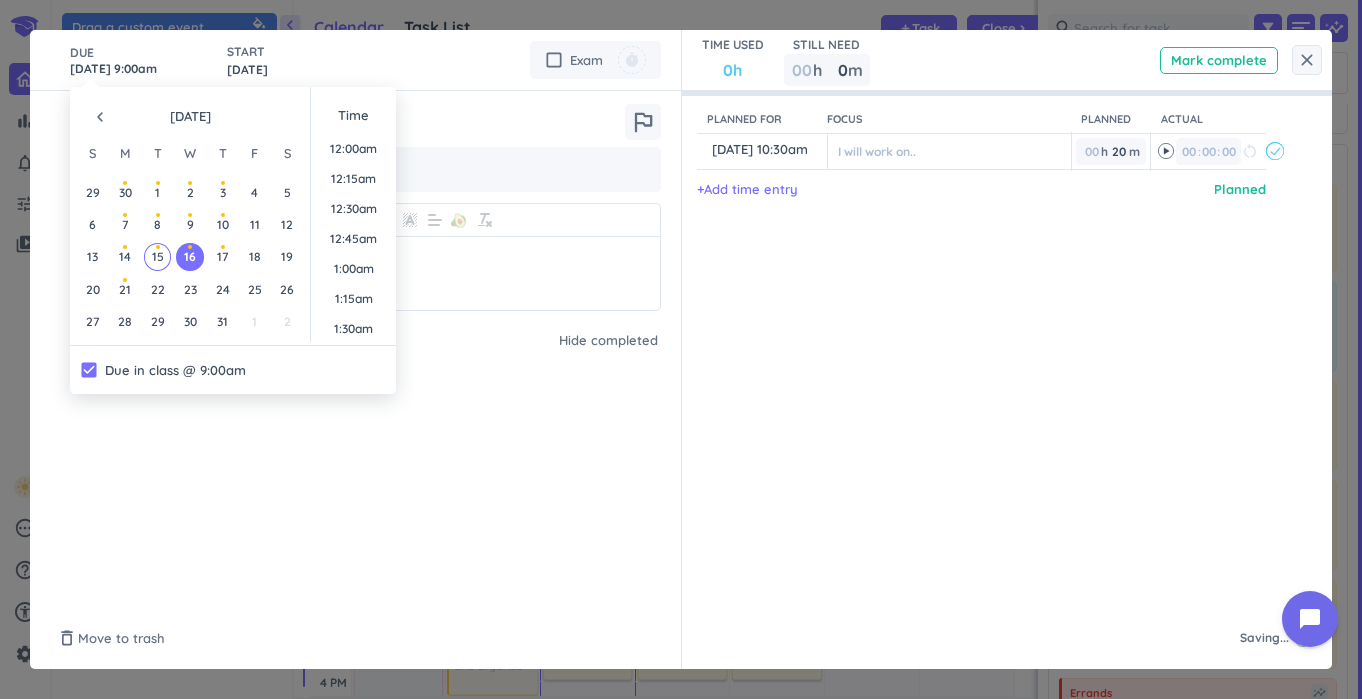 scroll, scrollTop: 0, scrollLeft: 0, axis: both 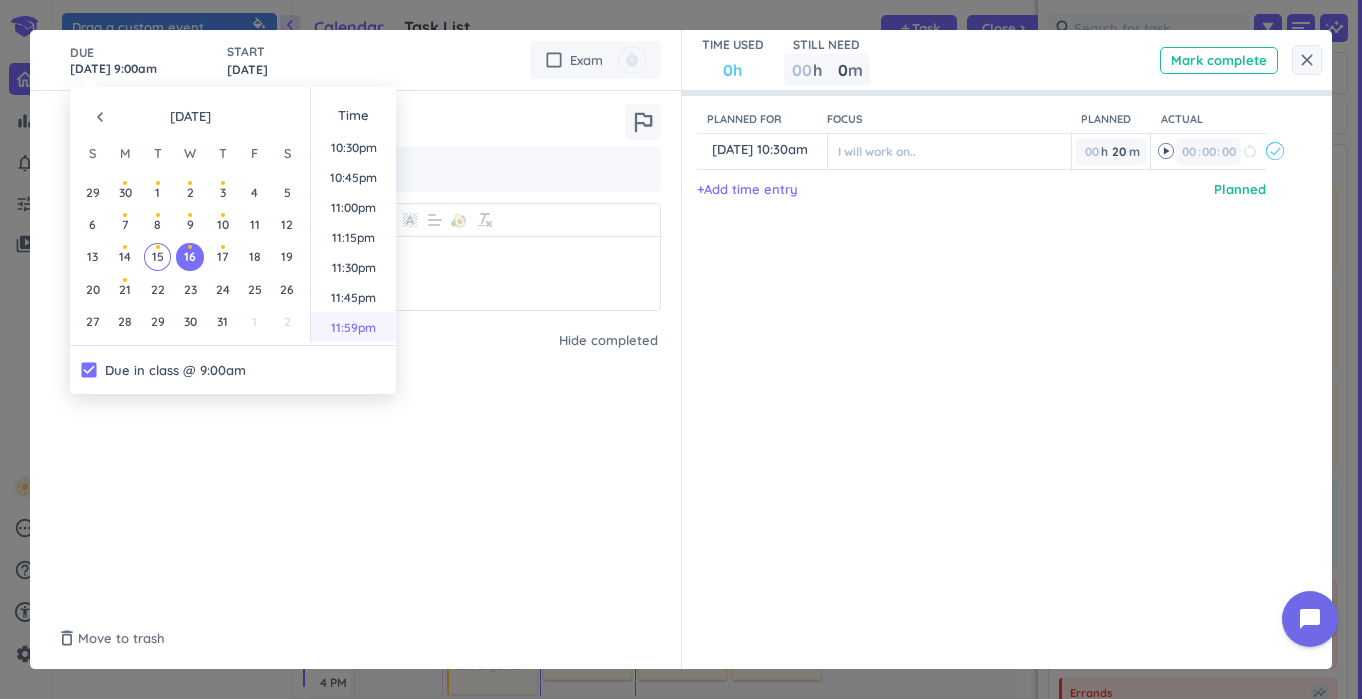 click on "11:59pm" at bounding box center [353, 327] 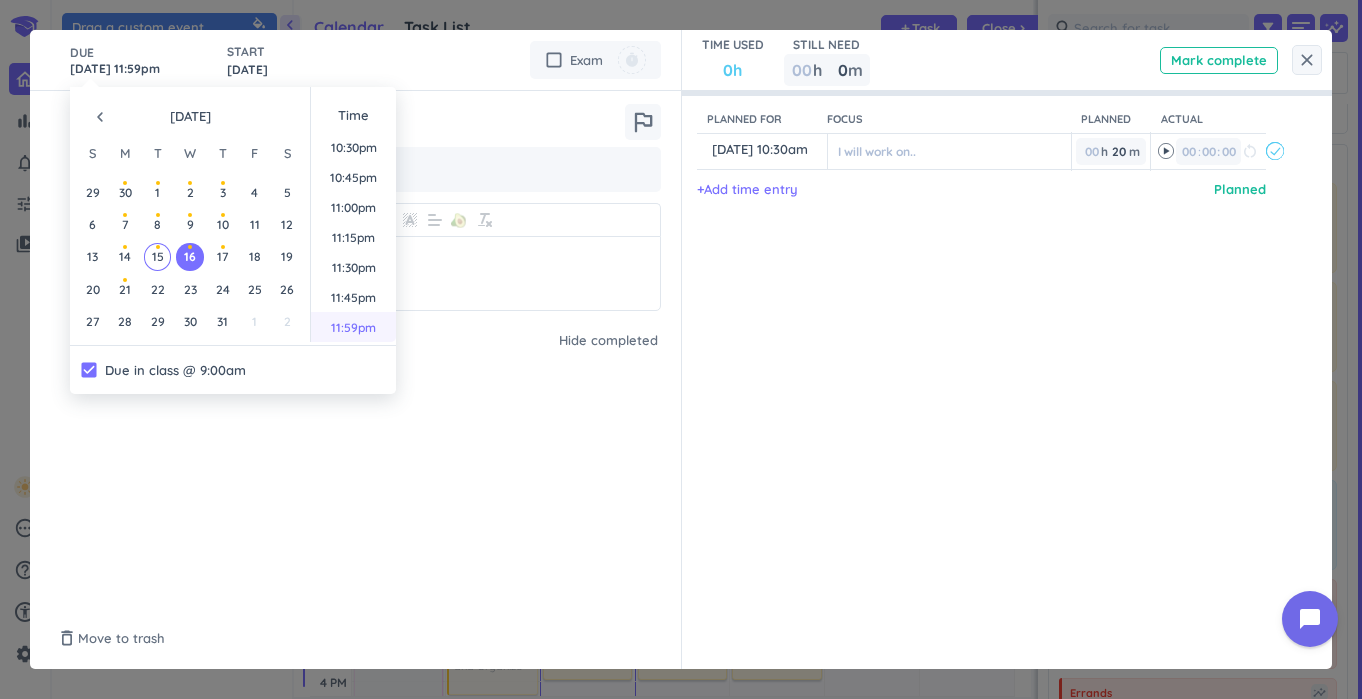 scroll, scrollTop: 0, scrollLeft: 0, axis: both 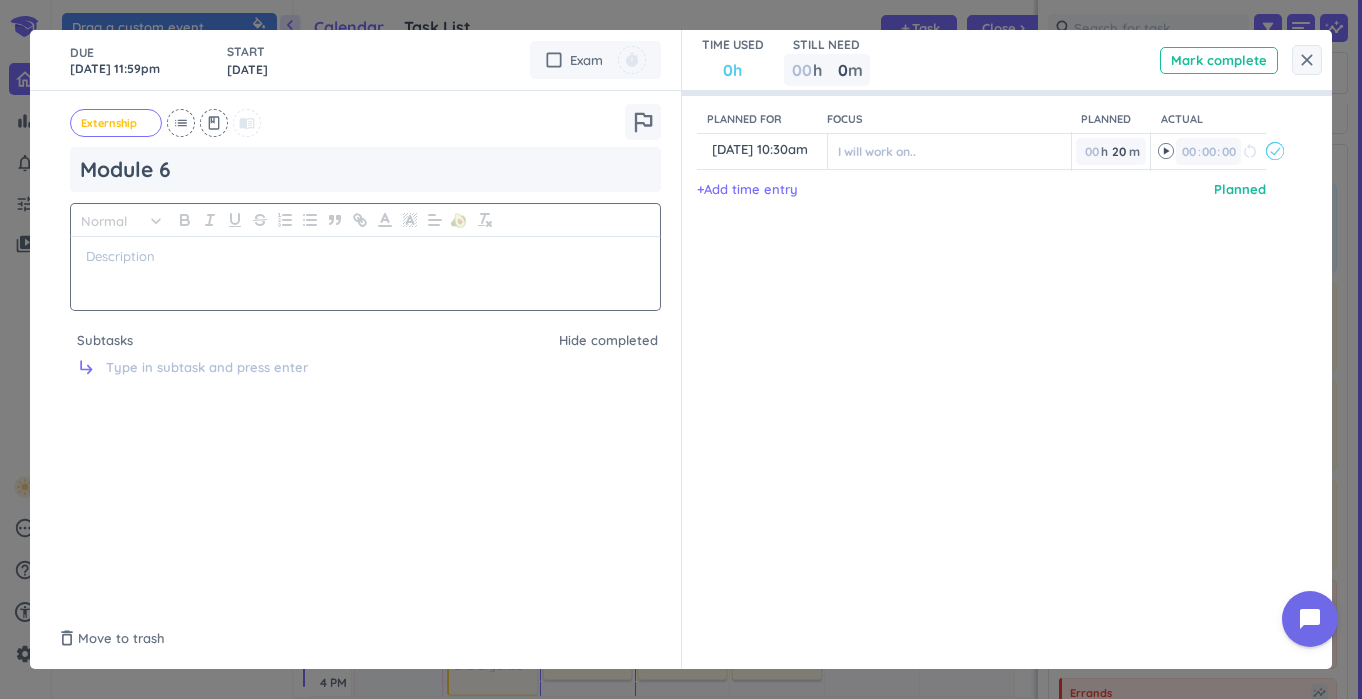click at bounding box center [365, 273] 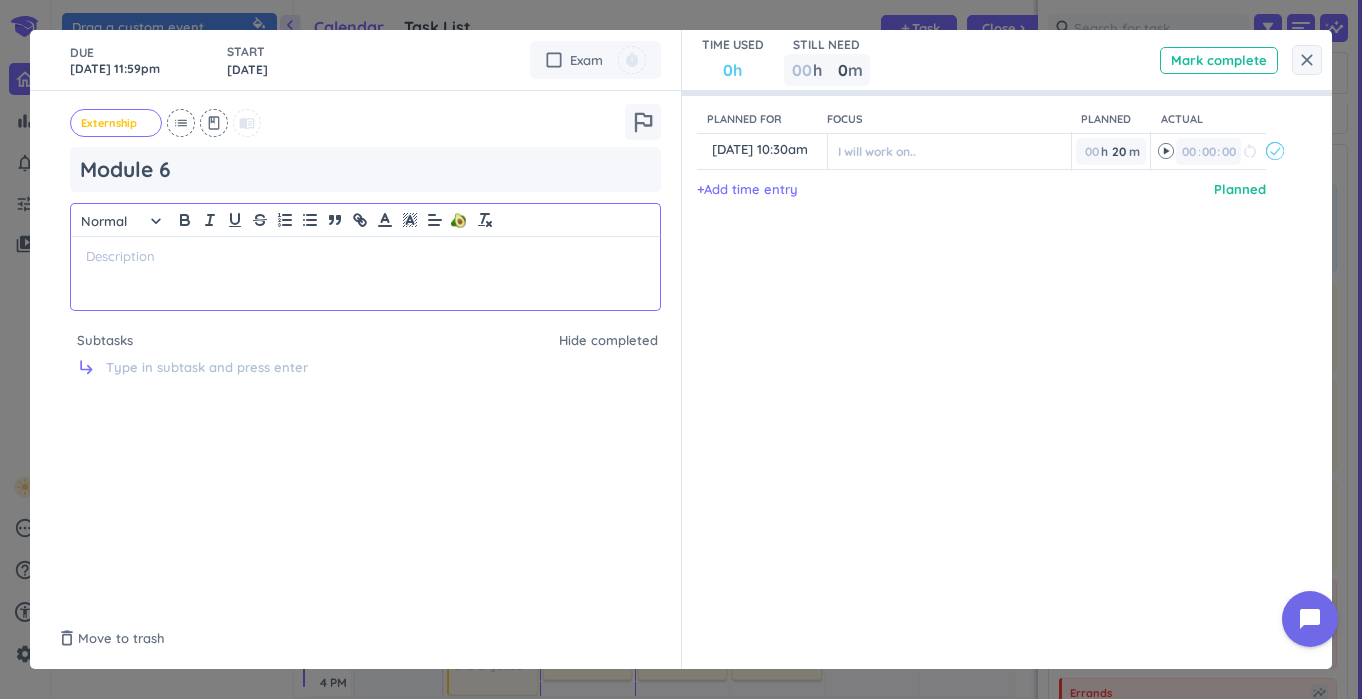 type 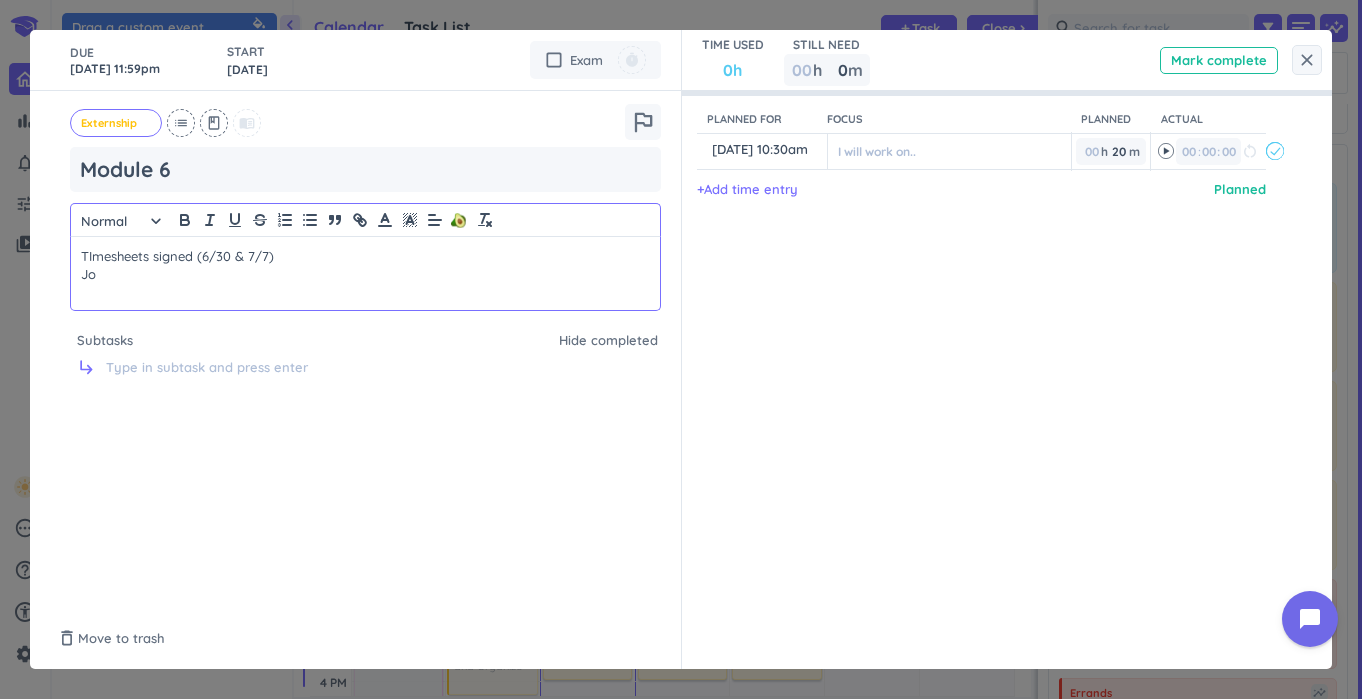 click on "Jo" at bounding box center [365, 274] 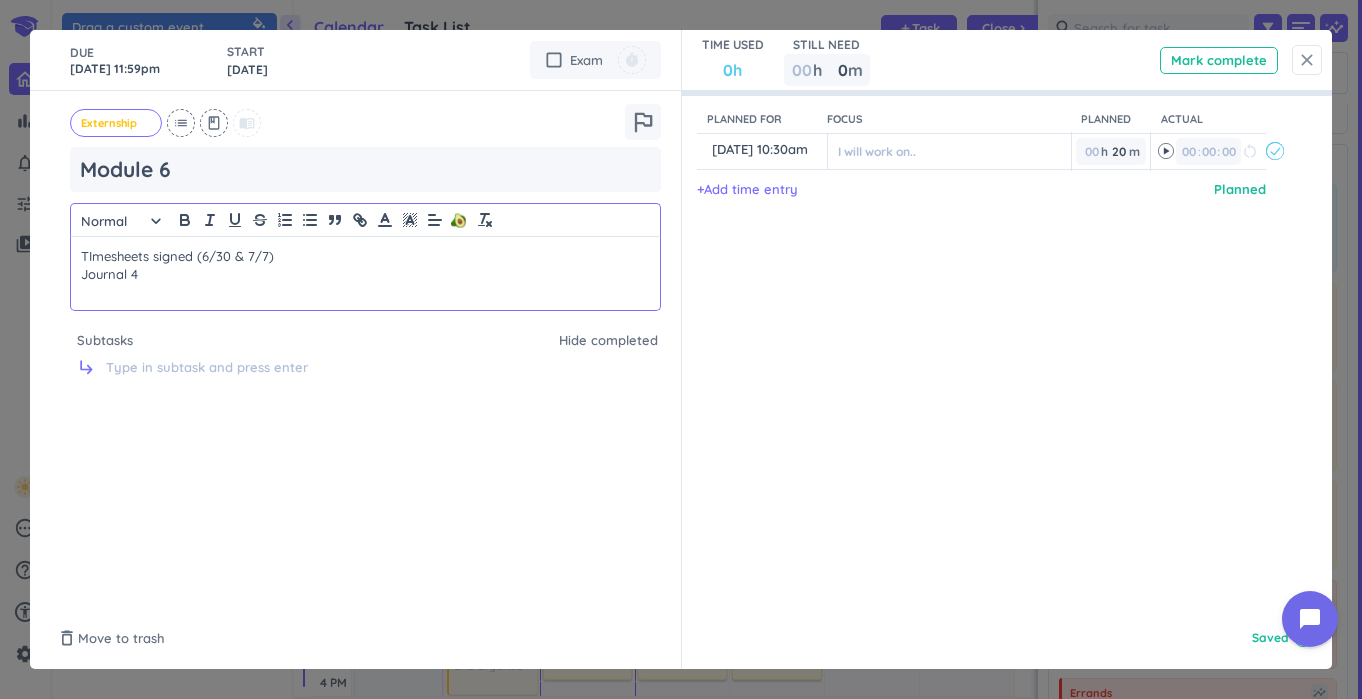 click on "close" at bounding box center [1307, 60] 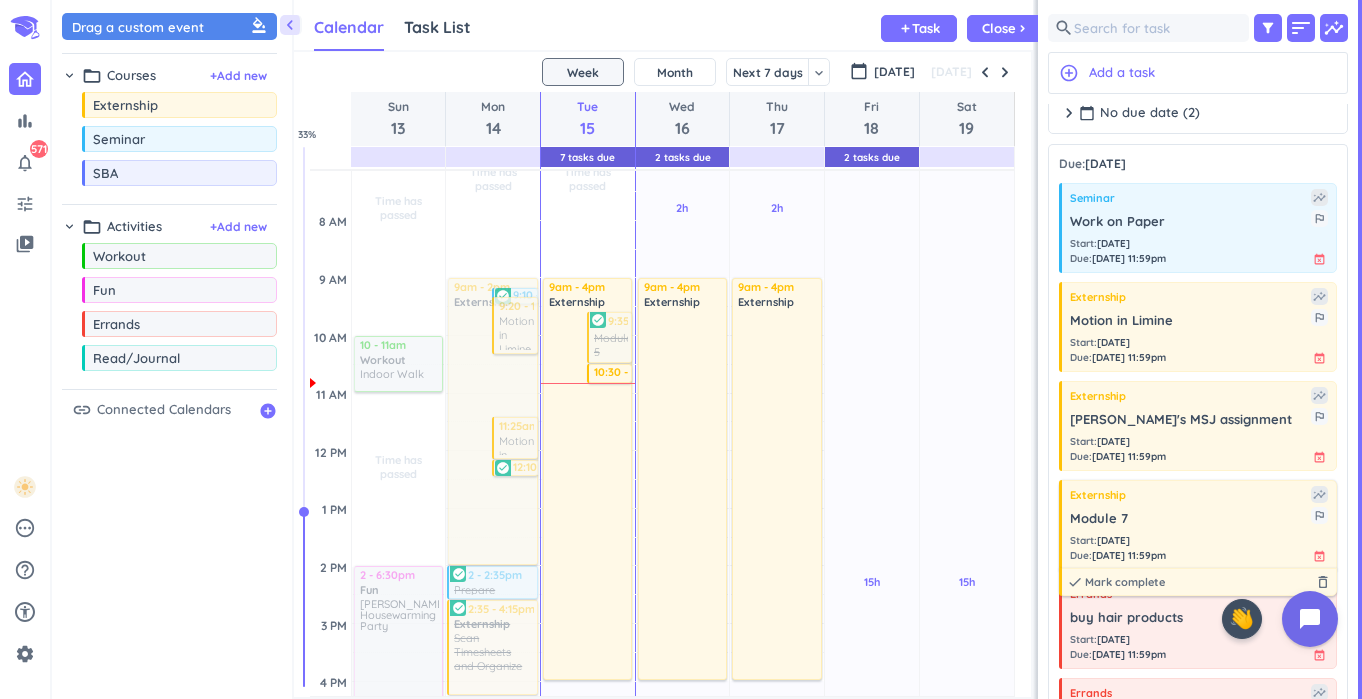 click on "Module 7" at bounding box center (1190, 519) 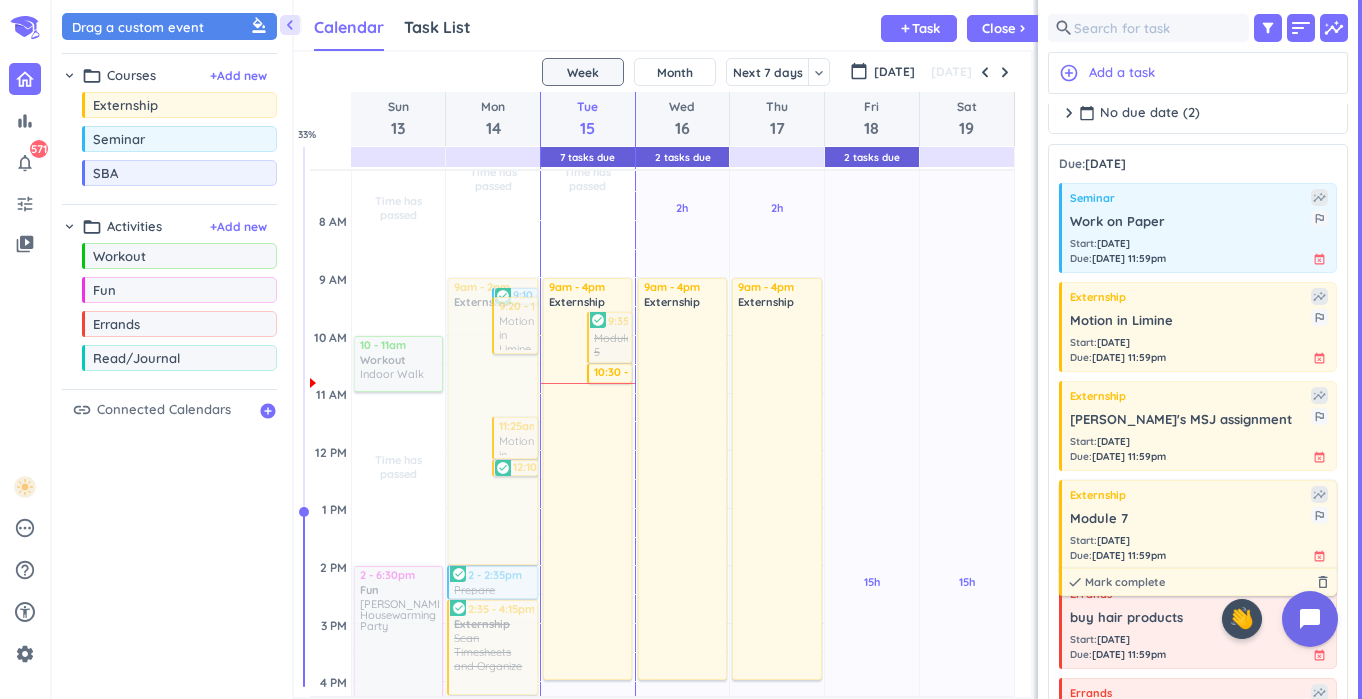 type on "x" 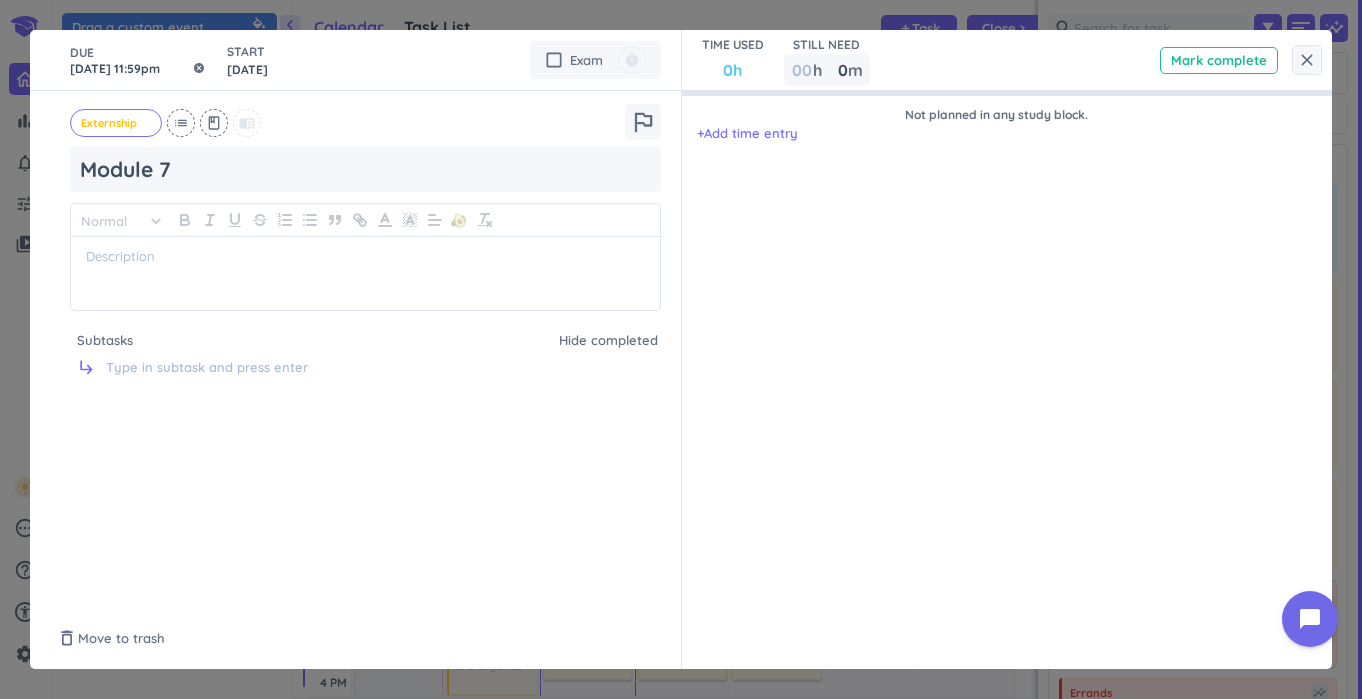 click on "[DATE] 11:59pm" at bounding box center (138, 60) 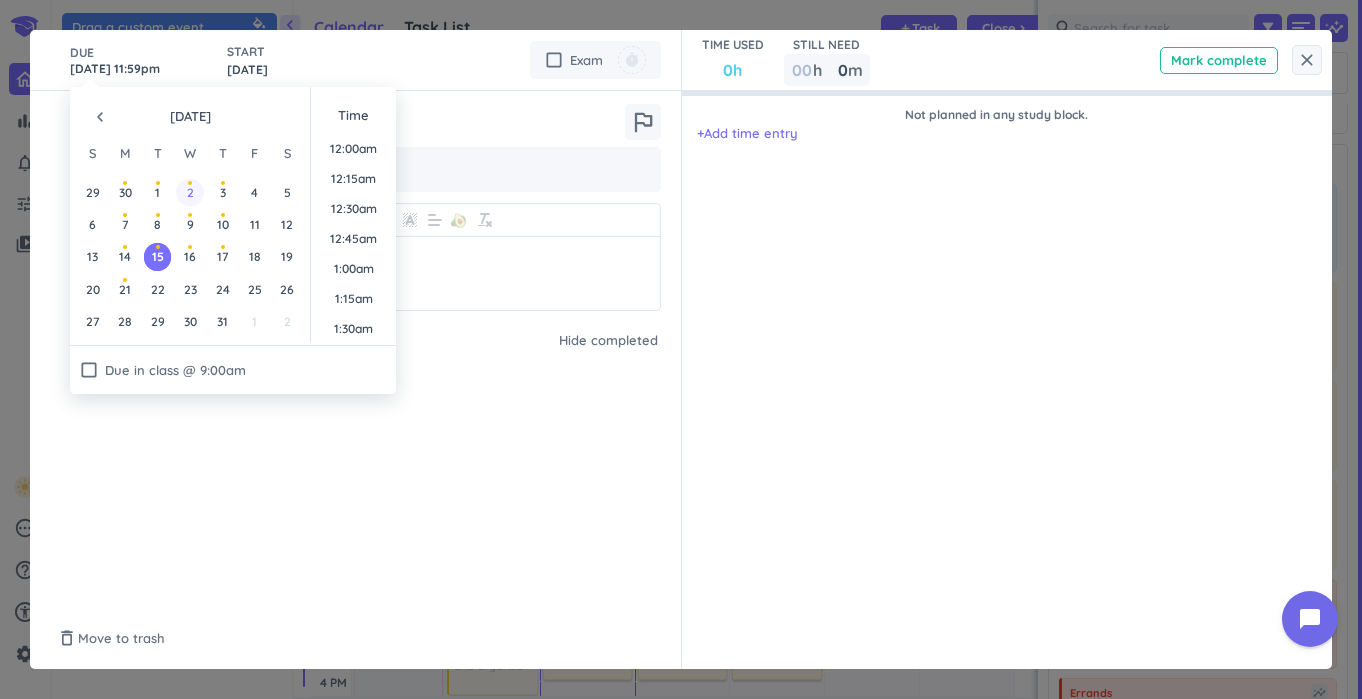 scroll, scrollTop: 2701, scrollLeft: 0, axis: vertical 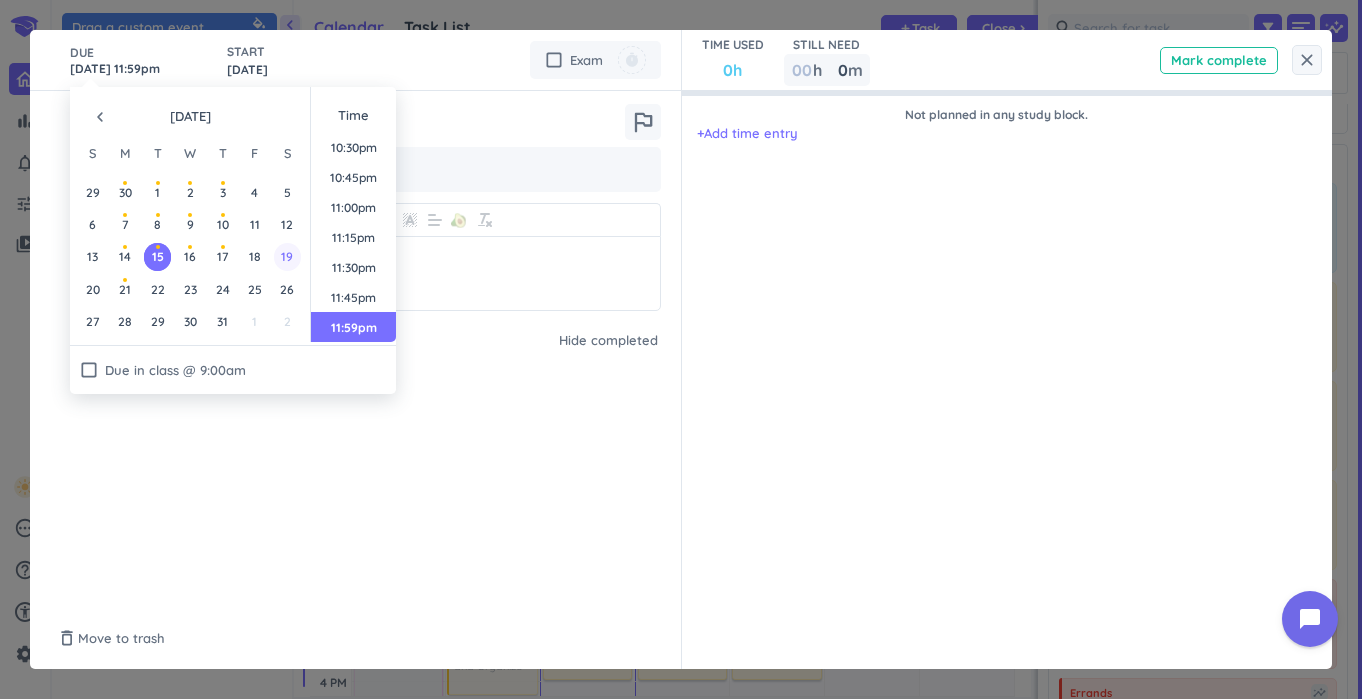 click on "19" at bounding box center (287, 256) 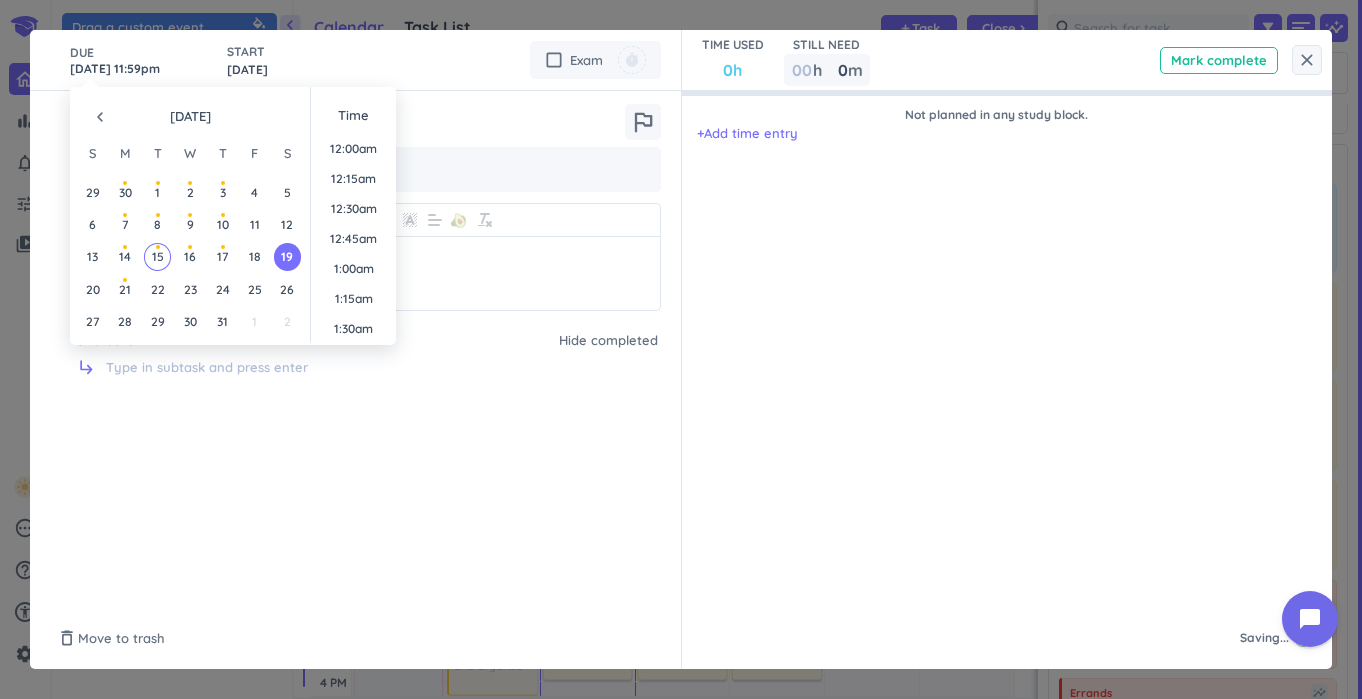 scroll, scrollTop: 0, scrollLeft: 0, axis: both 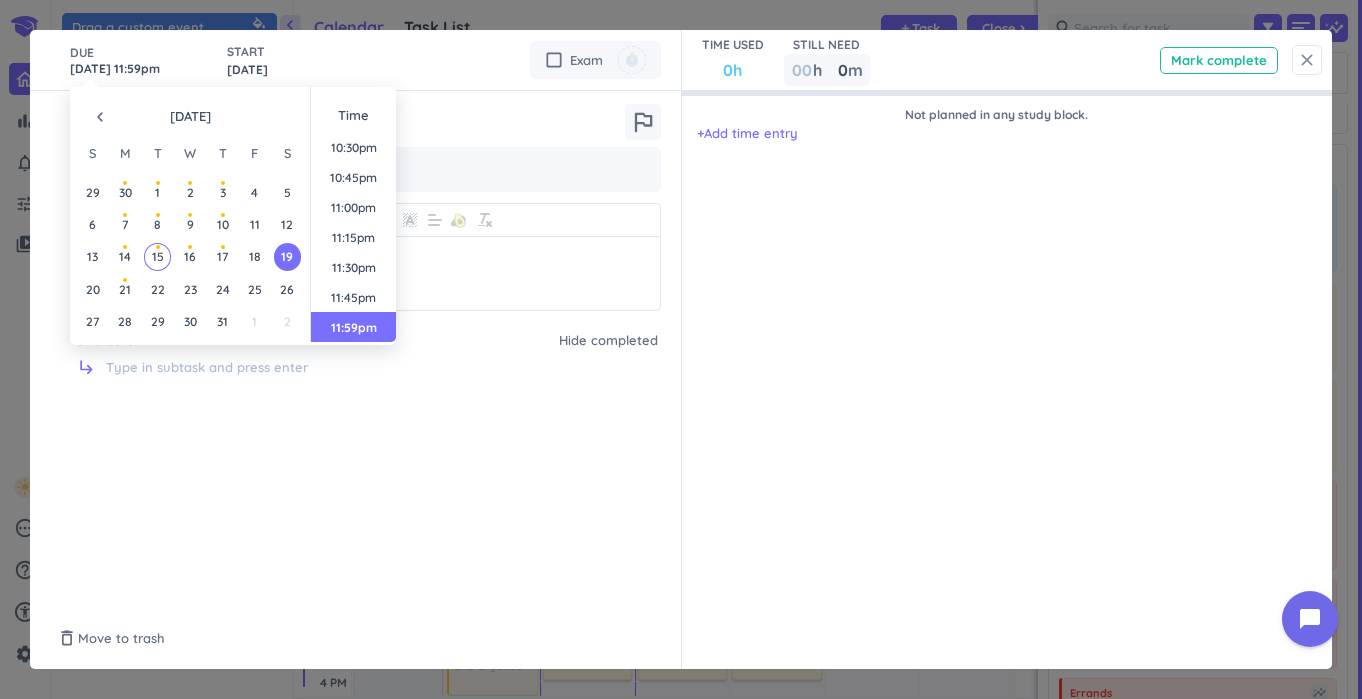click on "close" at bounding box center [1307, 60] 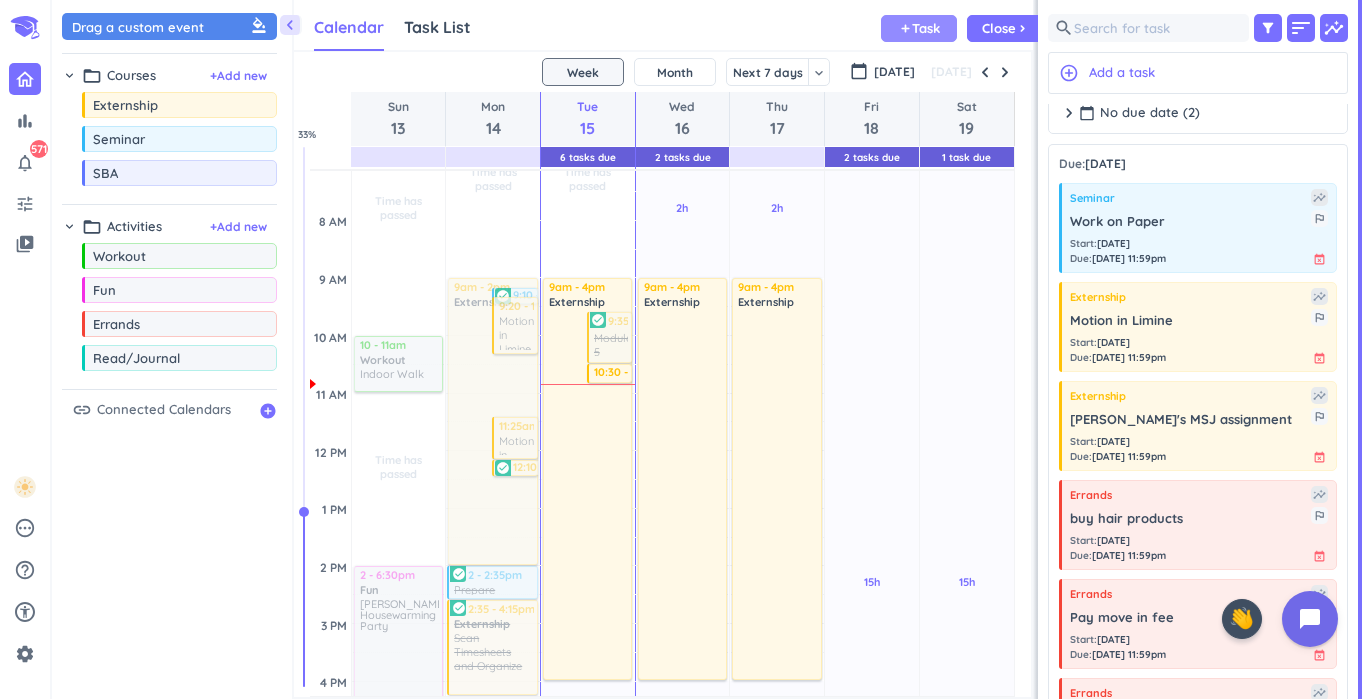 click on "Task" at bounding box center (926, 28) 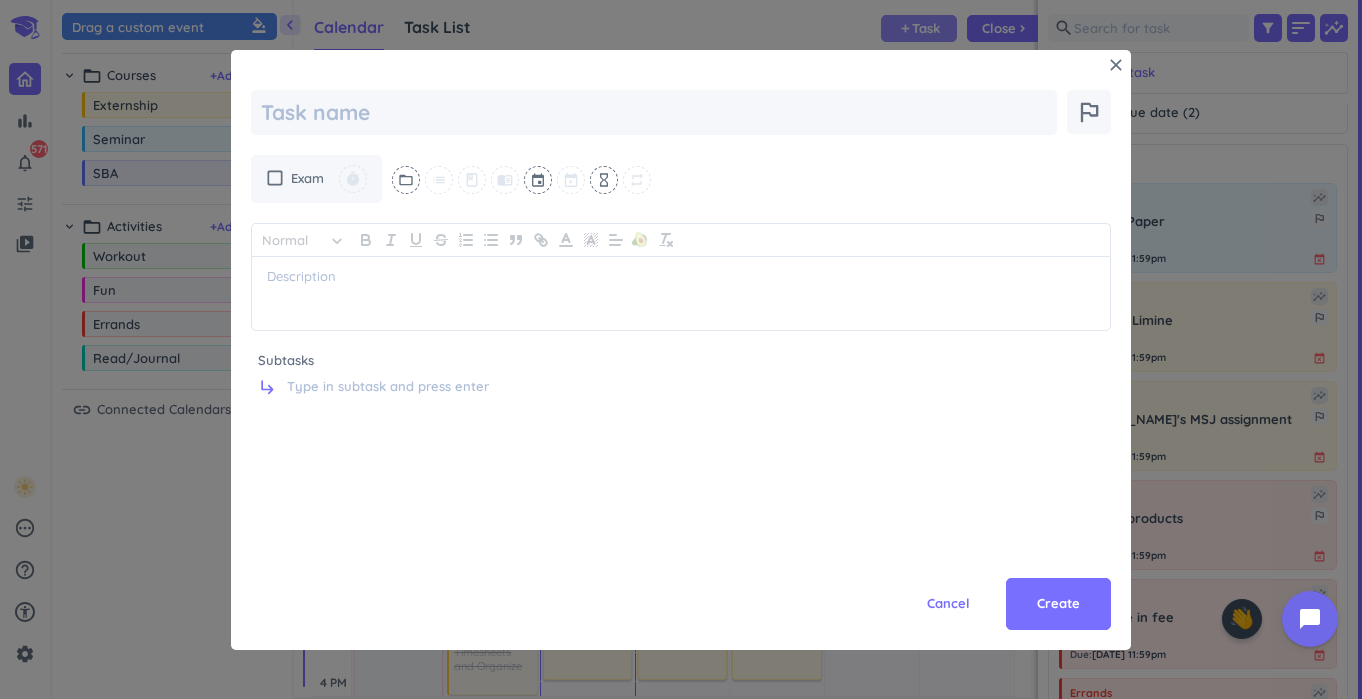 type on "x" 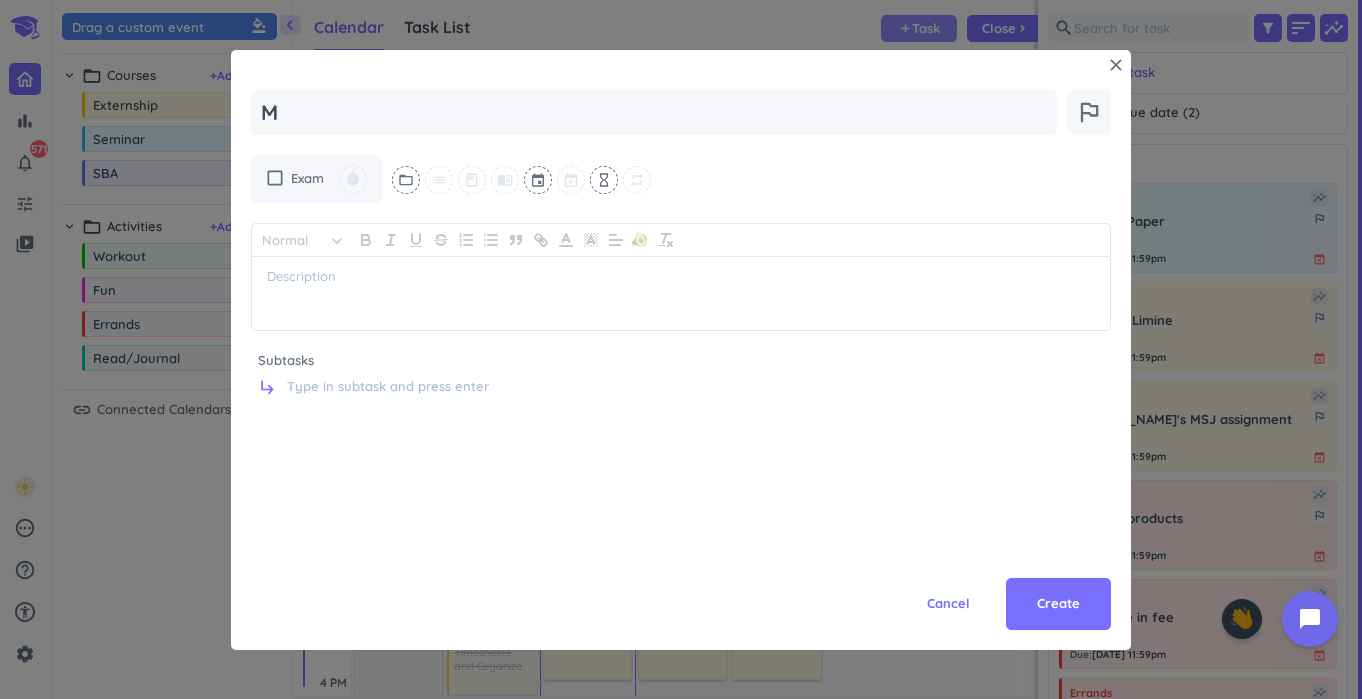 type on "x" 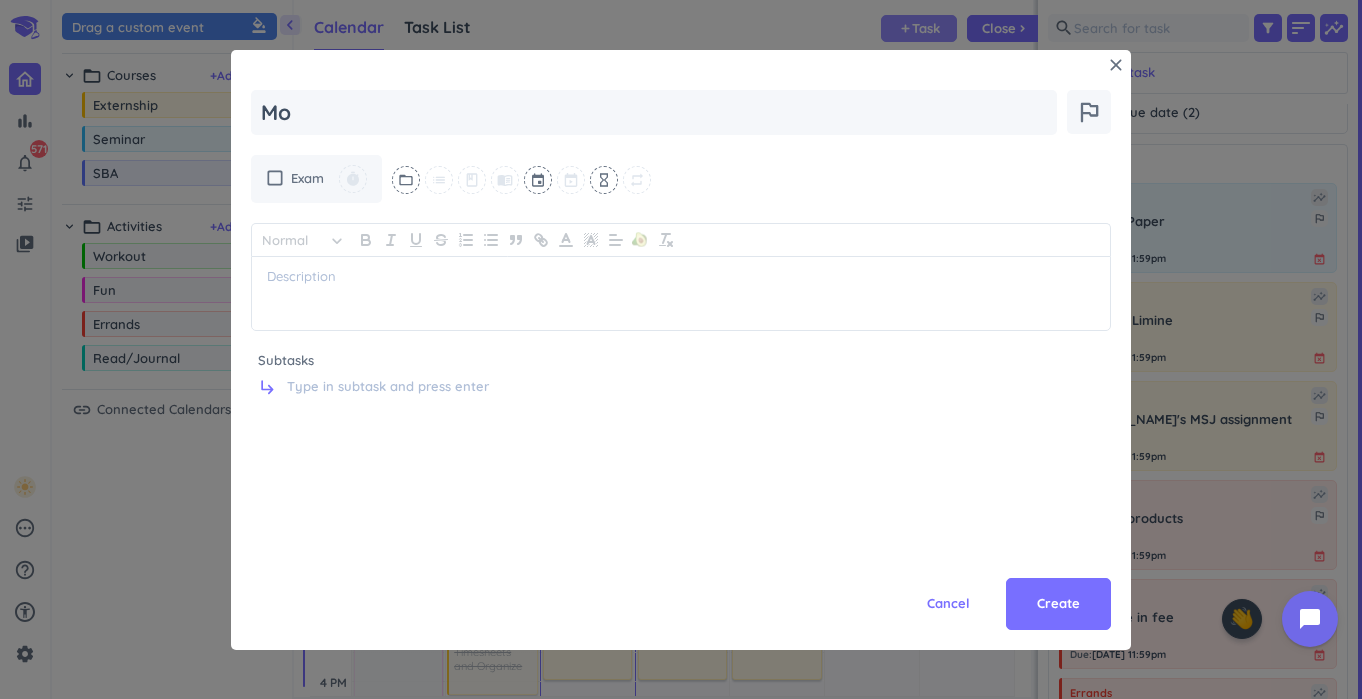type on "x" 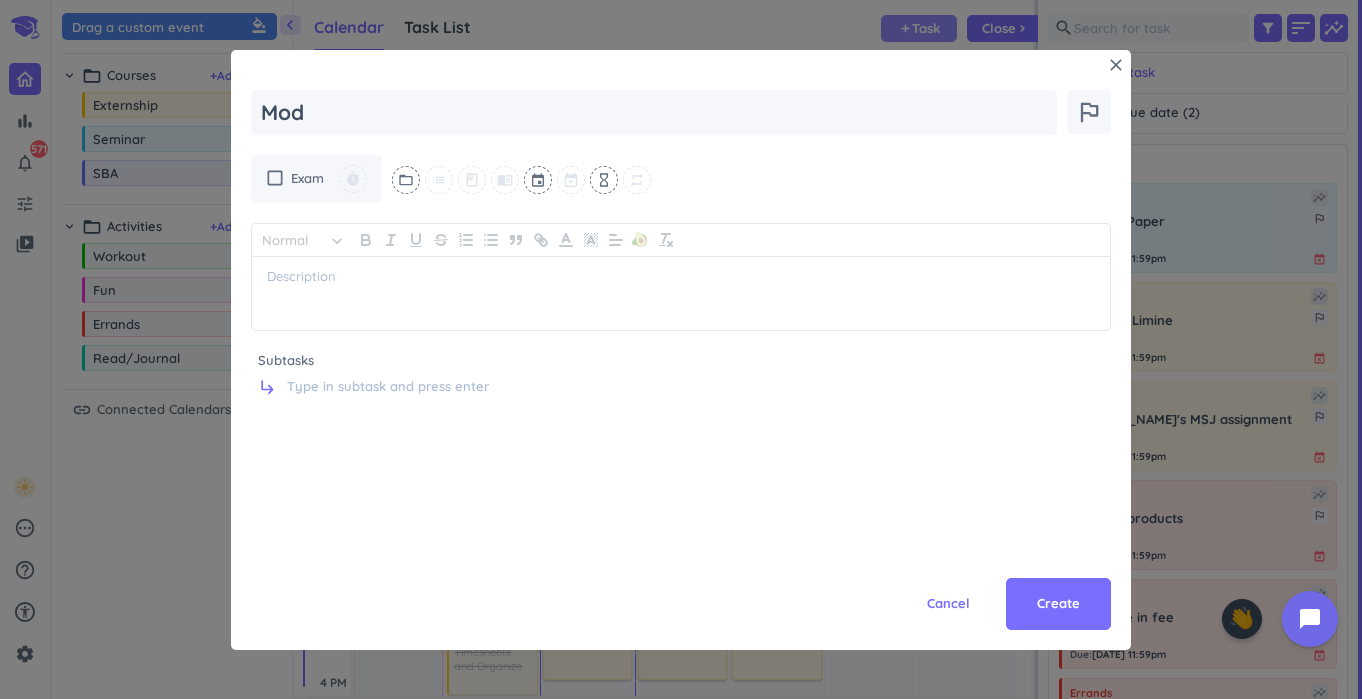 type on "x" 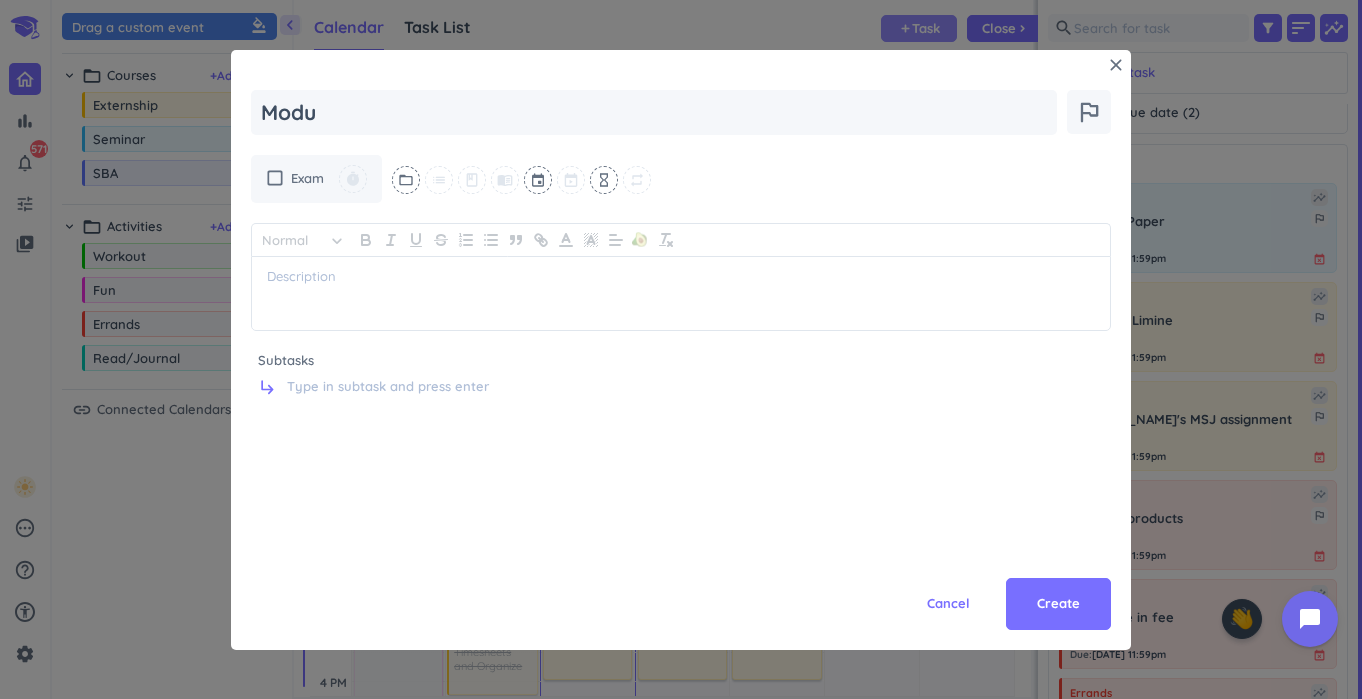 type on "x" 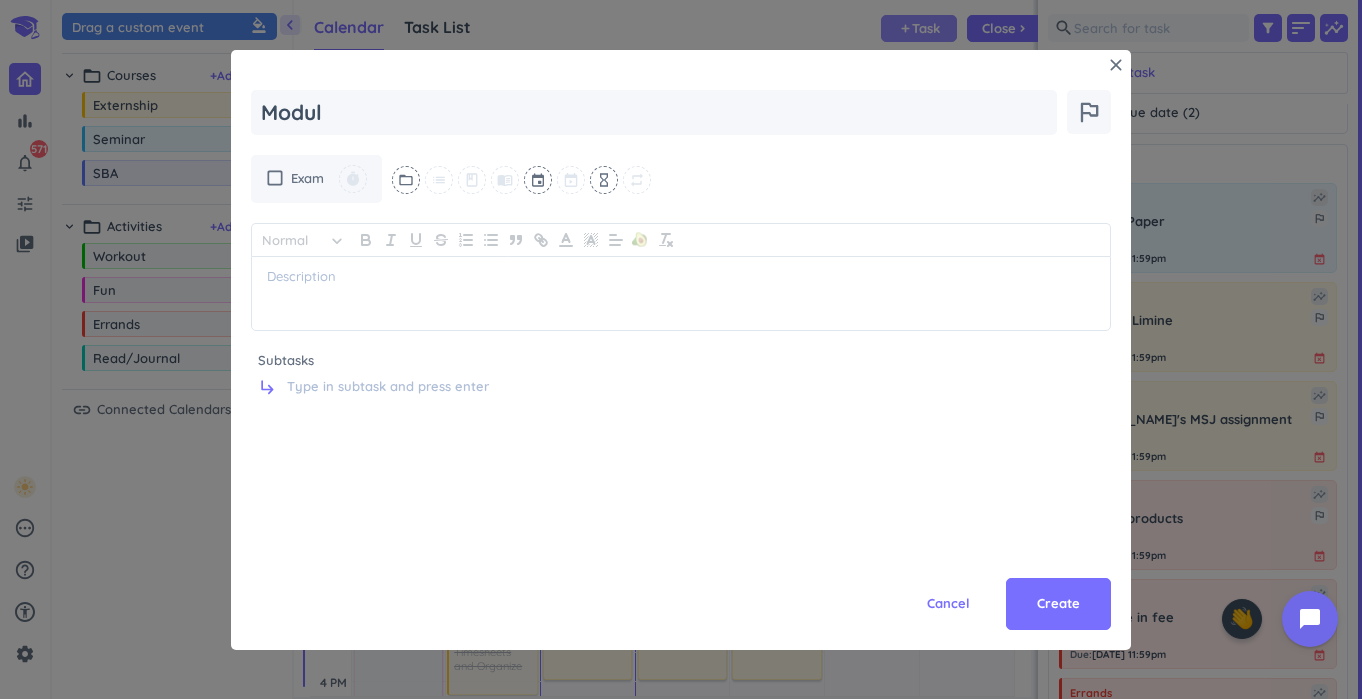 type on "x" 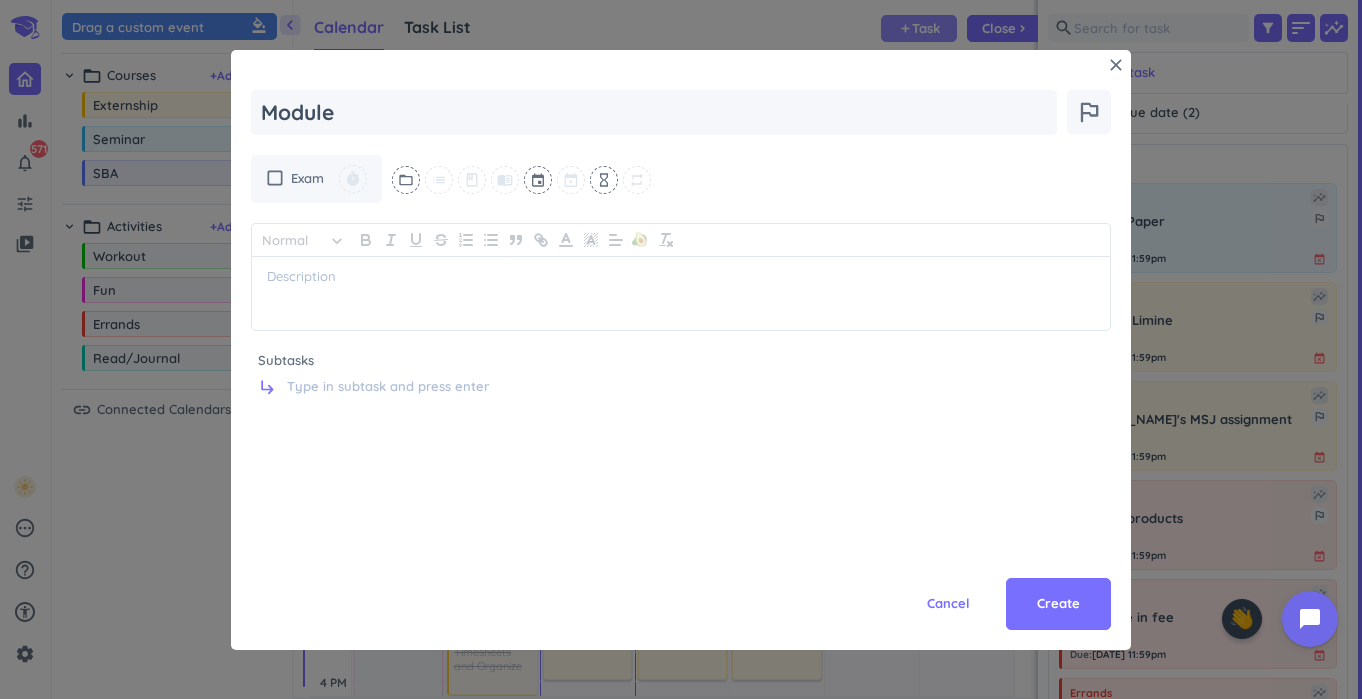 type on "x" 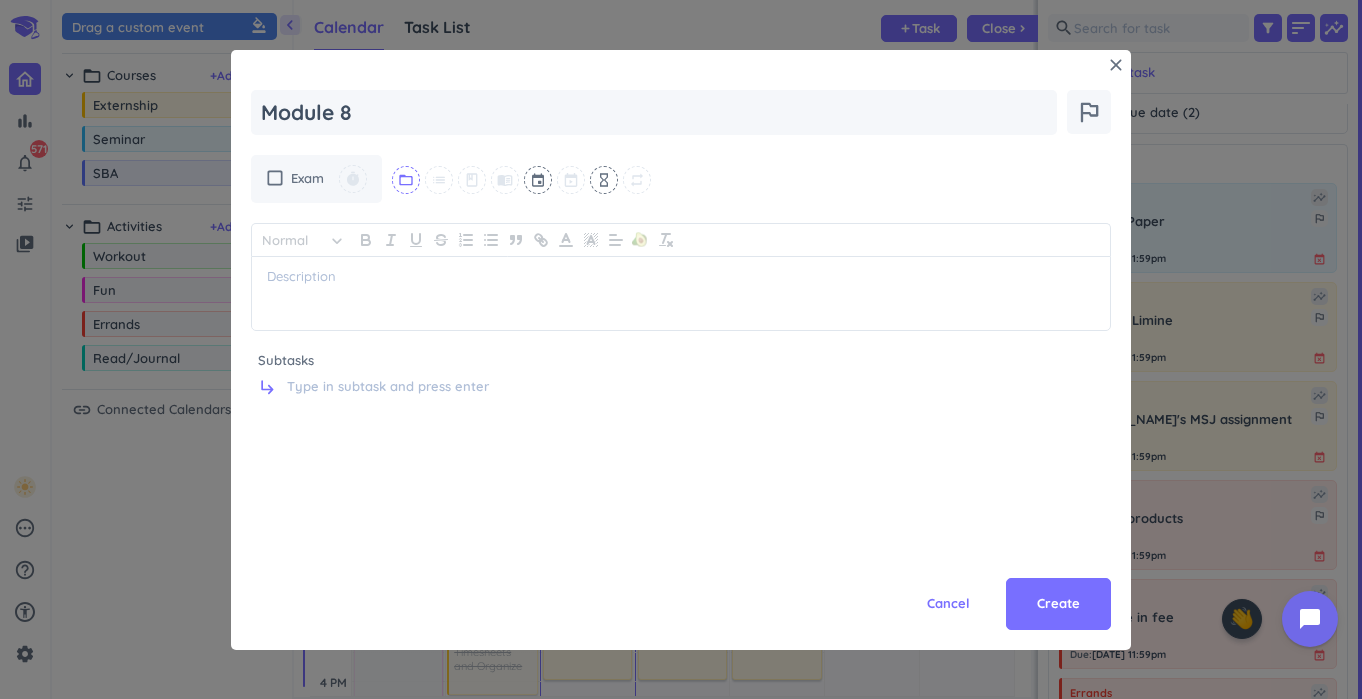 type on "Module 8" 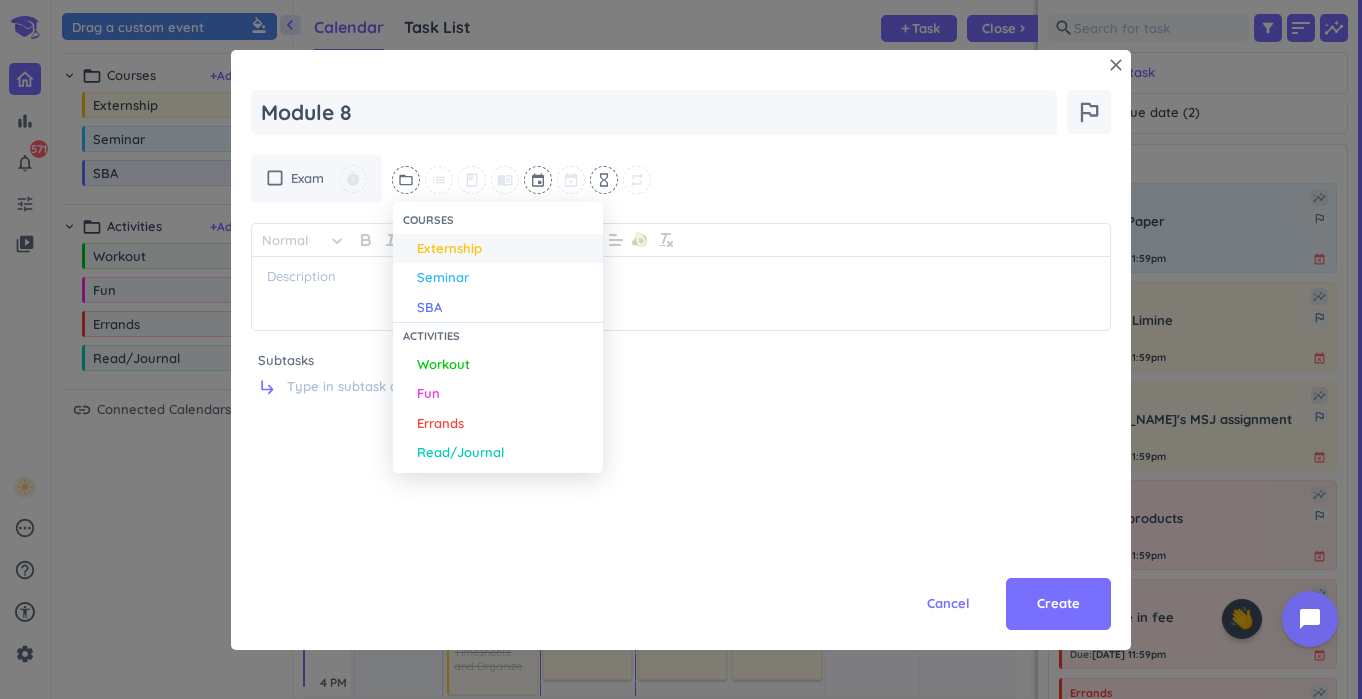click on "Externship" at bounding box center [449, 249] 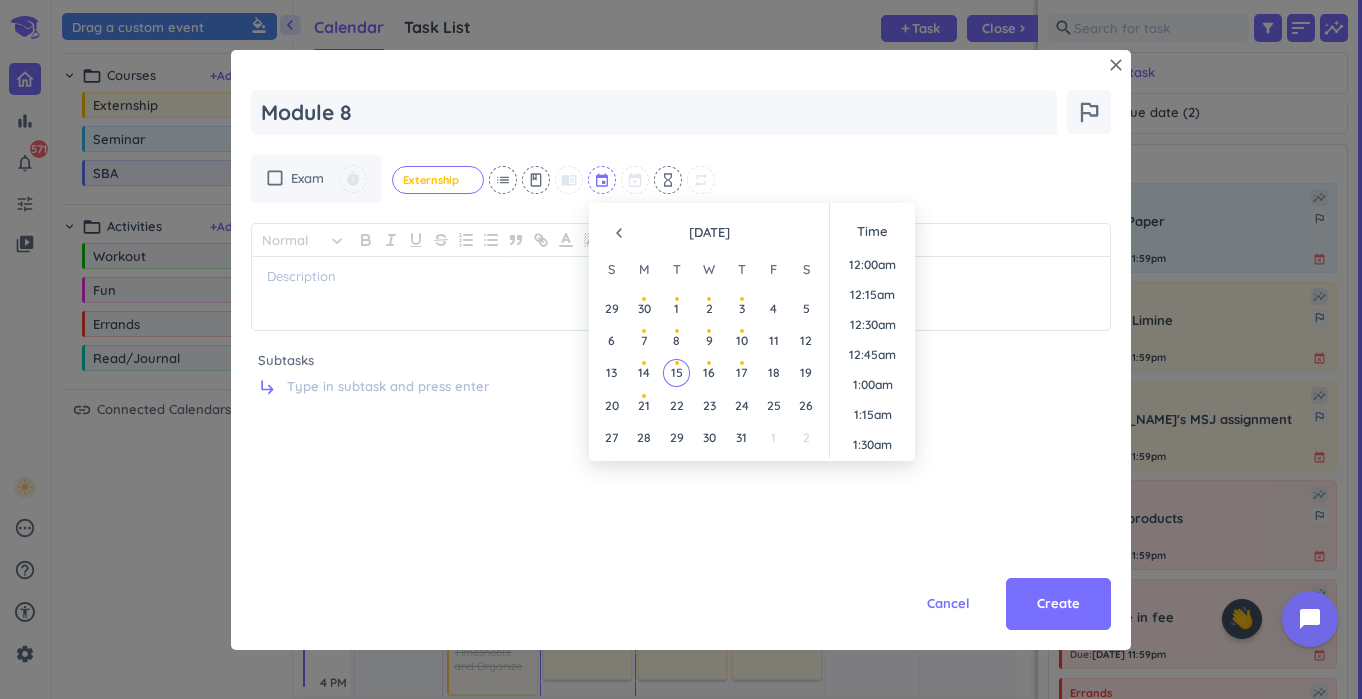 click at bounding box center (603, 180) 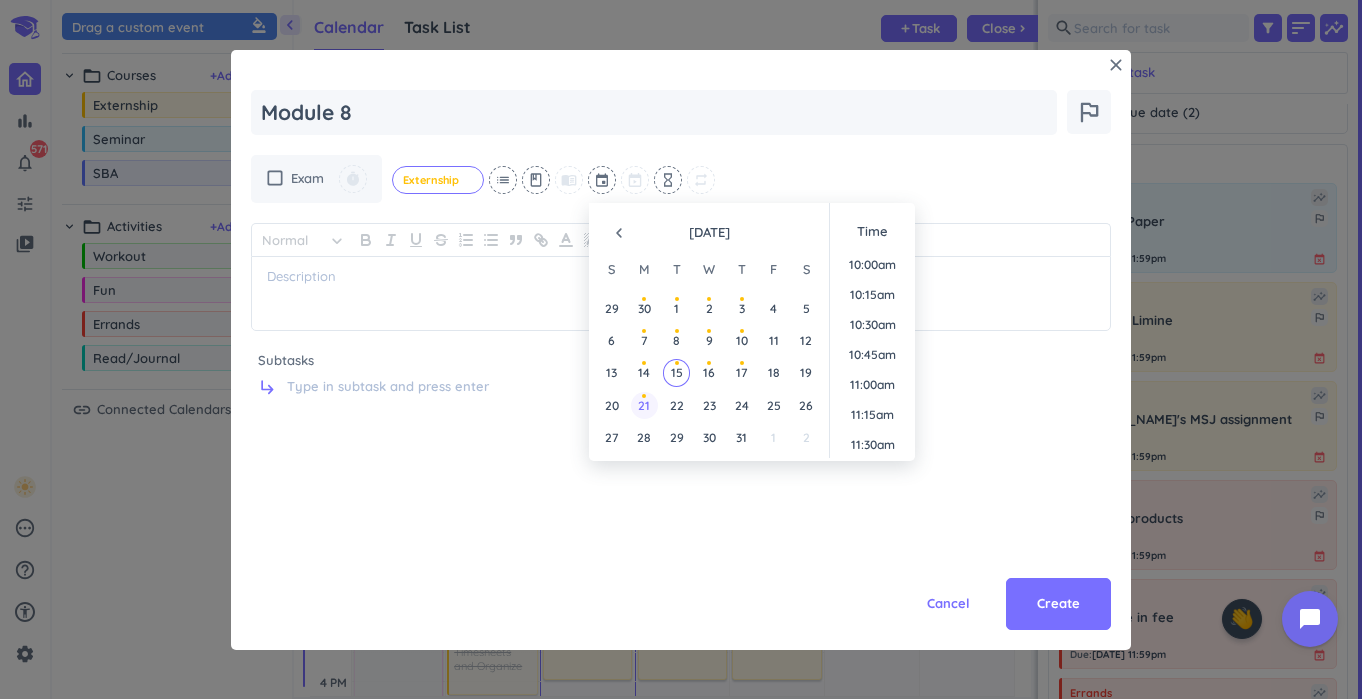 click on "21" at bounding box center (644, 405) 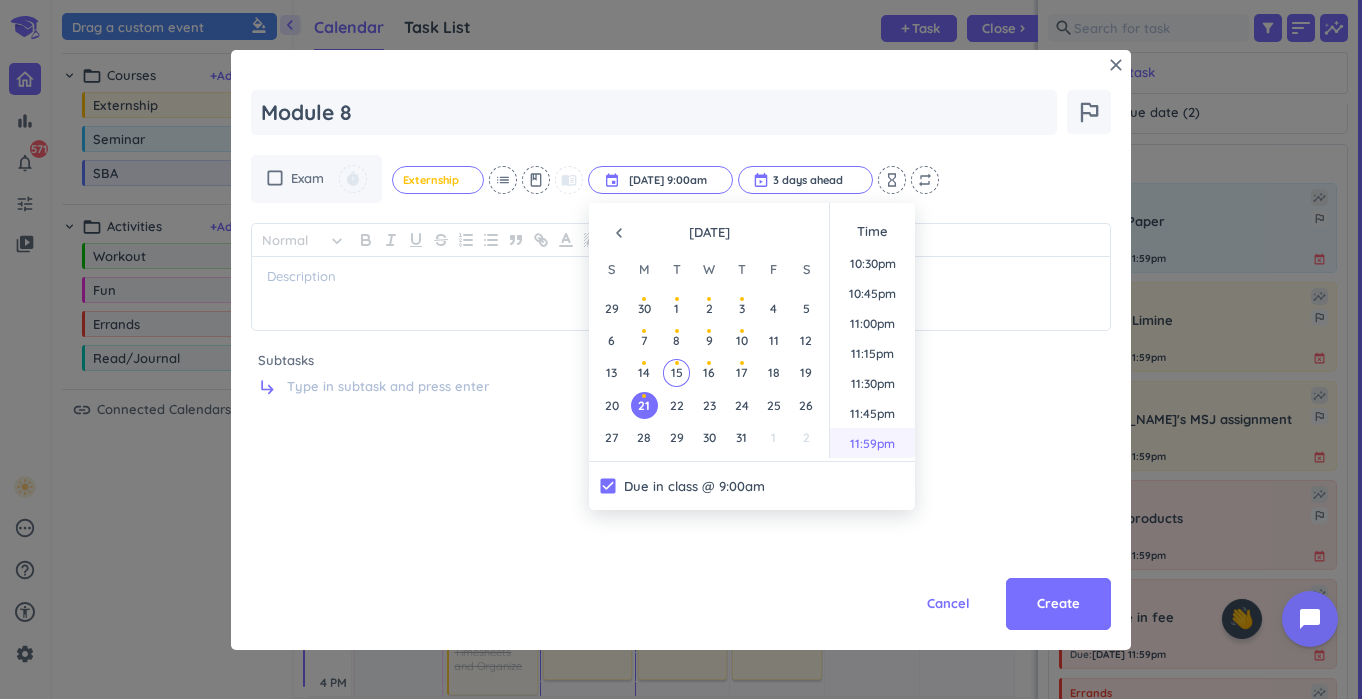 scroll, scrollTop: 2701, scrollLeft: 0, axis: vertical 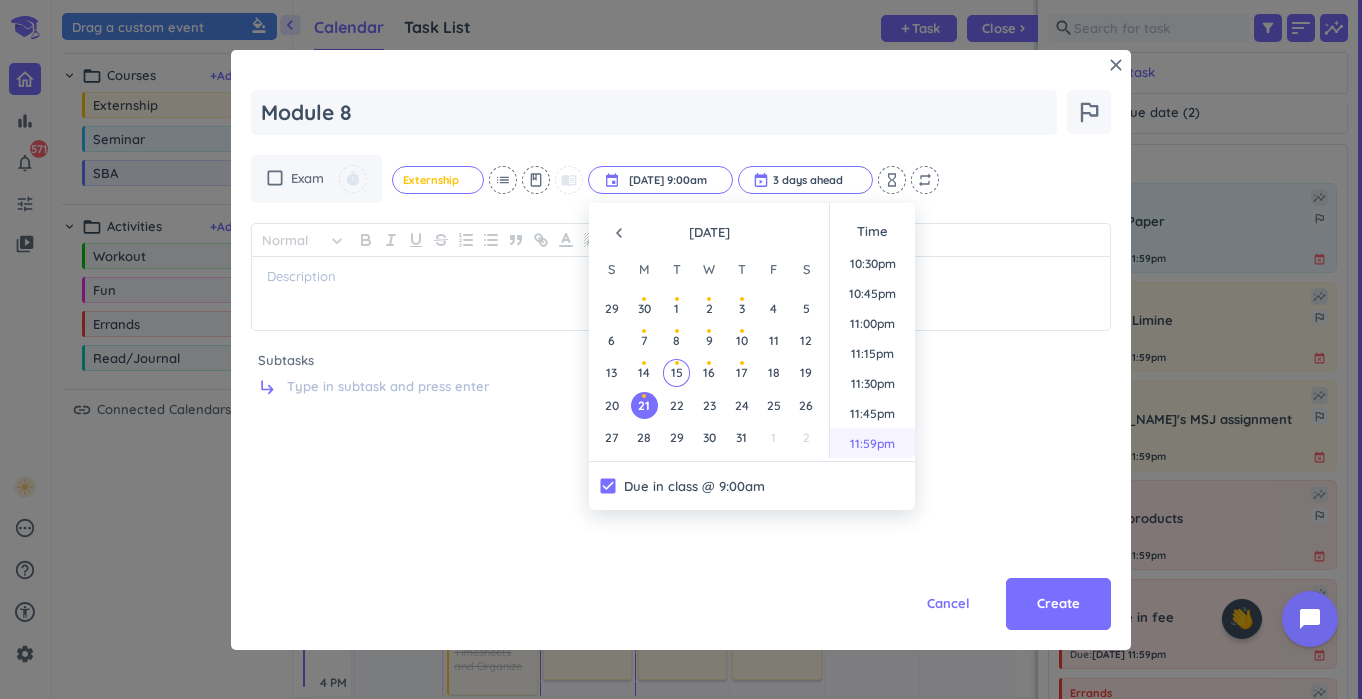 click on "11:59pm" at bounding box center (872, 443) 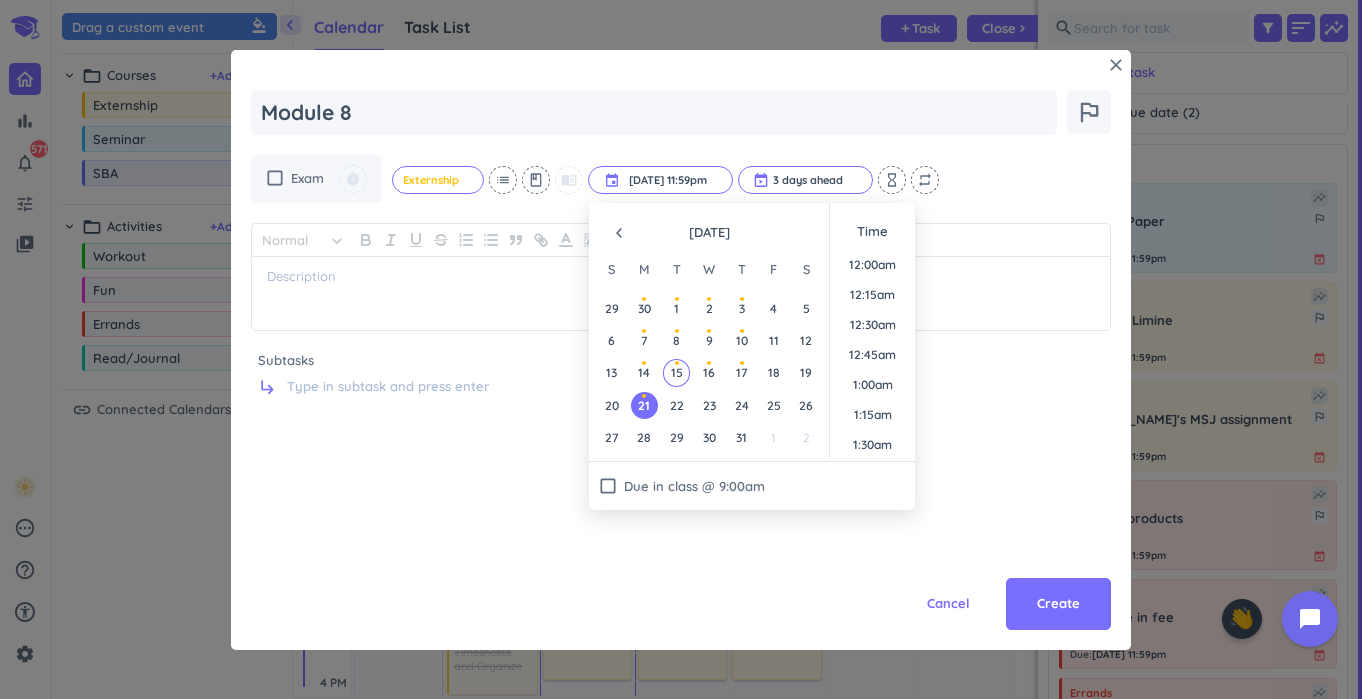 scroll, scrollTop: 2701, scrollLeft: 0, axis: vertical 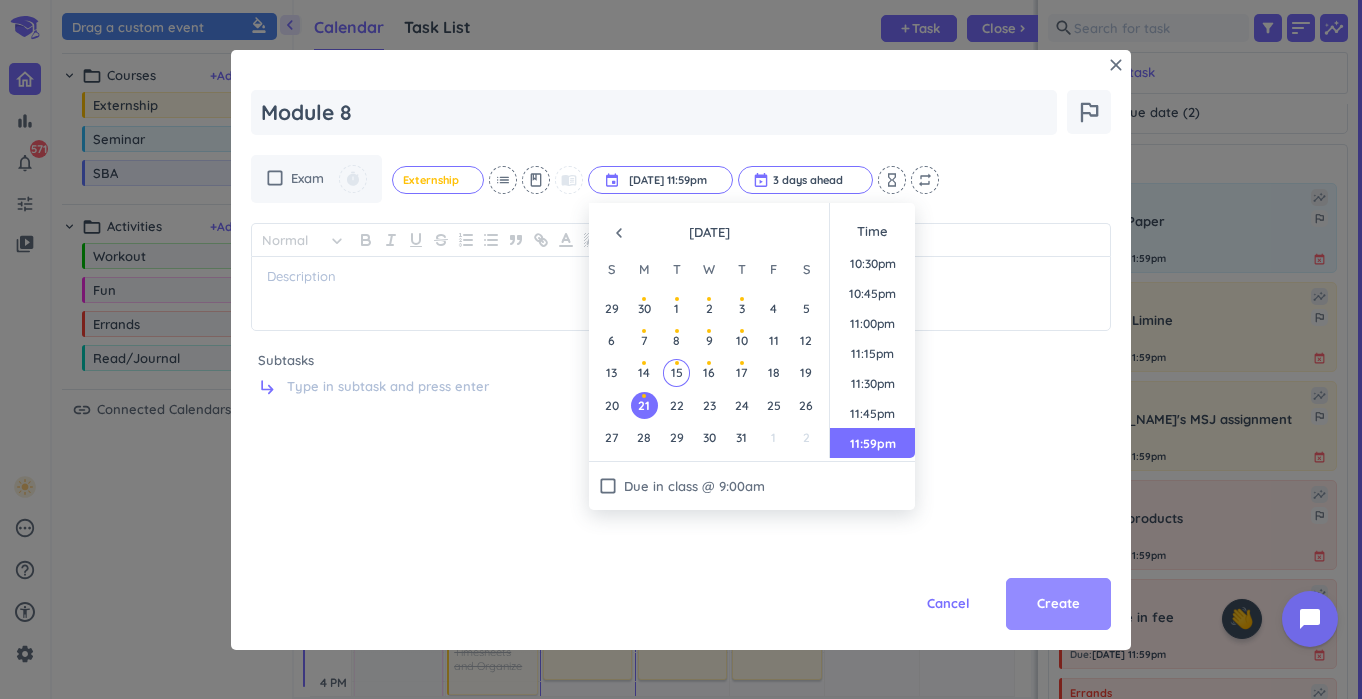 click on "Create" at bounding box center [1058, 604] 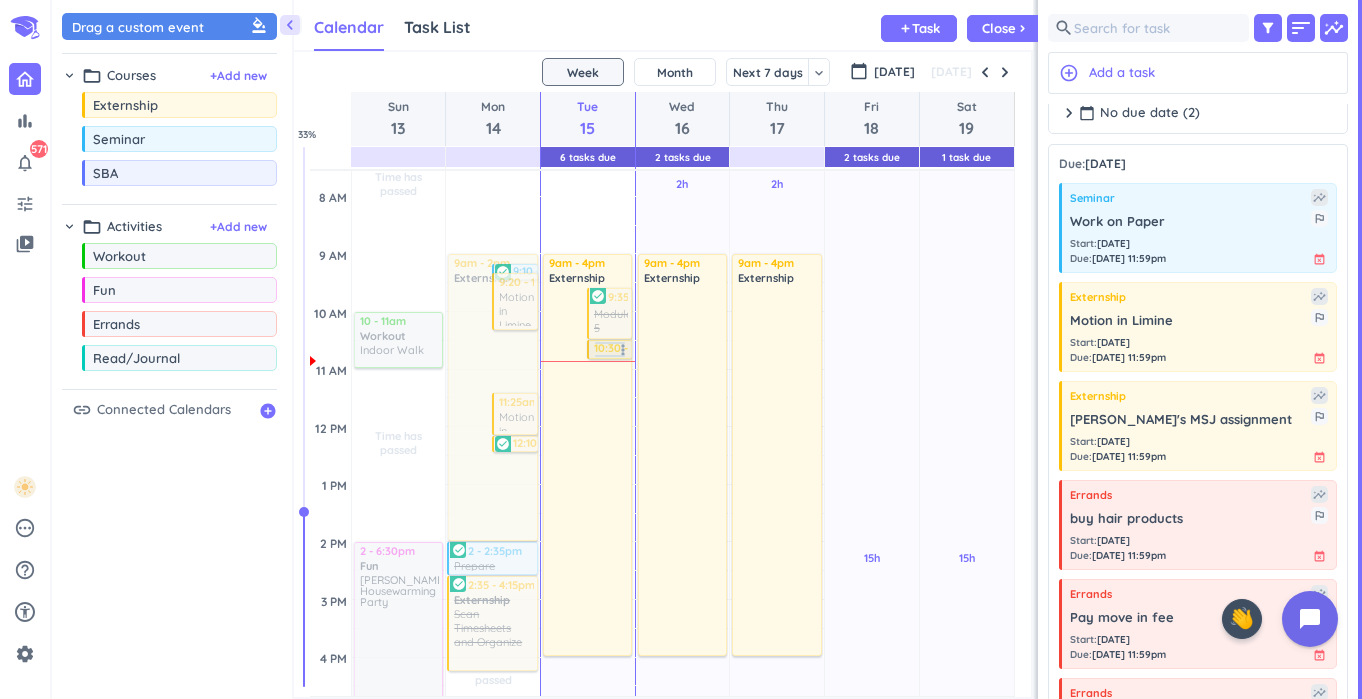 scroll, scrollTop: 208, scrollLeft: 0, axis: vertical 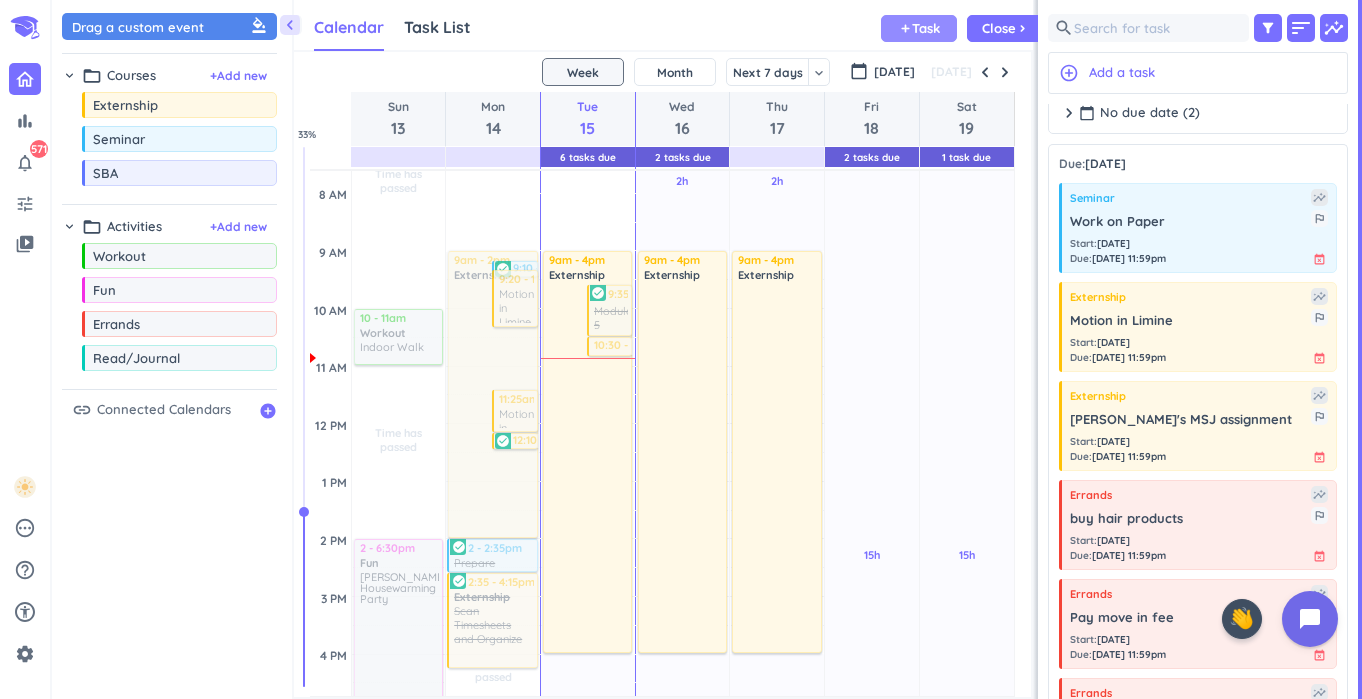 click on "Task" at bounding box center [926, 28] 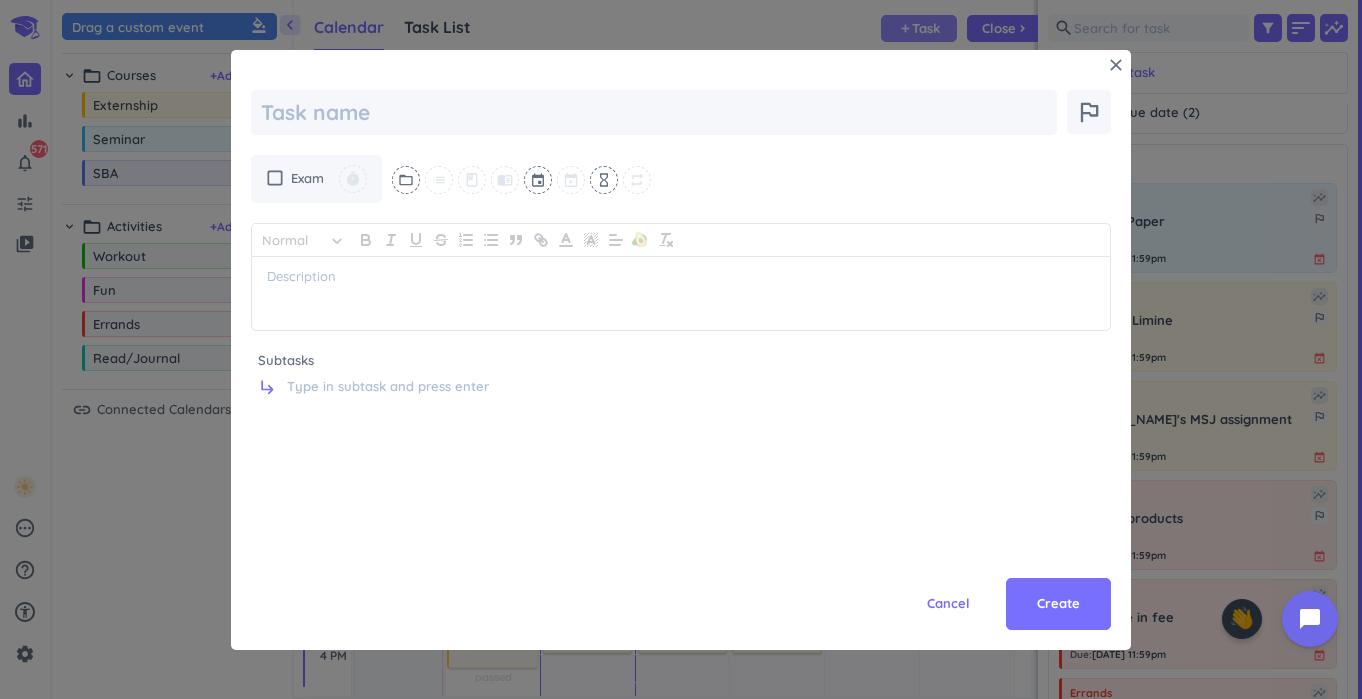 type on "x" 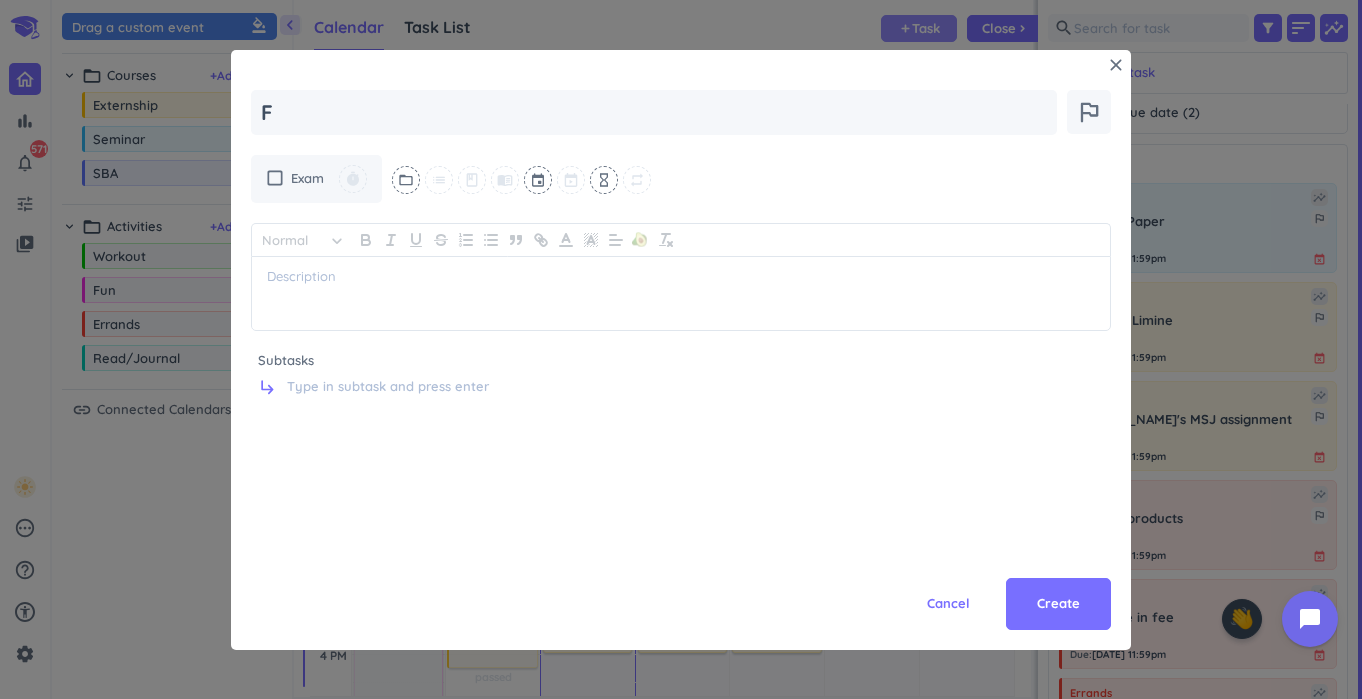 type on "x" 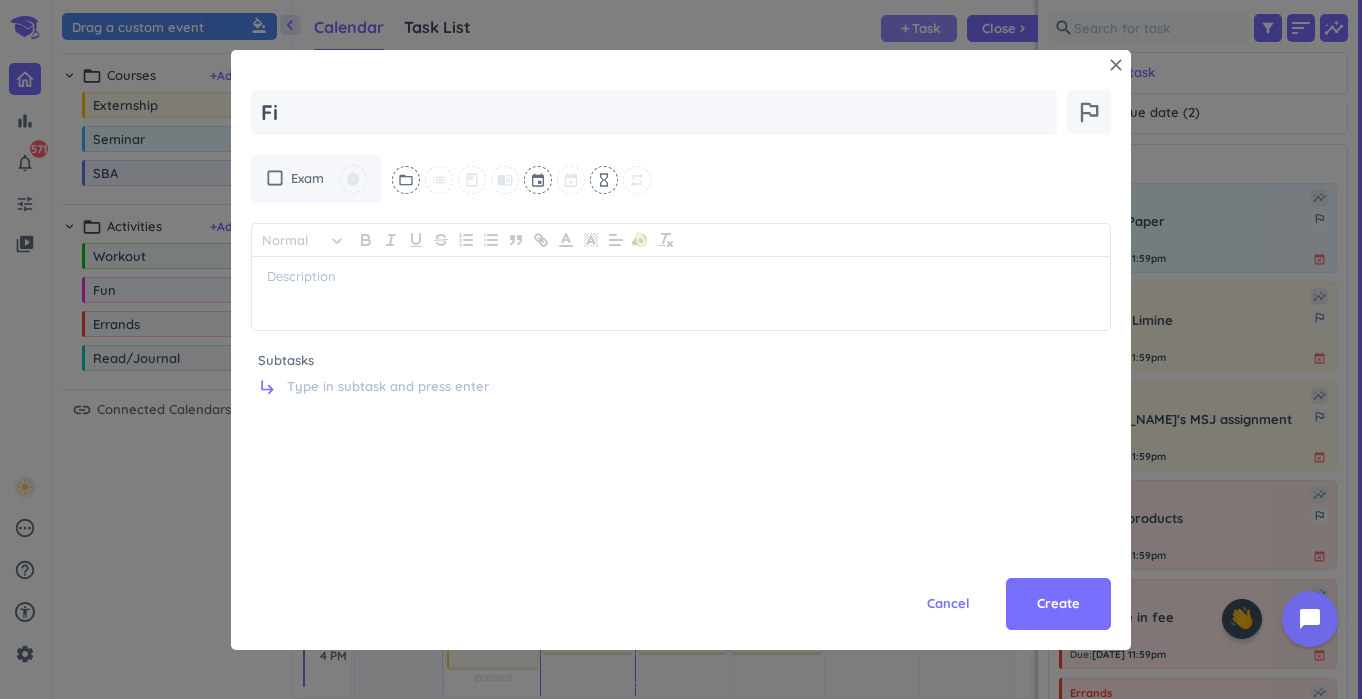 type on "x" 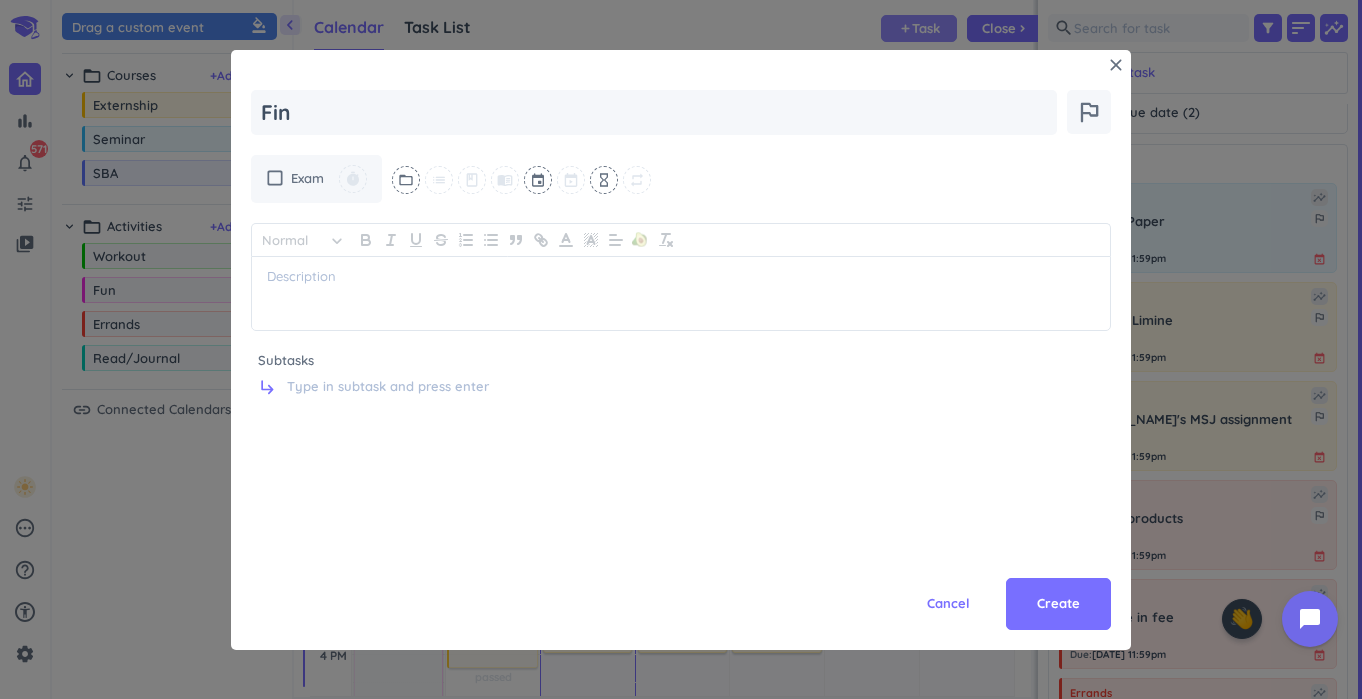 type on "x" 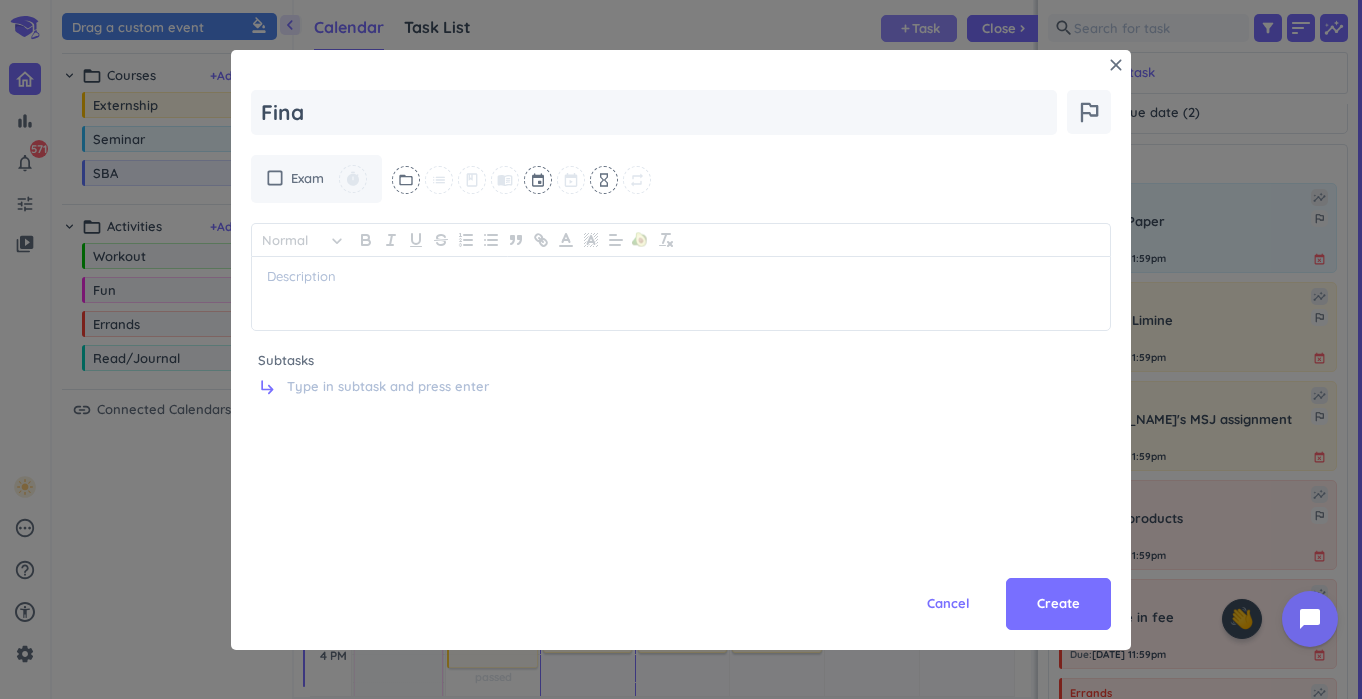 type on "x" 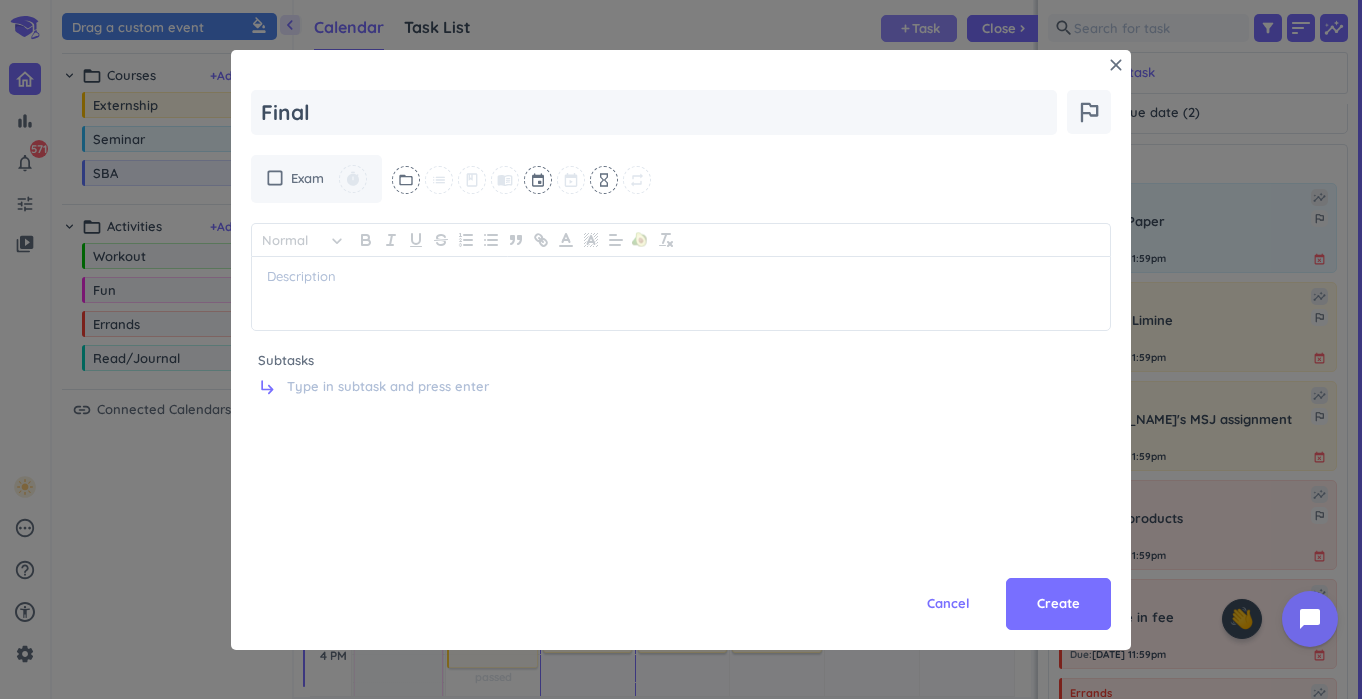 type on "x" 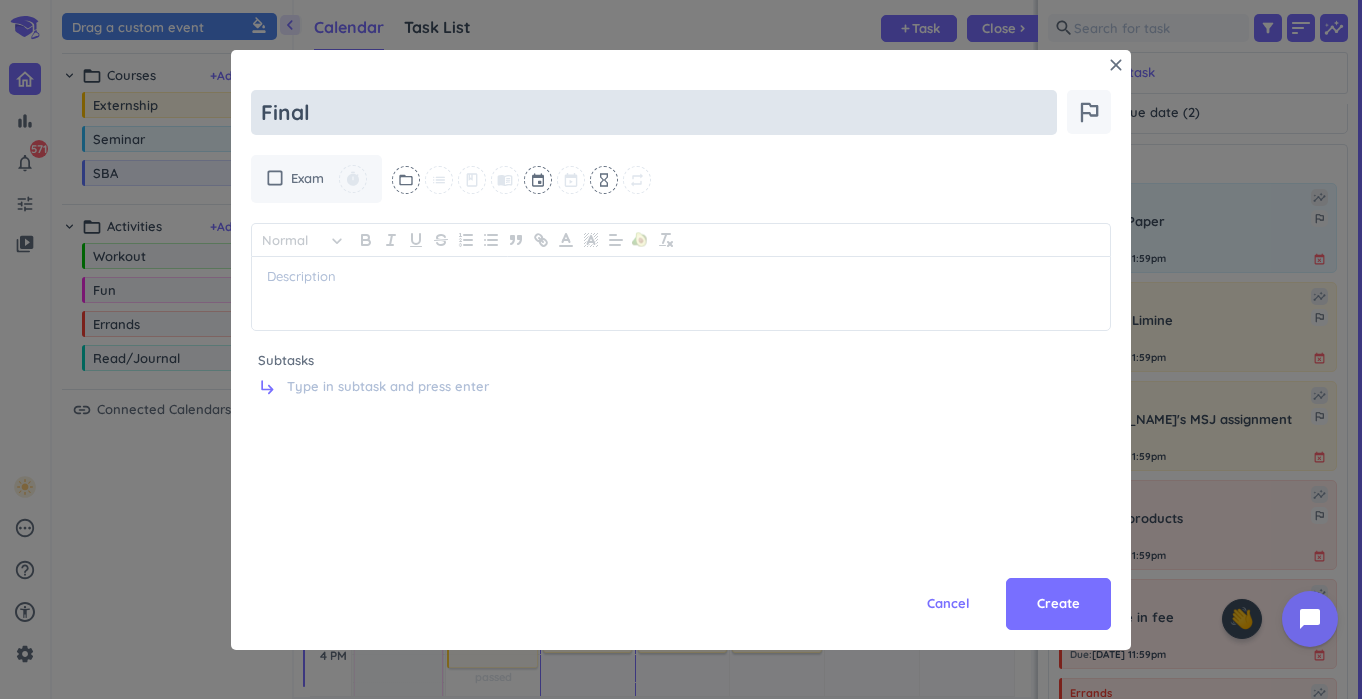 type on "x" 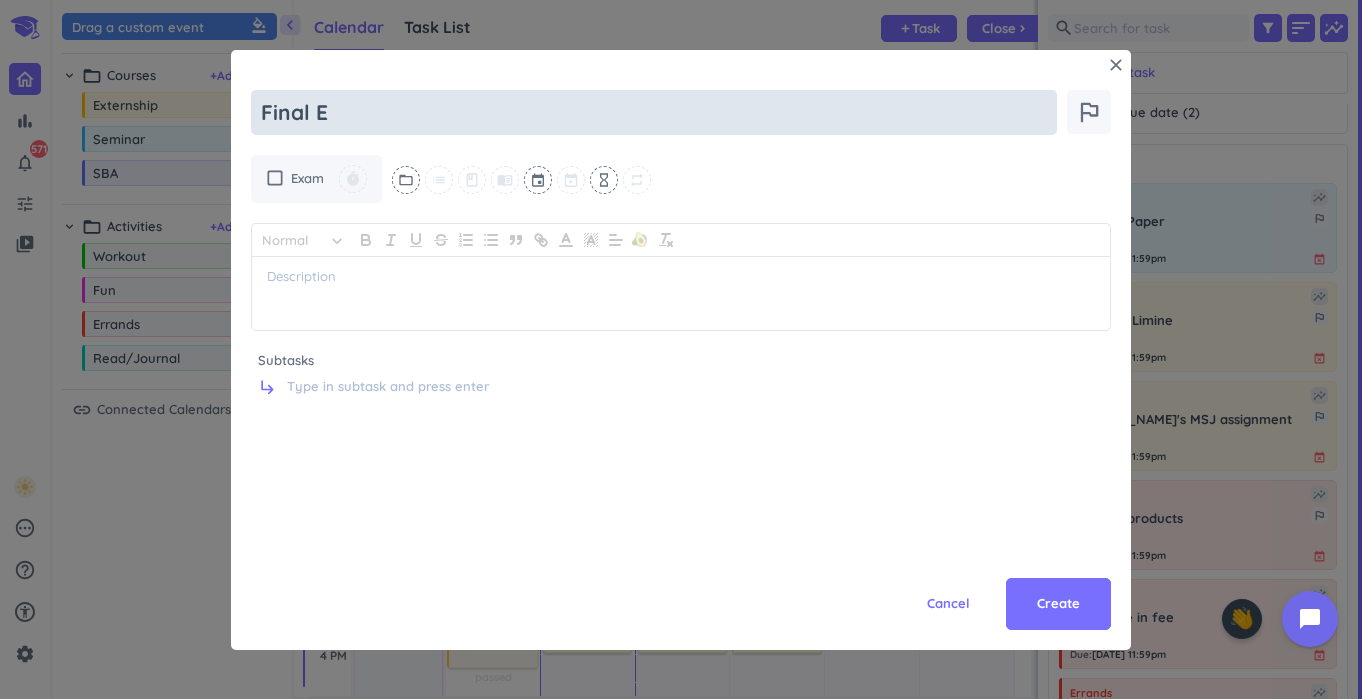 type on "x" 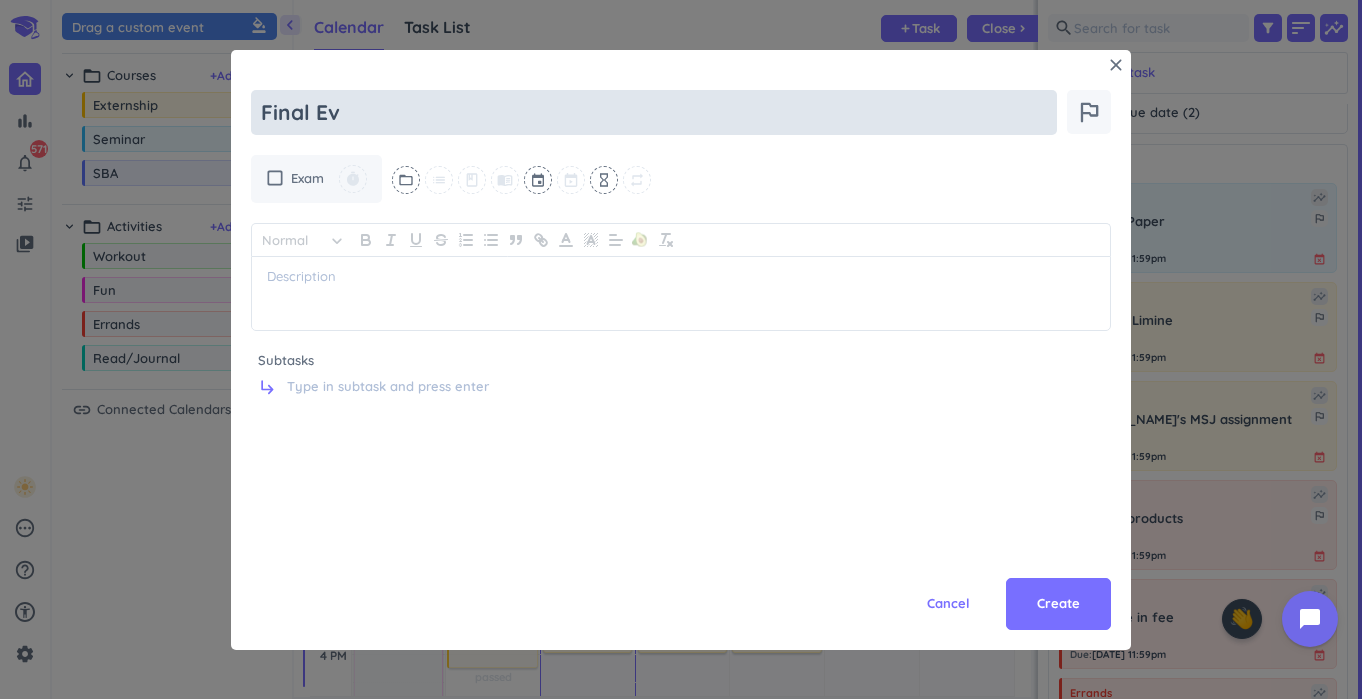type on "x" 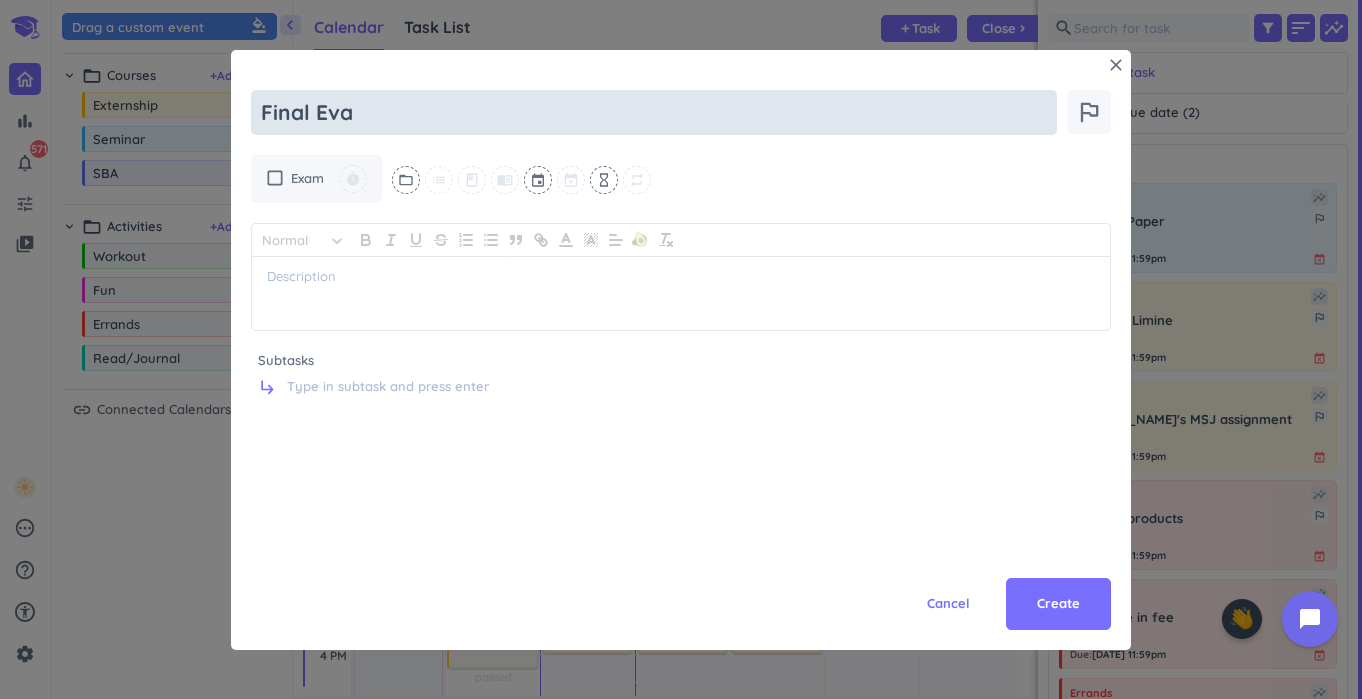 type on "x" 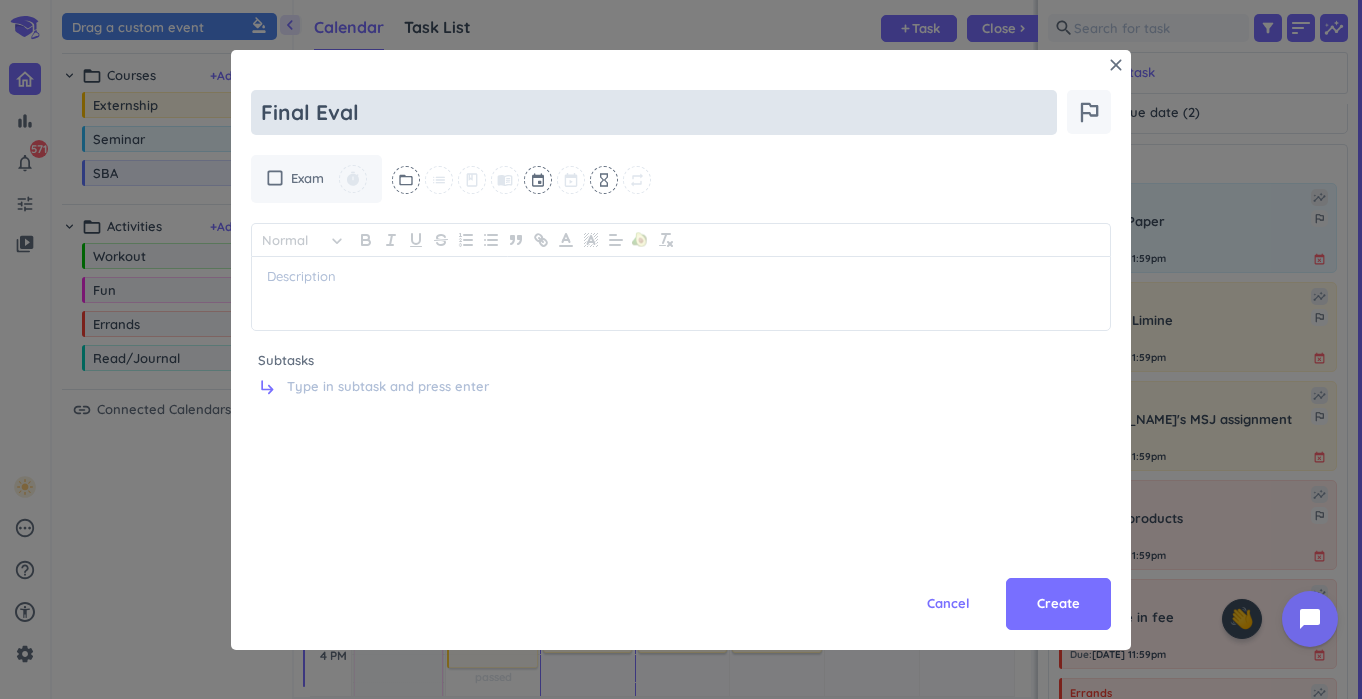 type on "x" 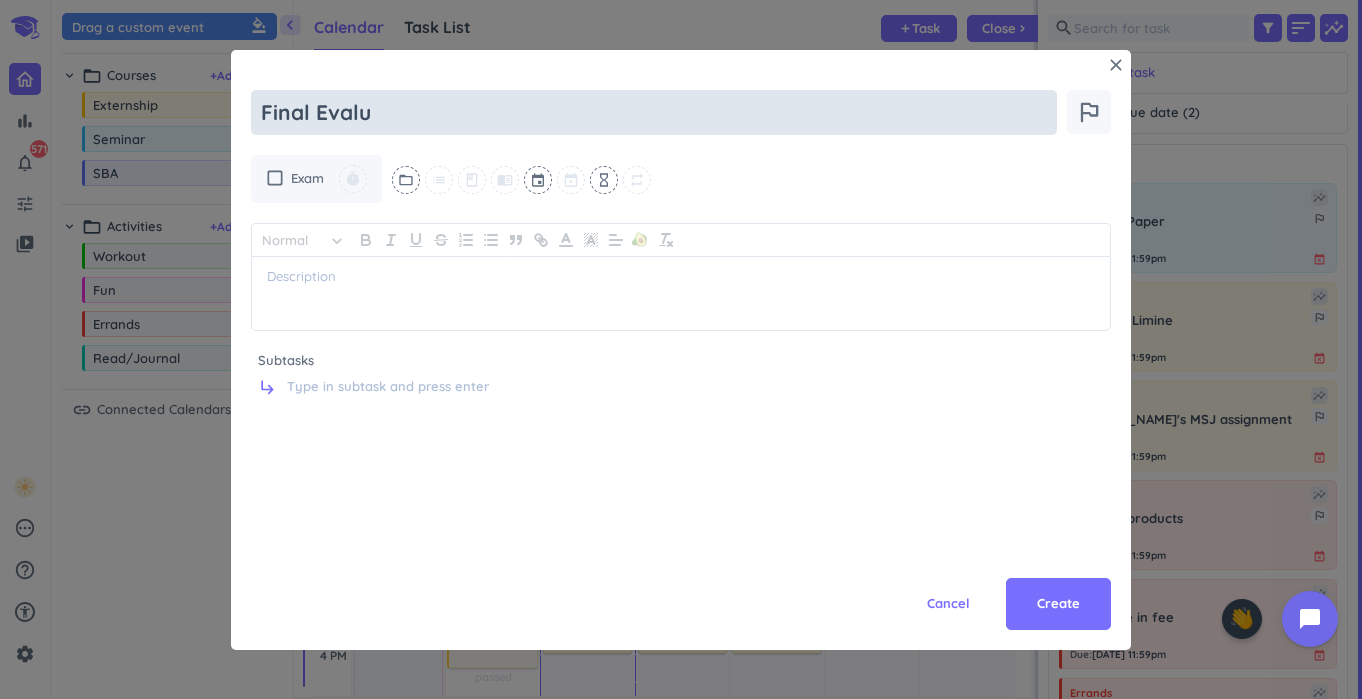 type on "x" 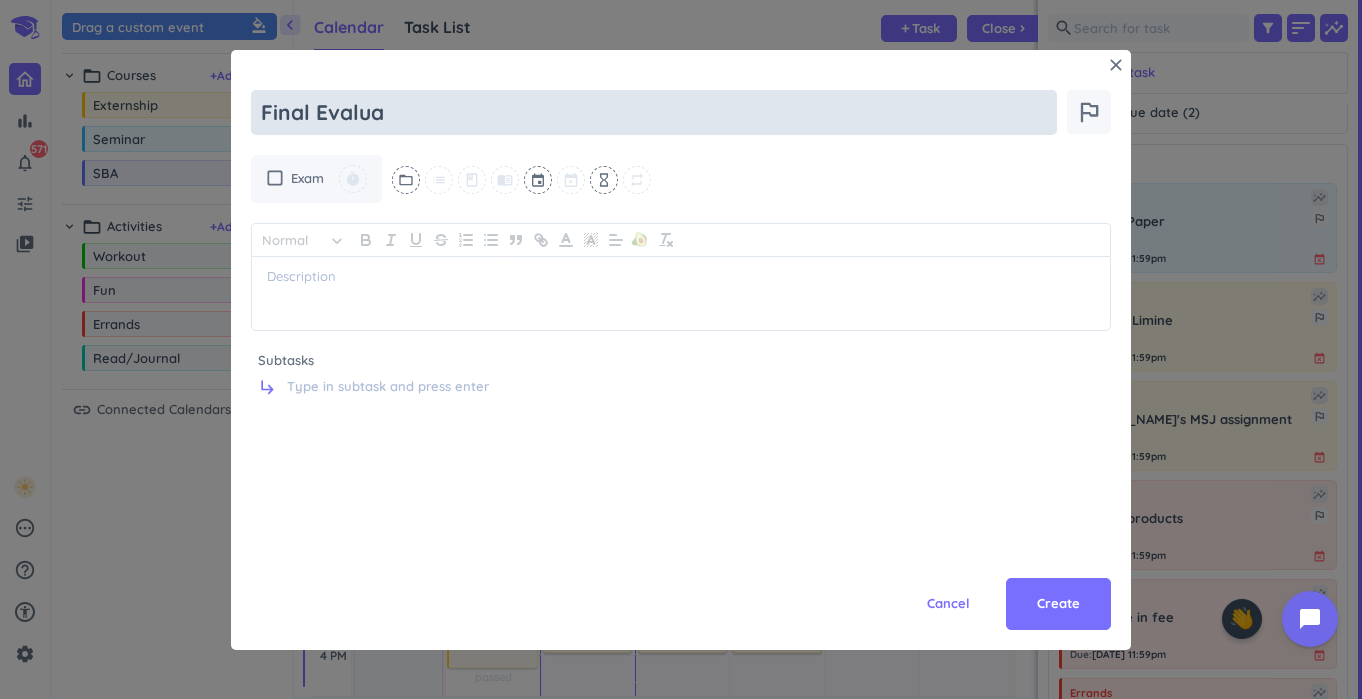 type on "x" 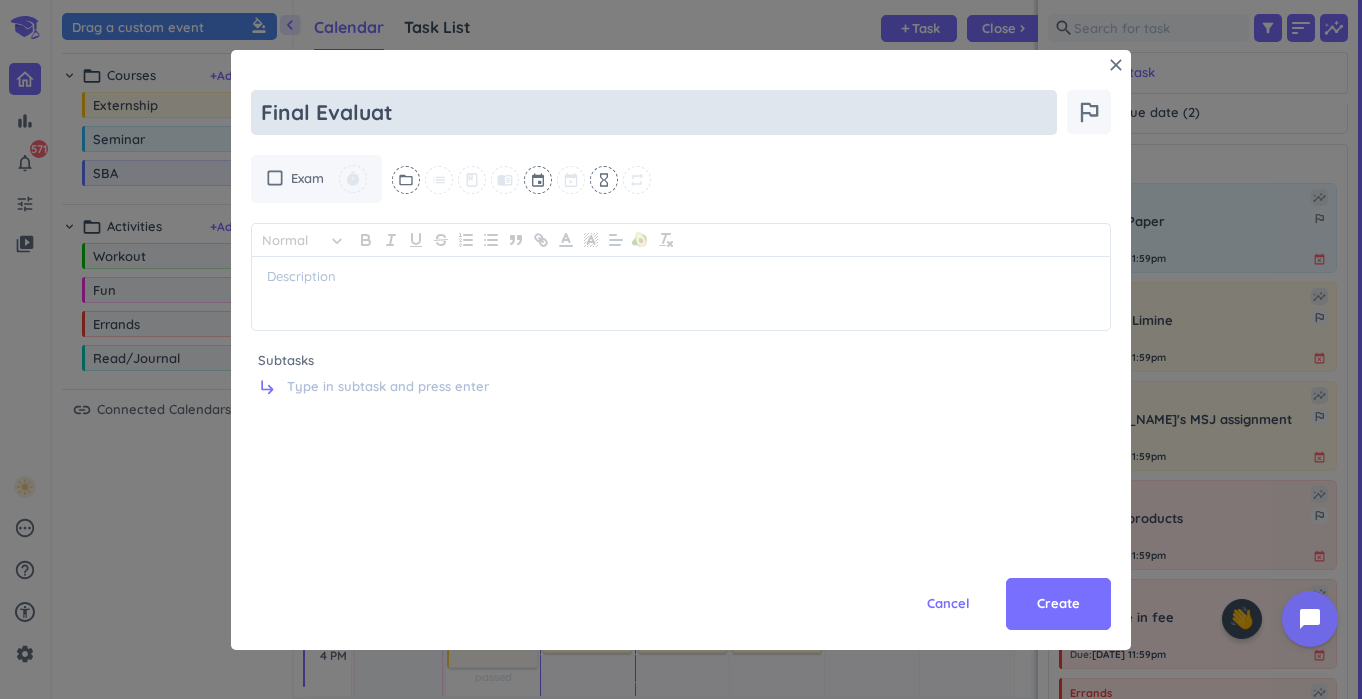 type on "x" 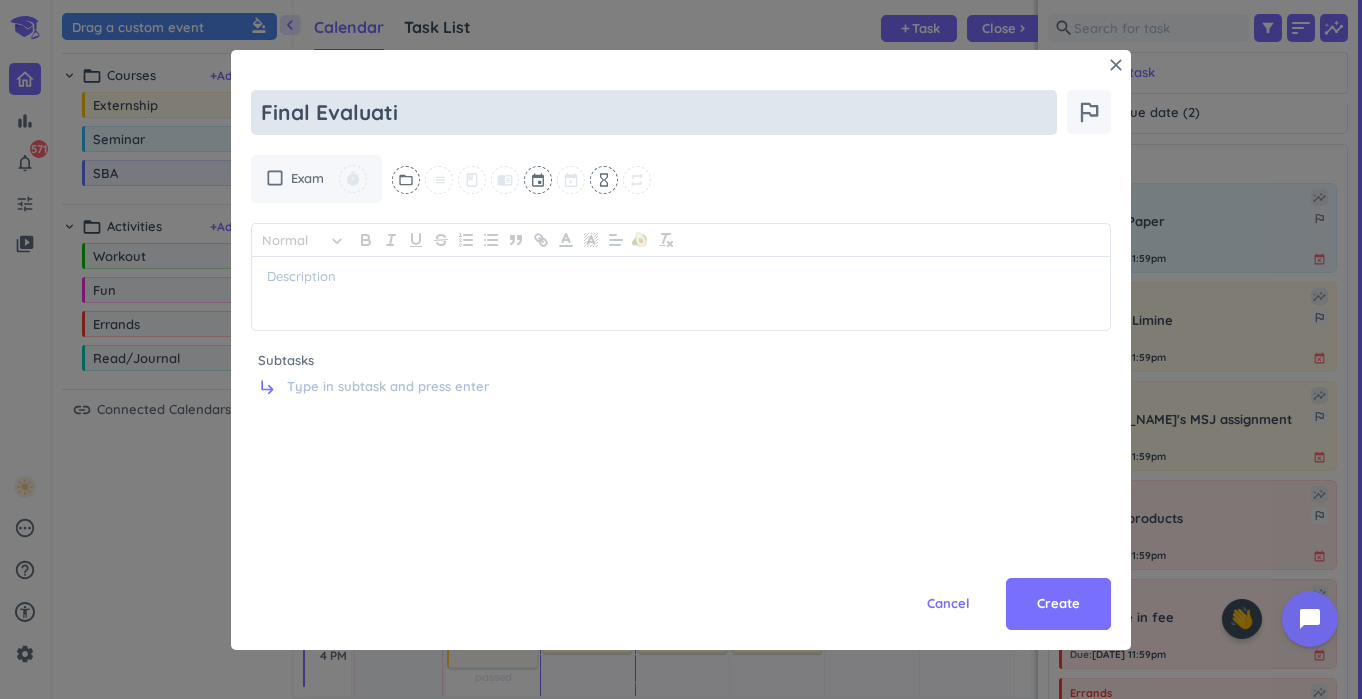 type on "x" 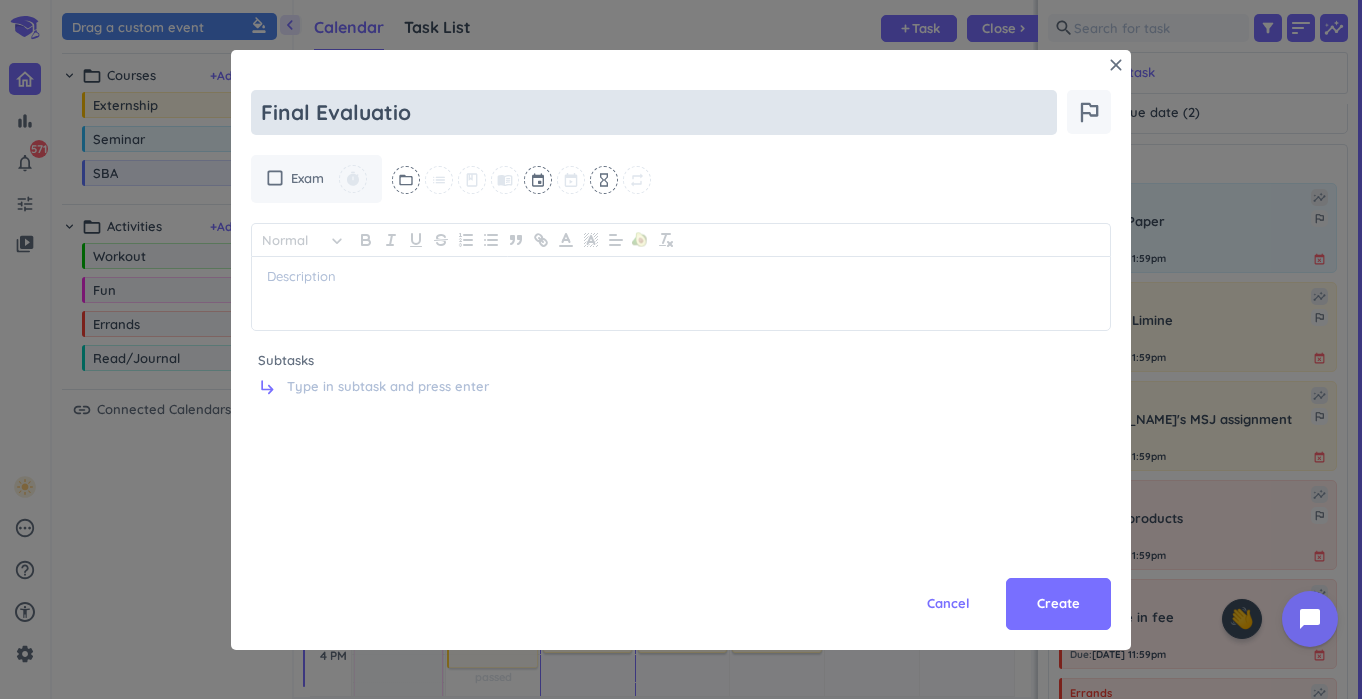 type on "x" 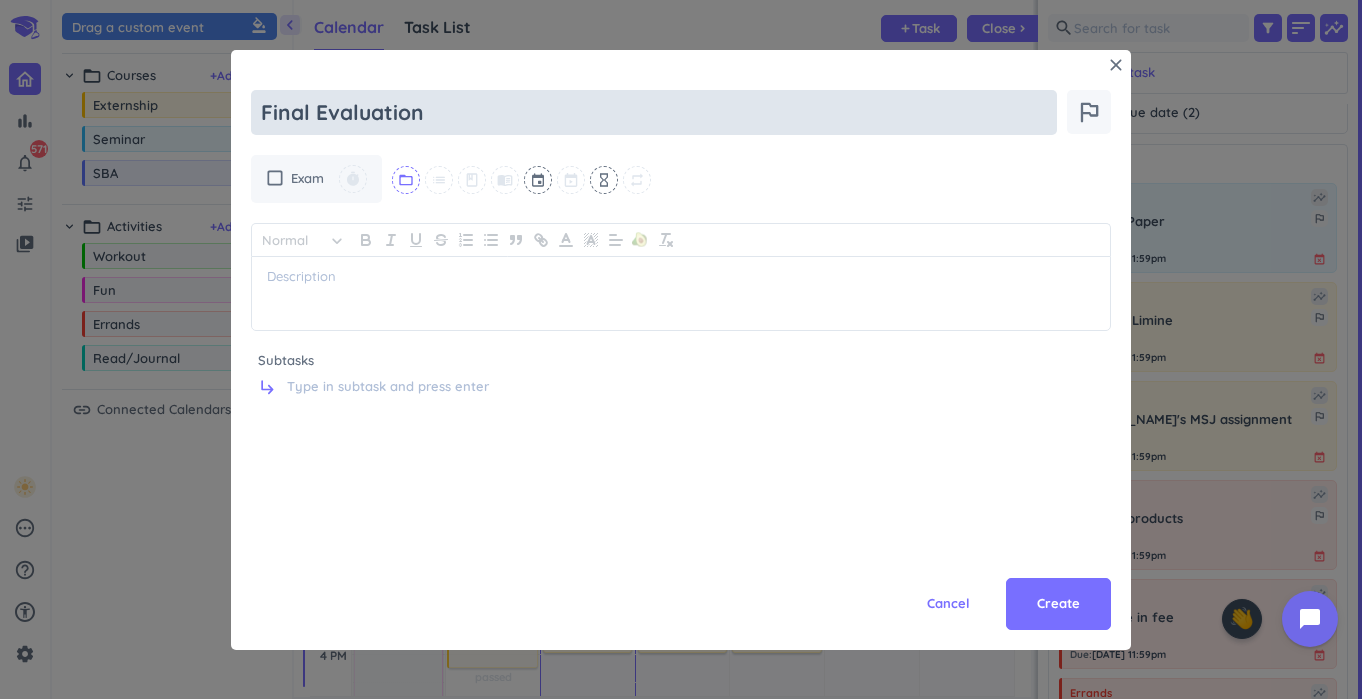 type on "Final Evaluation" 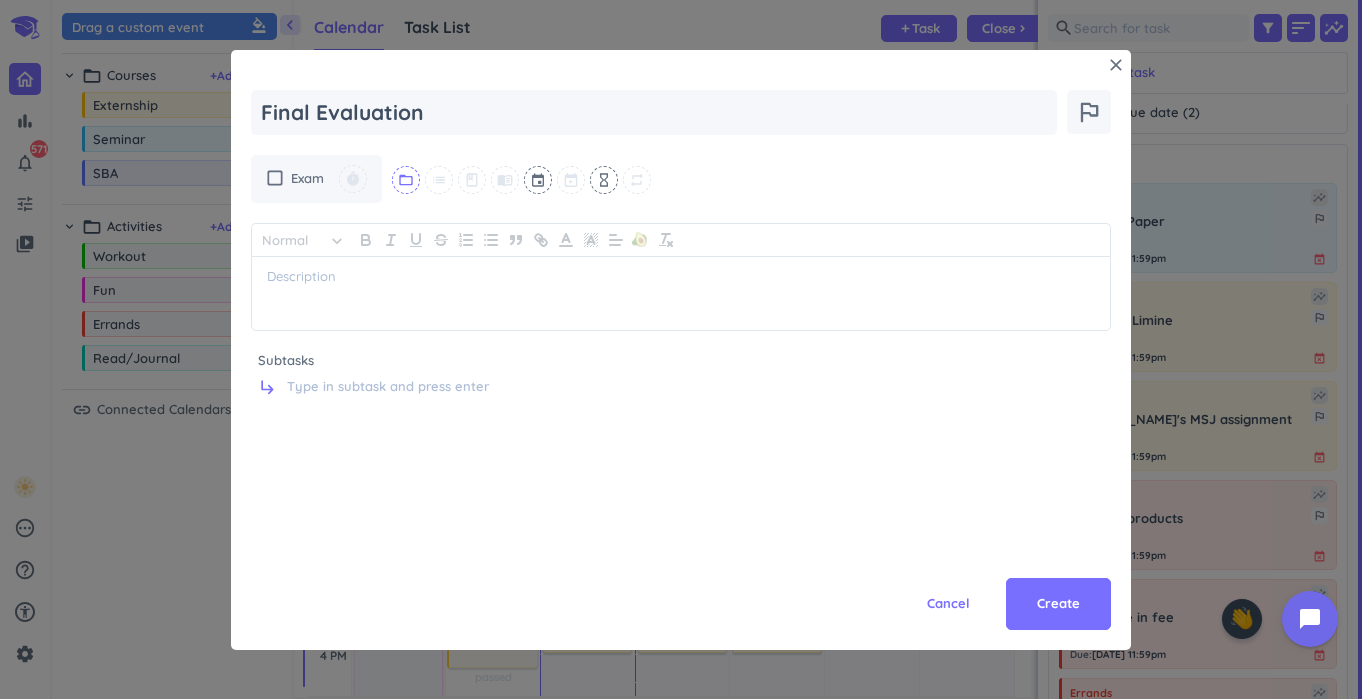click on "folder_open" at bounding box center (406, 180) 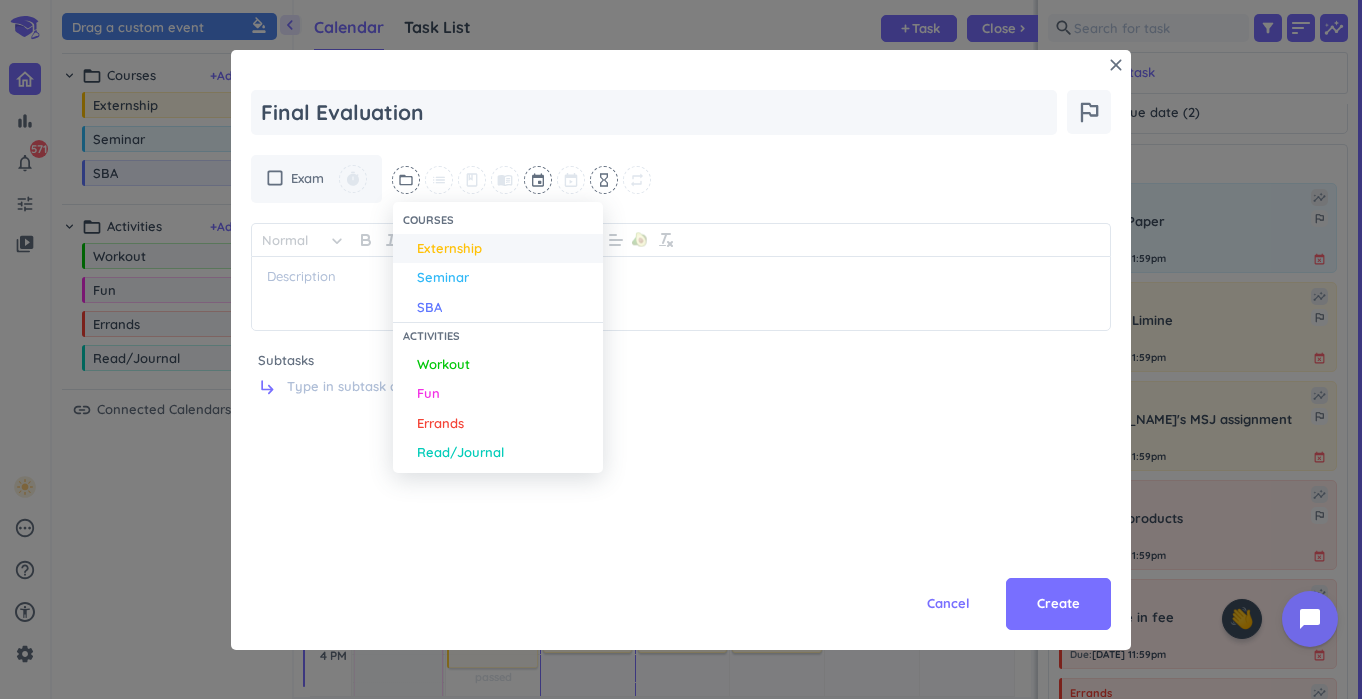 click on "Externship" at bounding box center (449, 249) 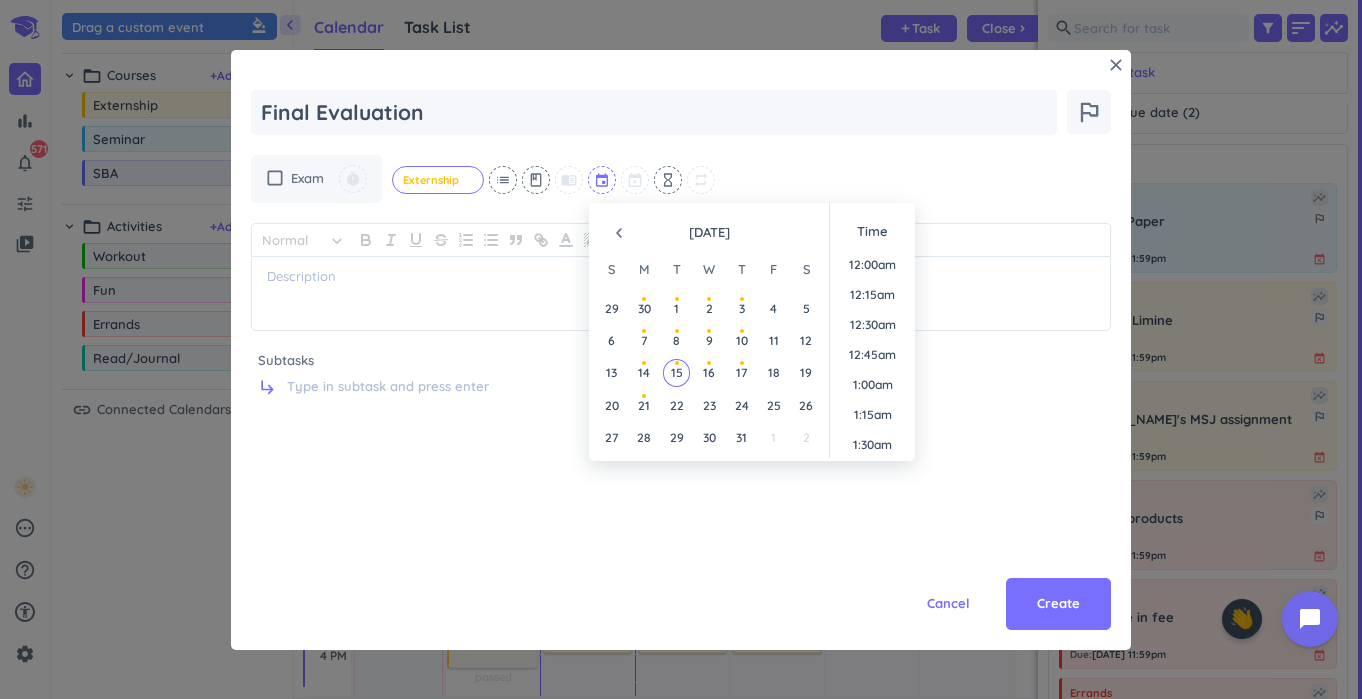 click at bounding box center [603, 180] 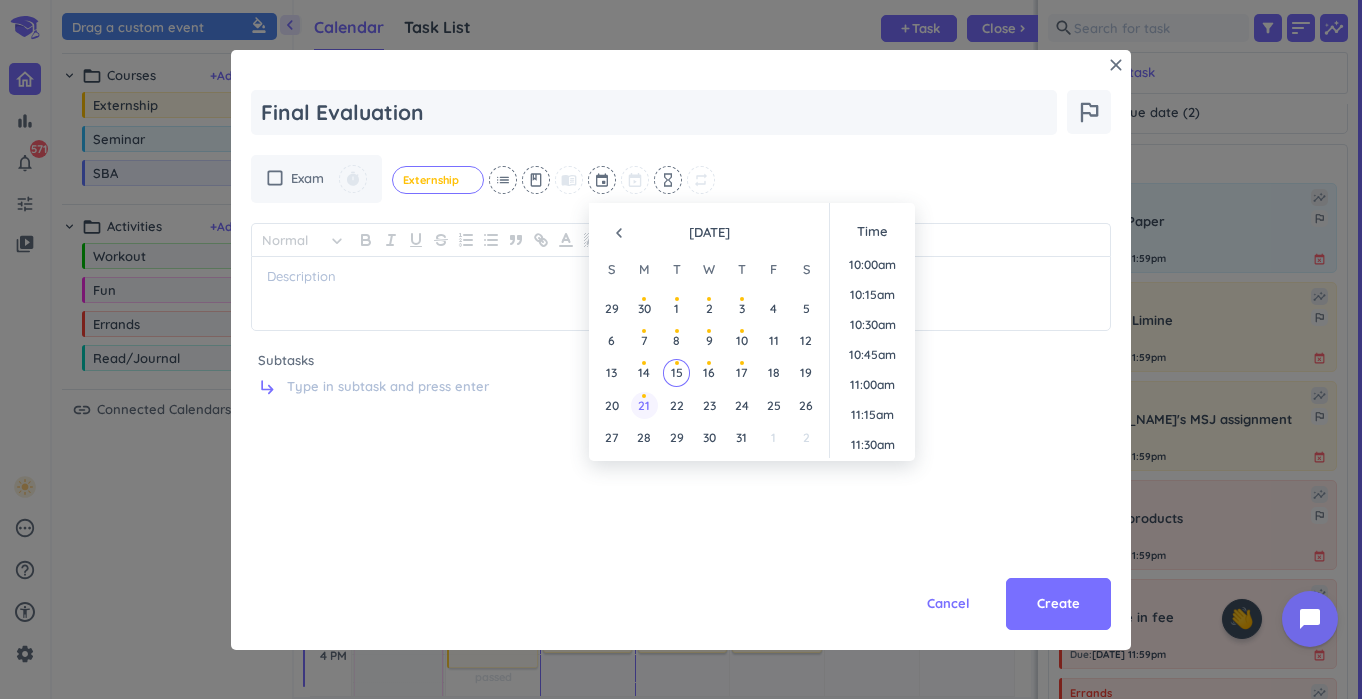 click on "21" at bounding box center [644, 405] 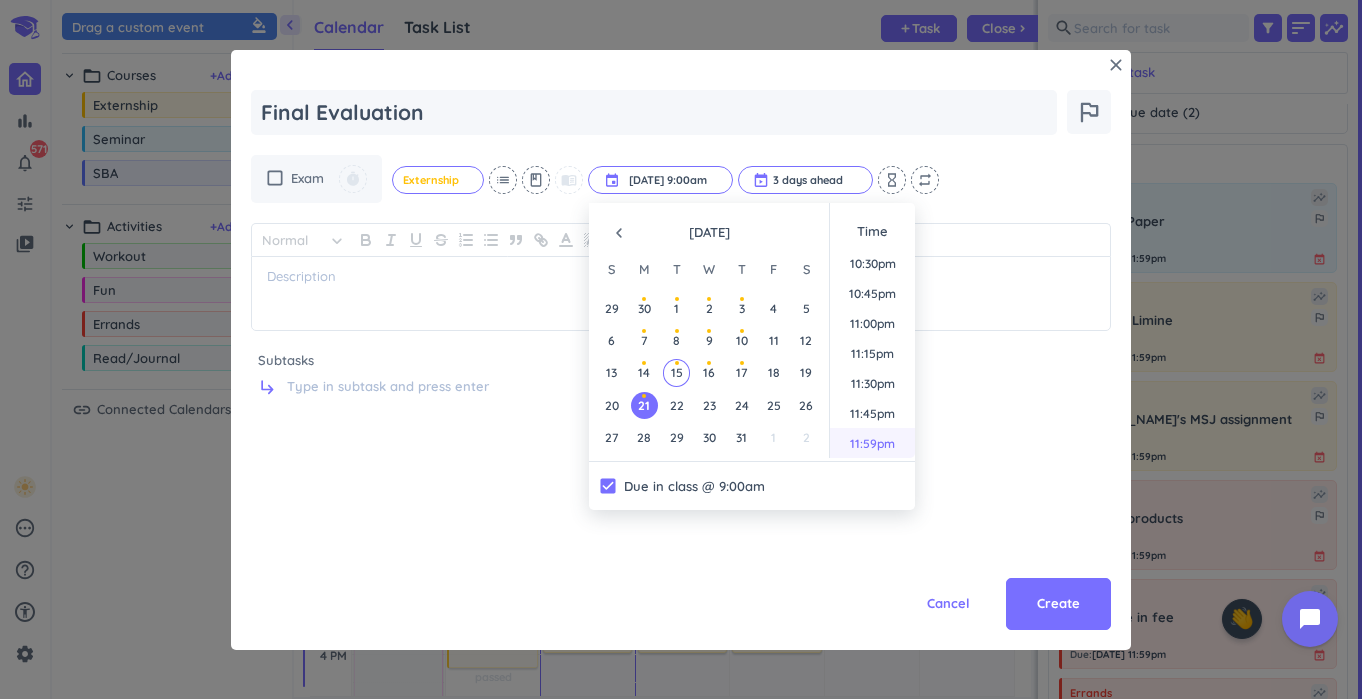 scroll, scrollTop: 2701, scrollLeft: 0, axis: vertical 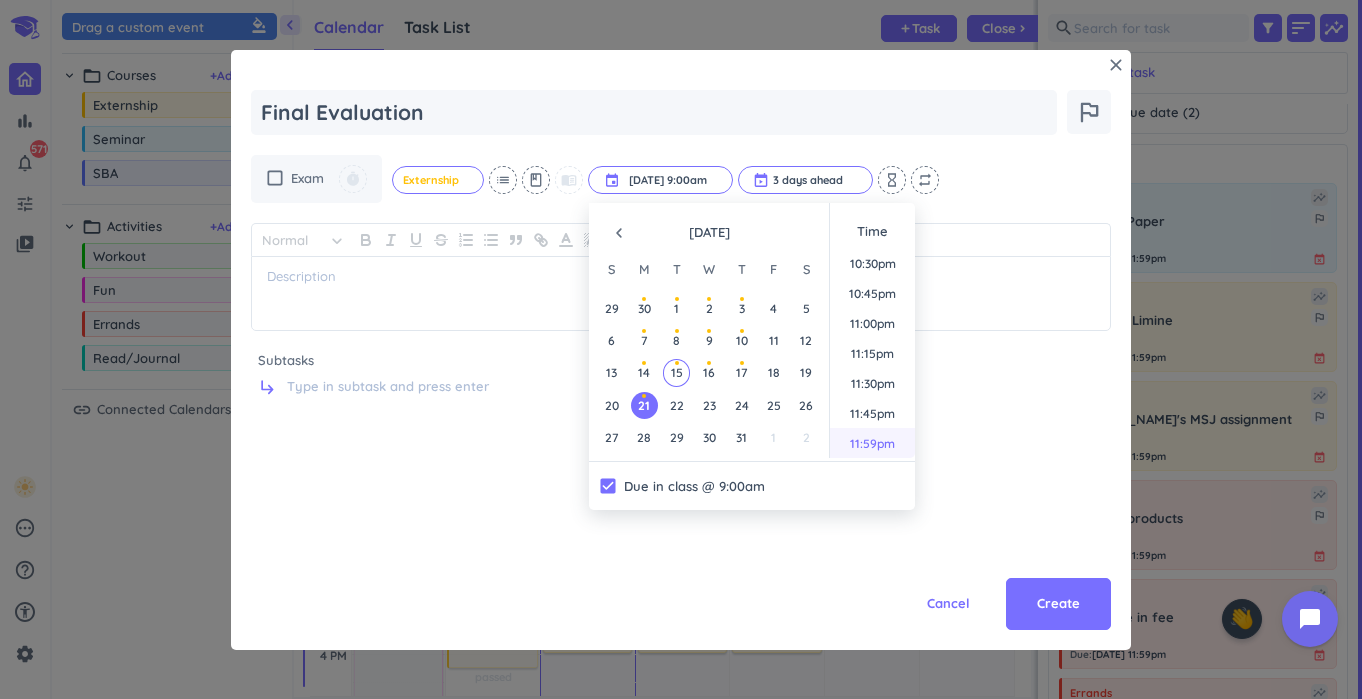 click on "11:59pm" at bounding box center (872, 443) 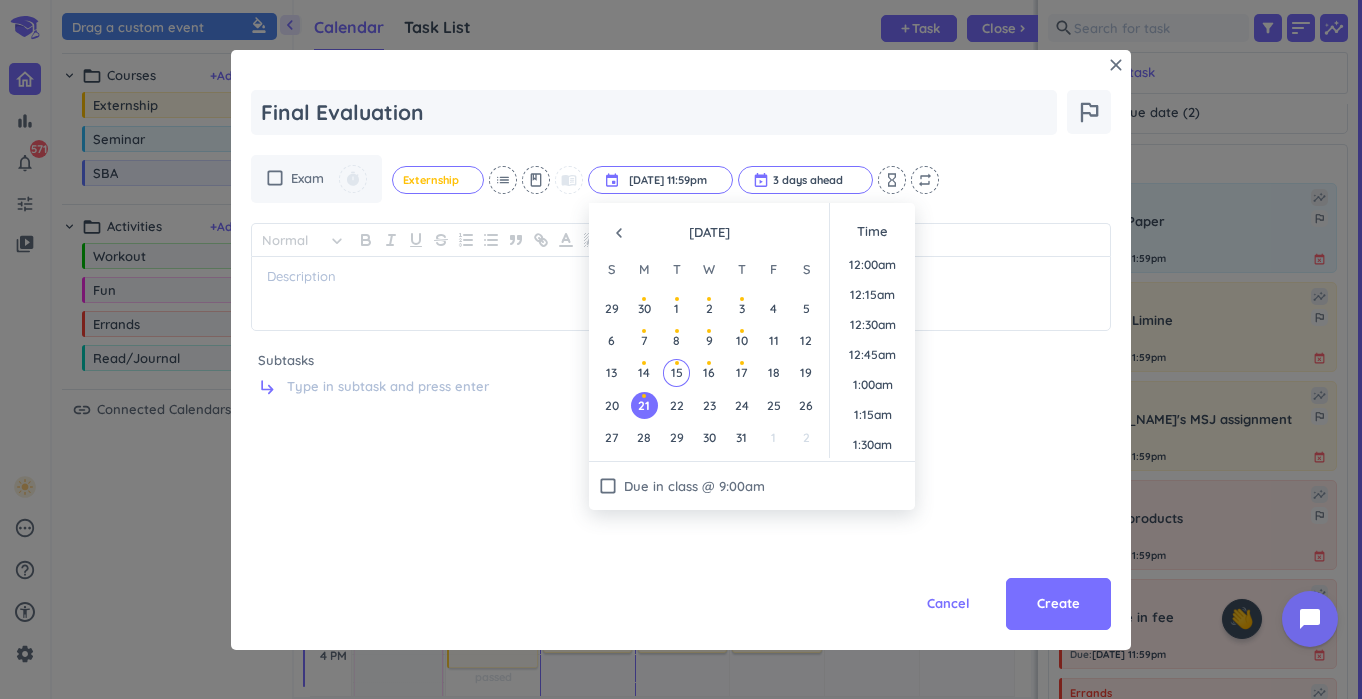 scroll, scrollTop: 2701, scrollLeft: 0, axis: vertical 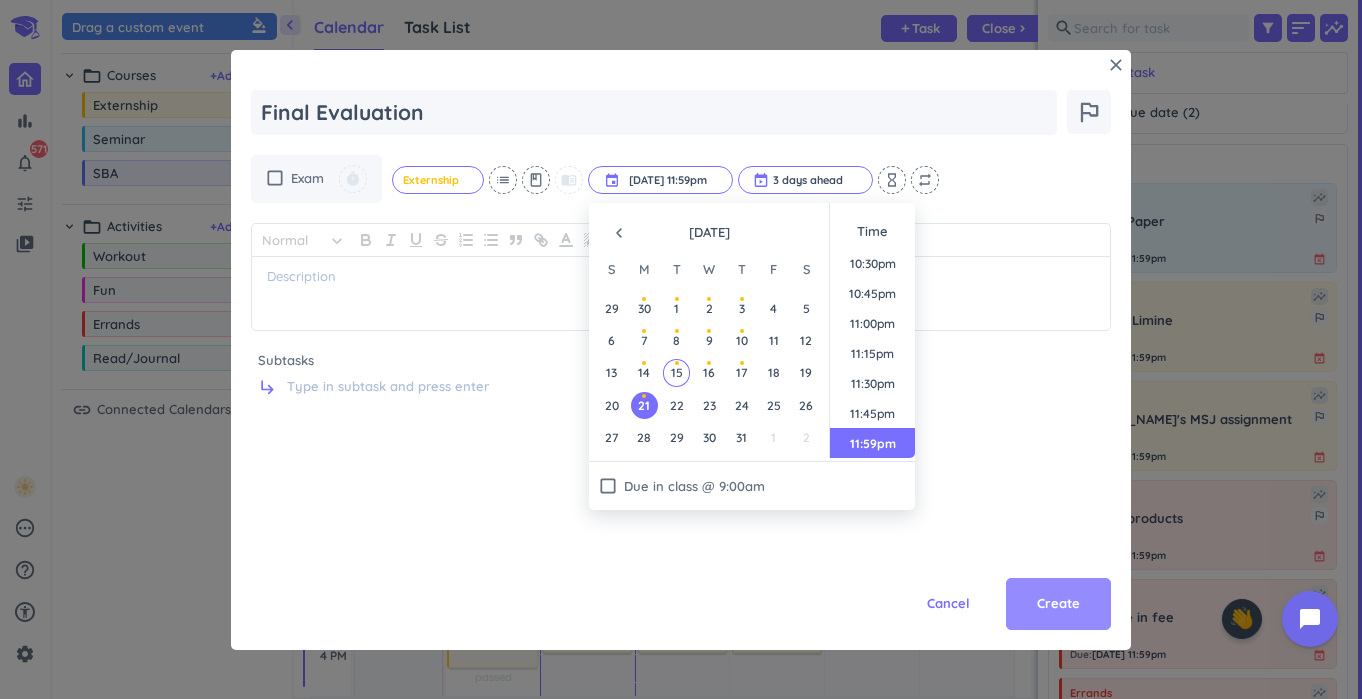 click on "Create" at bounding box center [1058, 604] 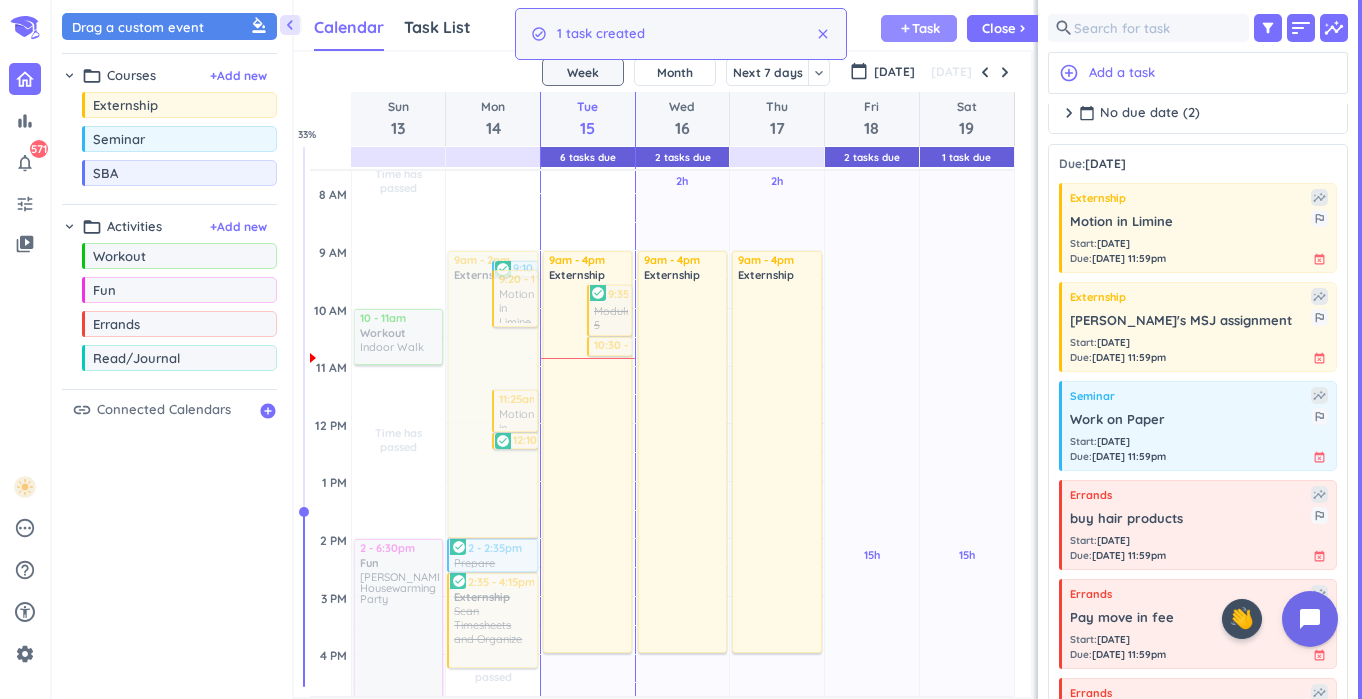 click on "add" at bounding box center [905, 28] 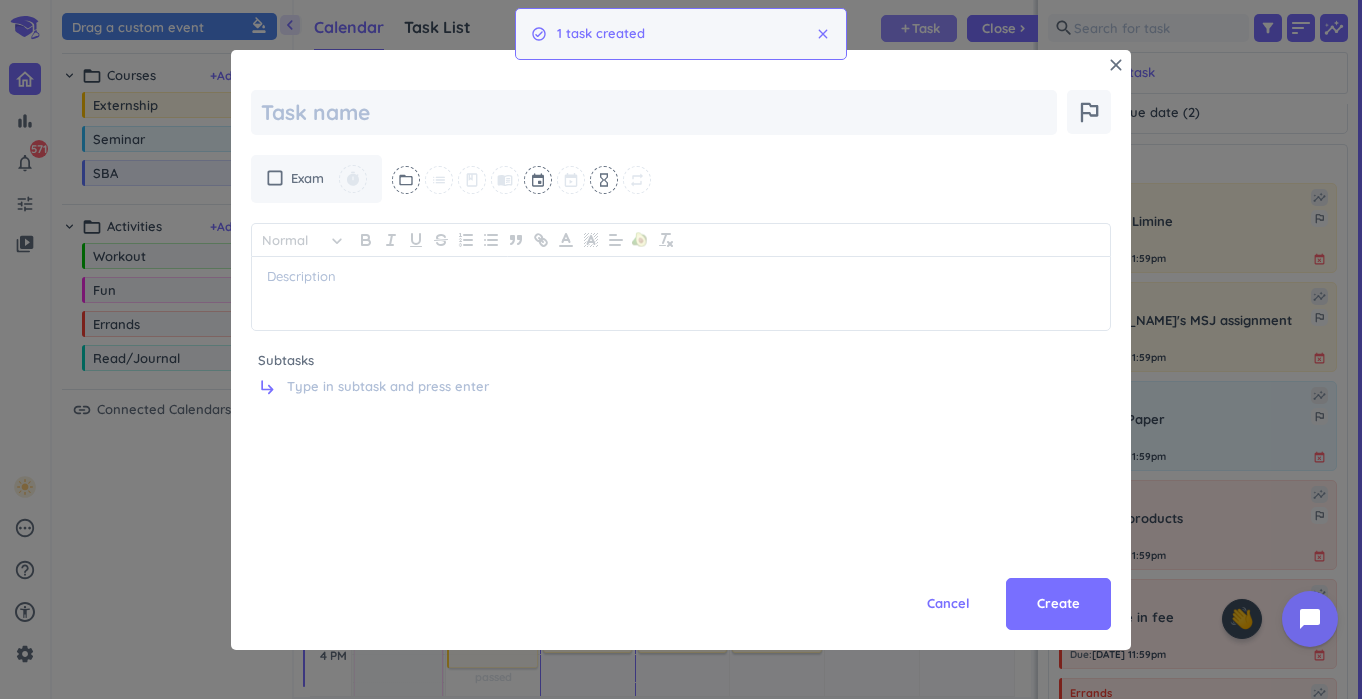 type on "x" 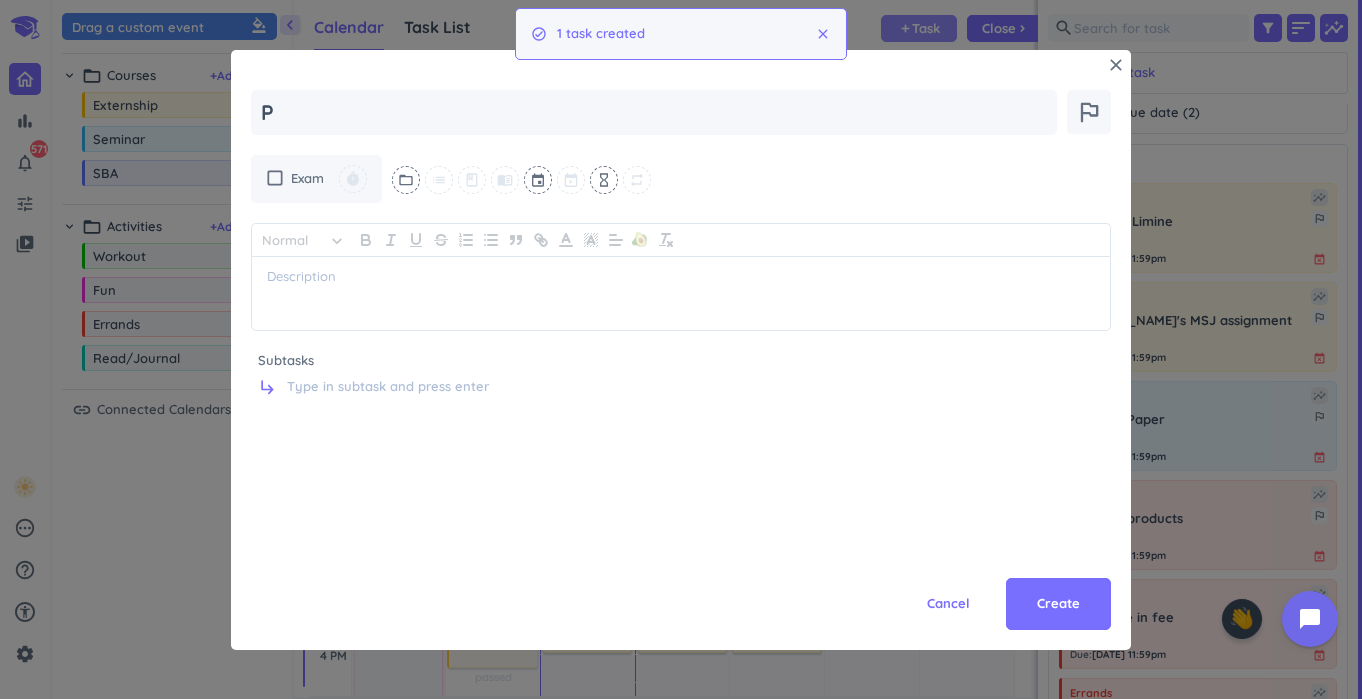 type on "x" 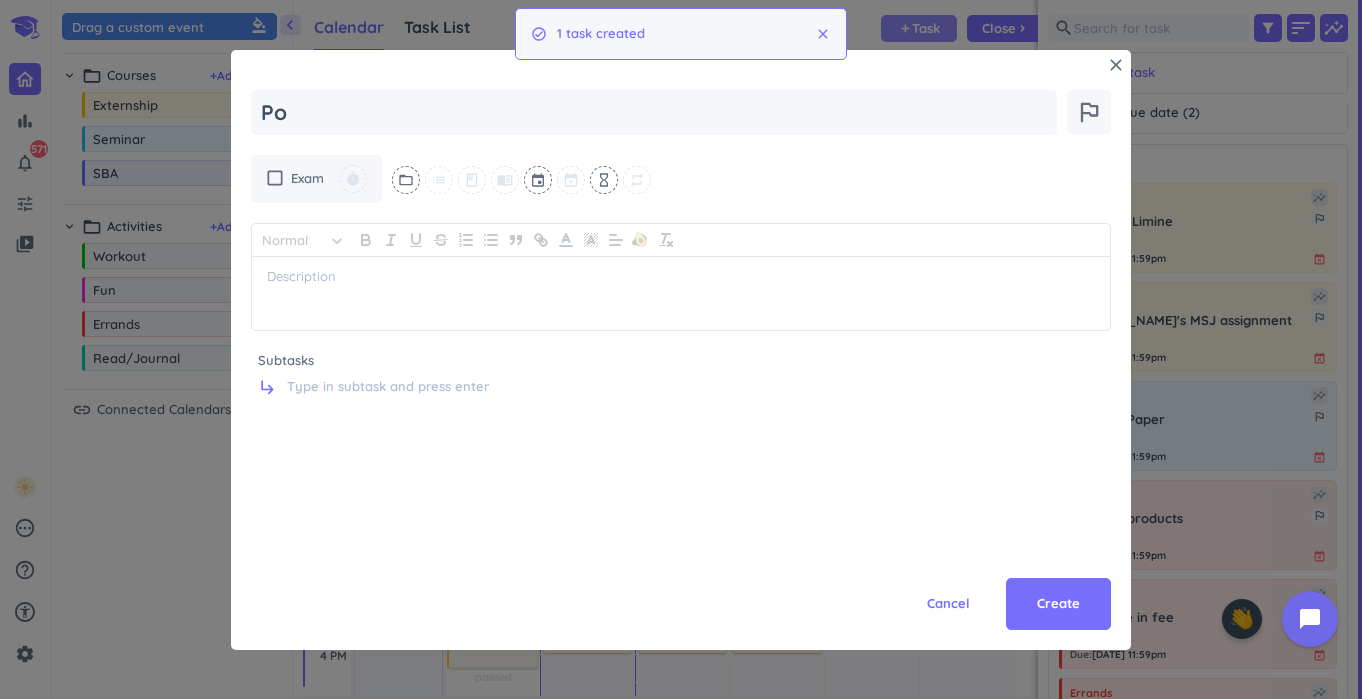 type on "x" 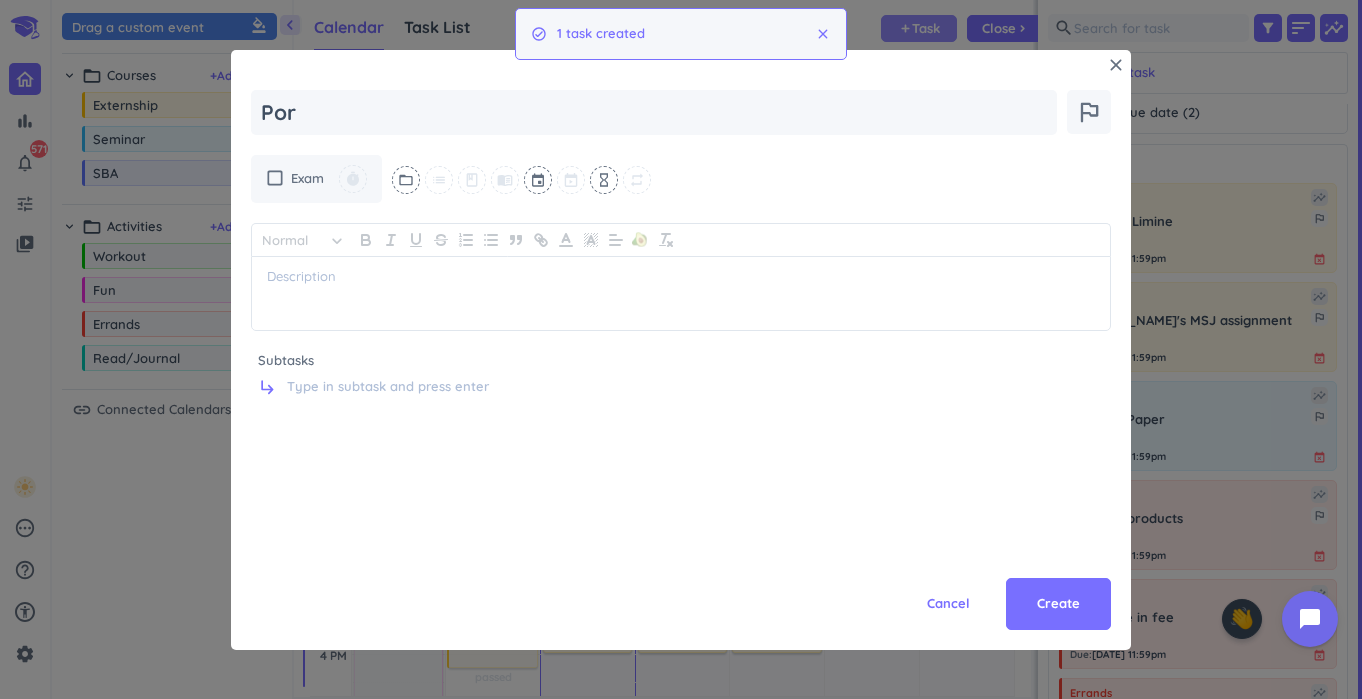 type on "x" 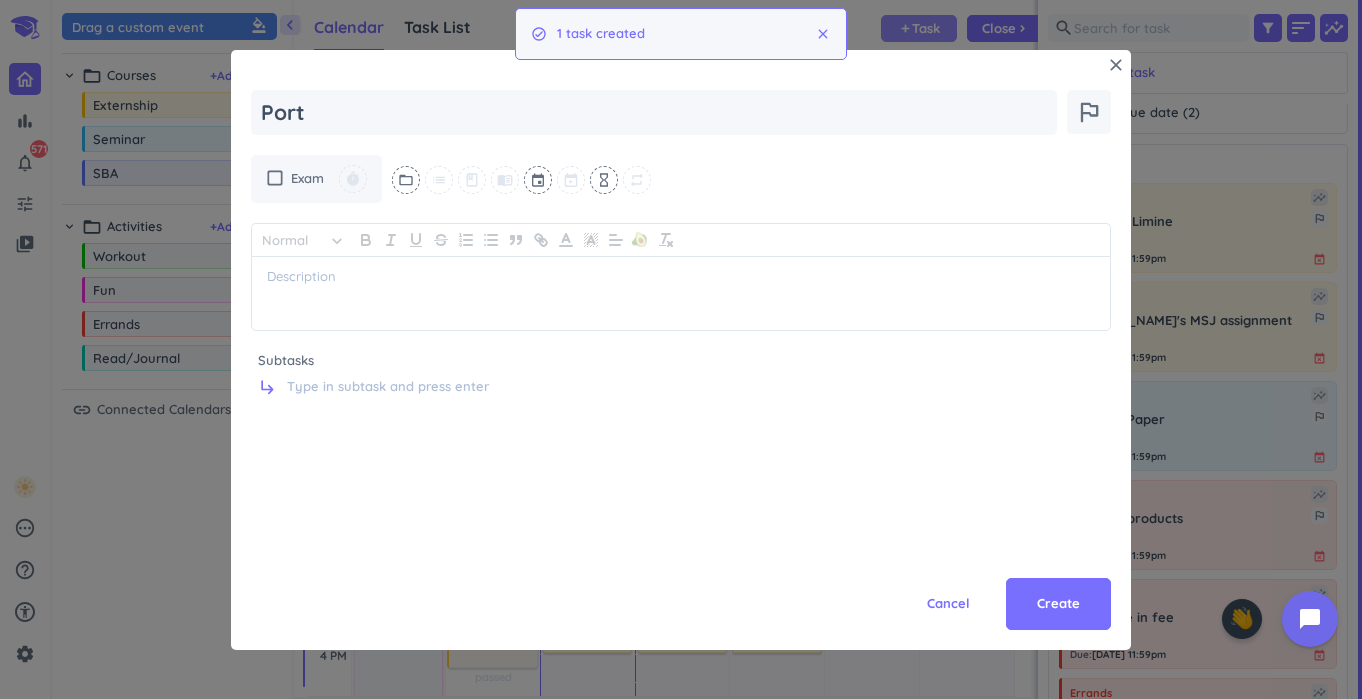 type on "x" 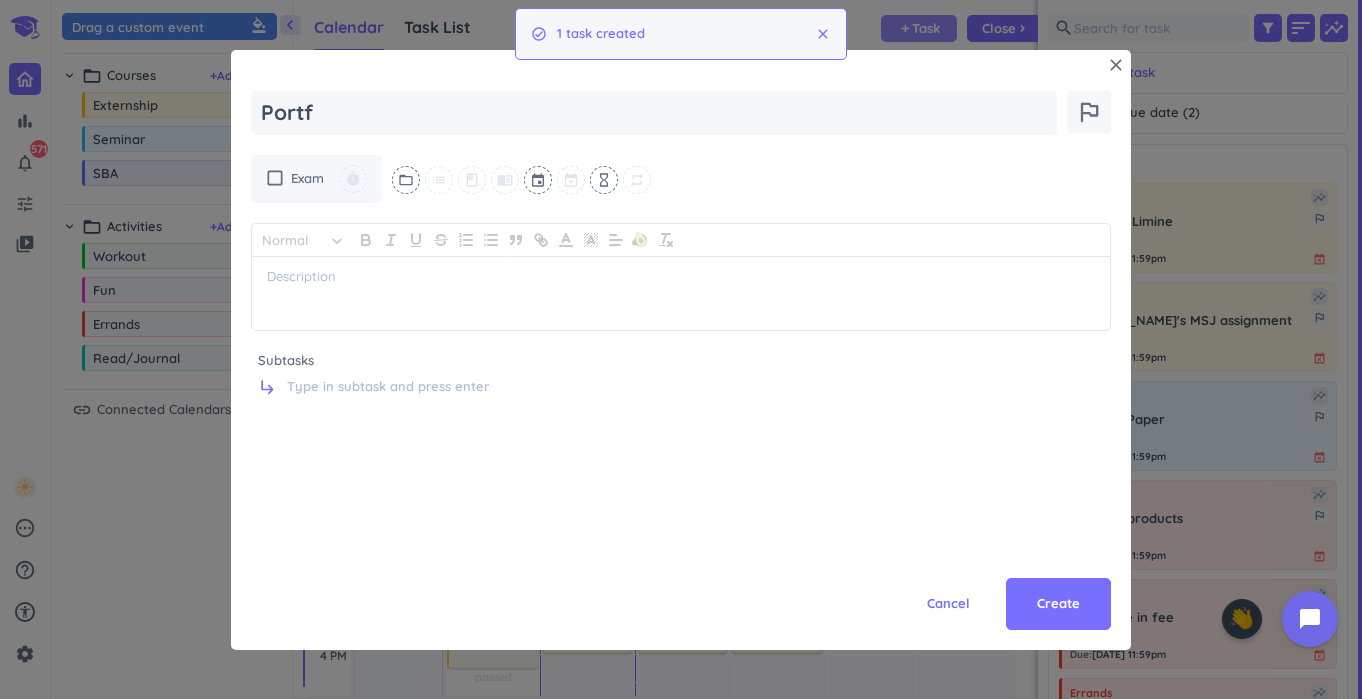 type on "x" 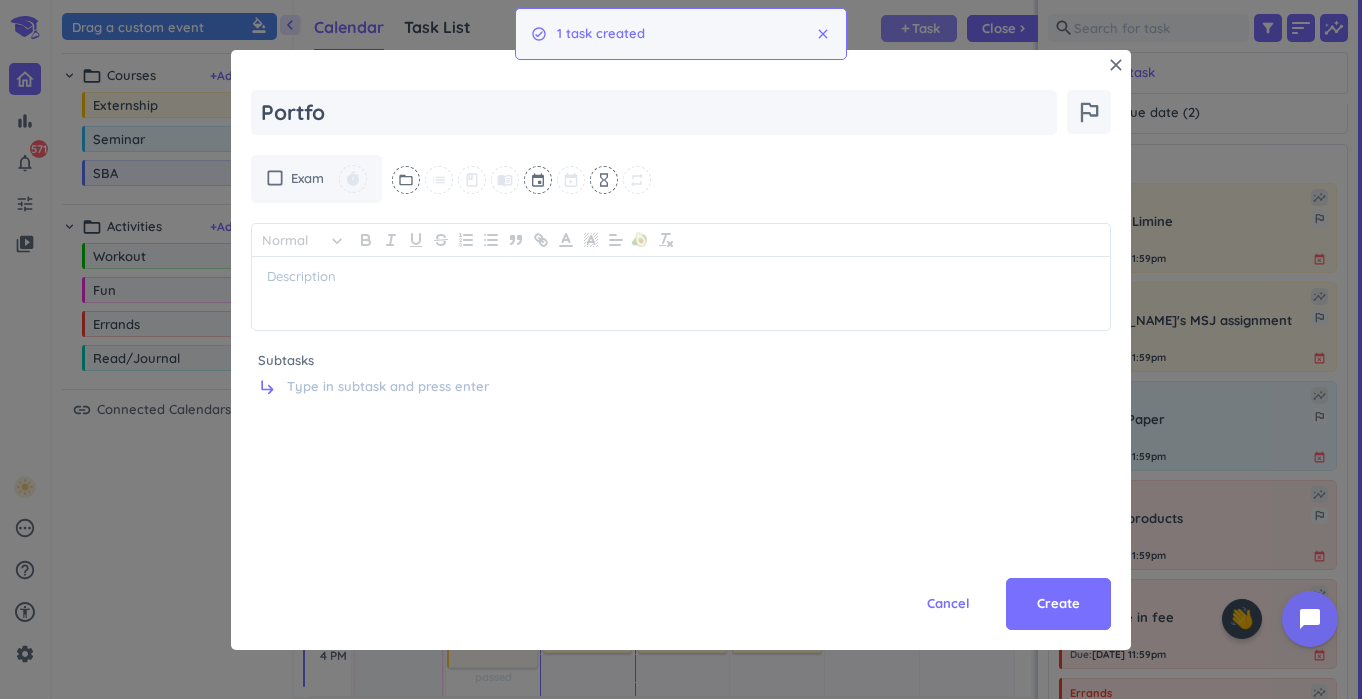 type on "x" 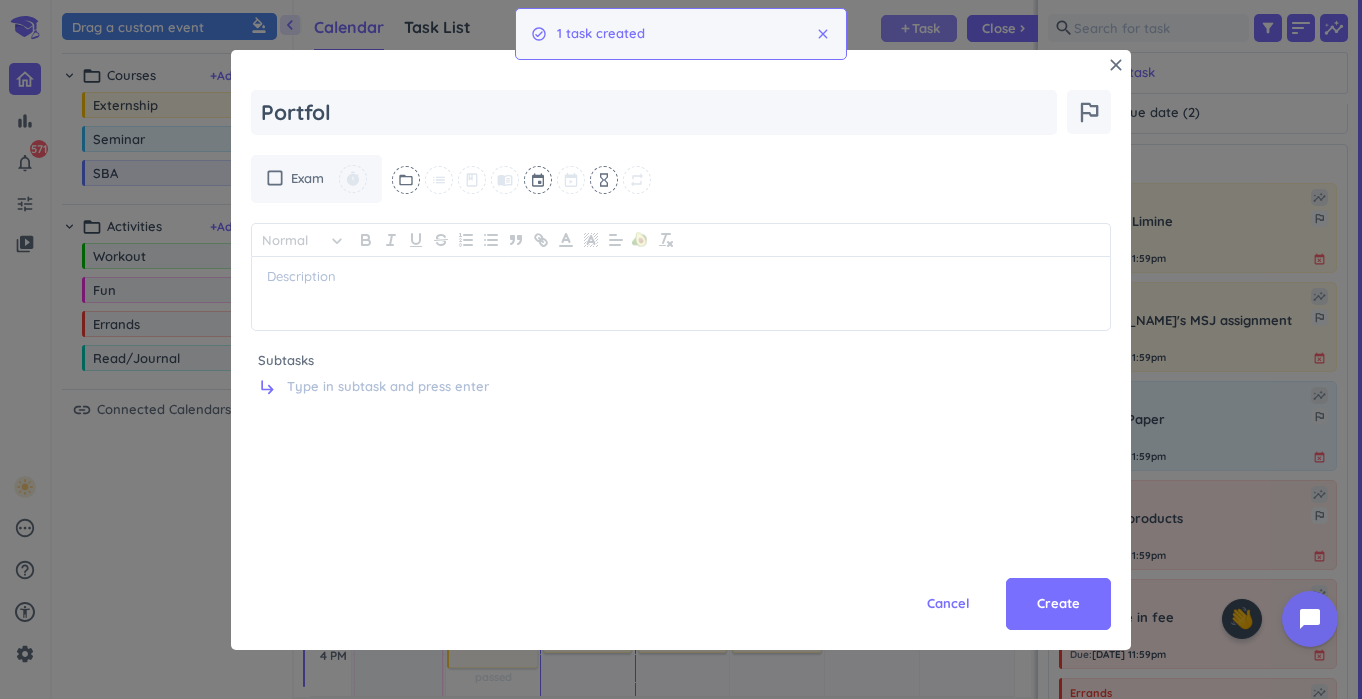 type on "x" 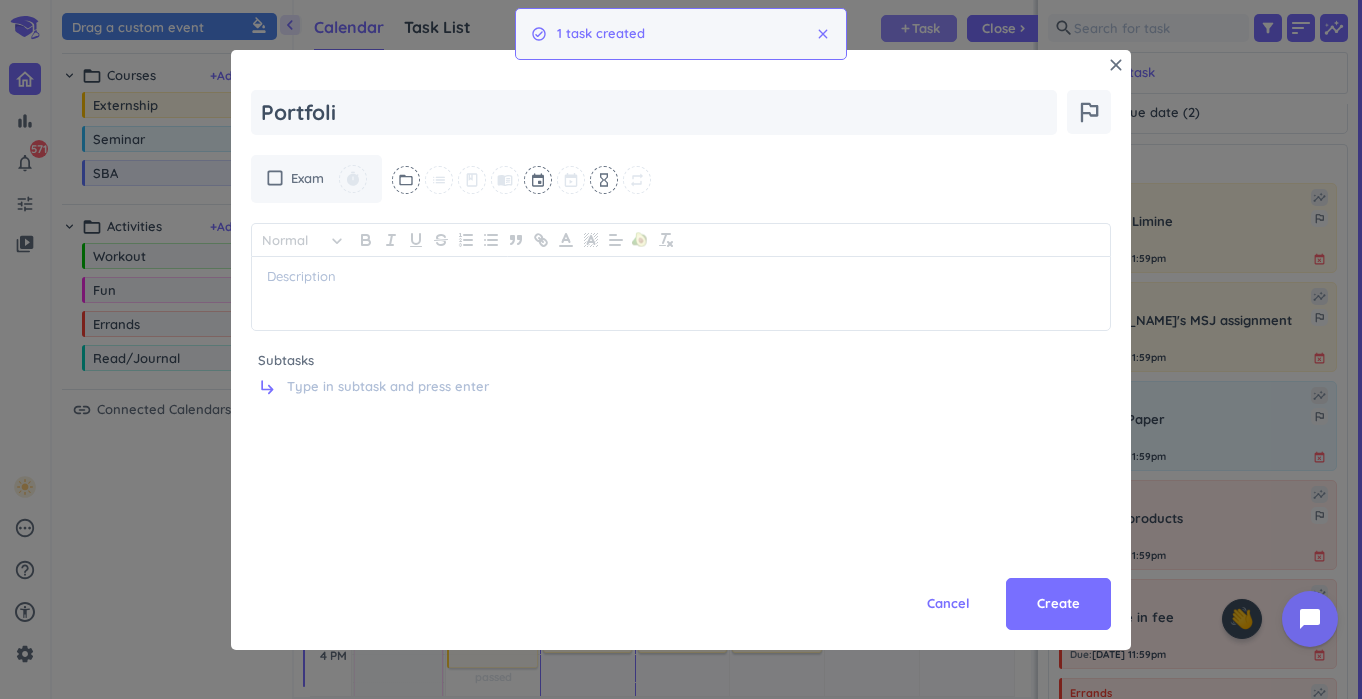 type on "x" 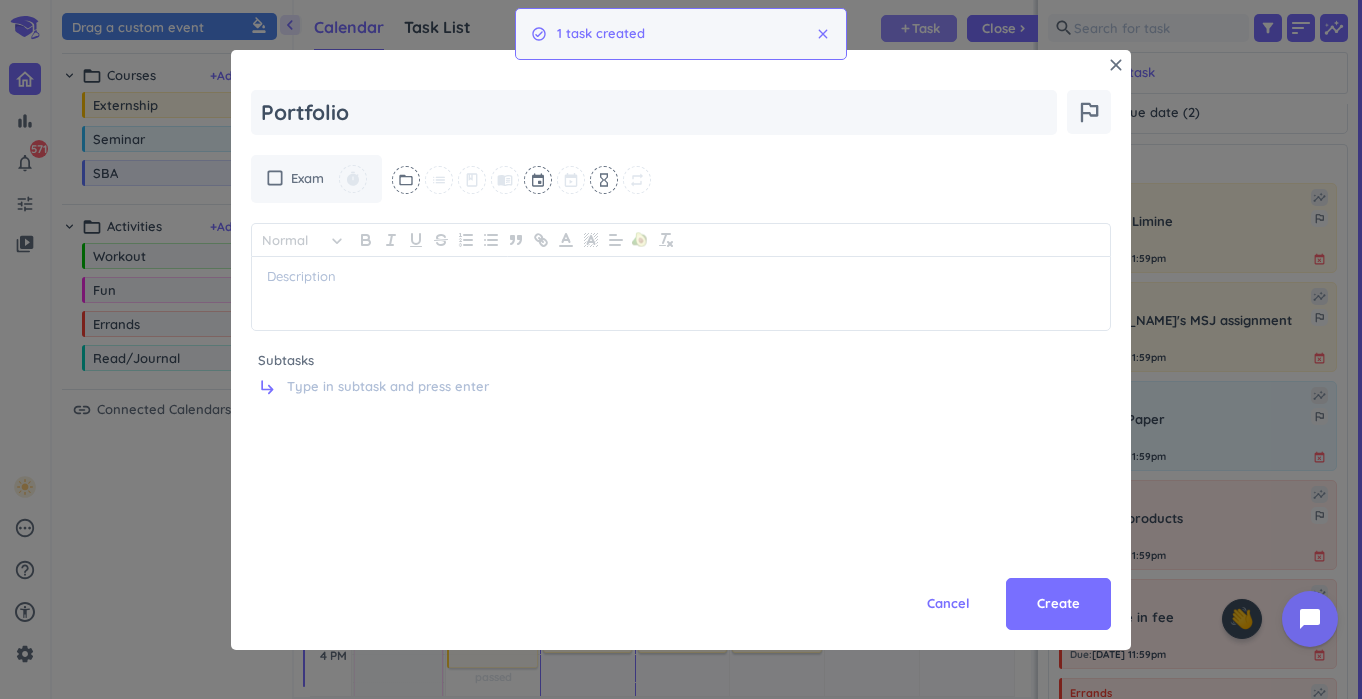 type on "x" 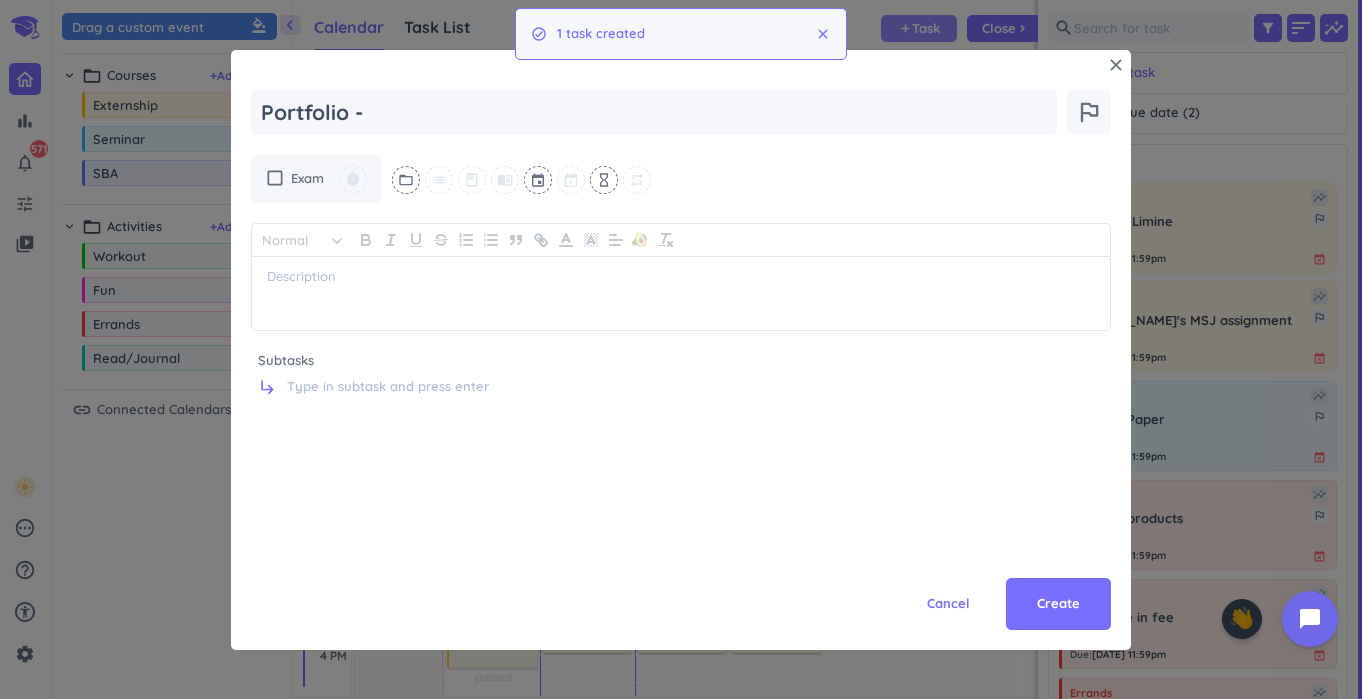 type on "x" 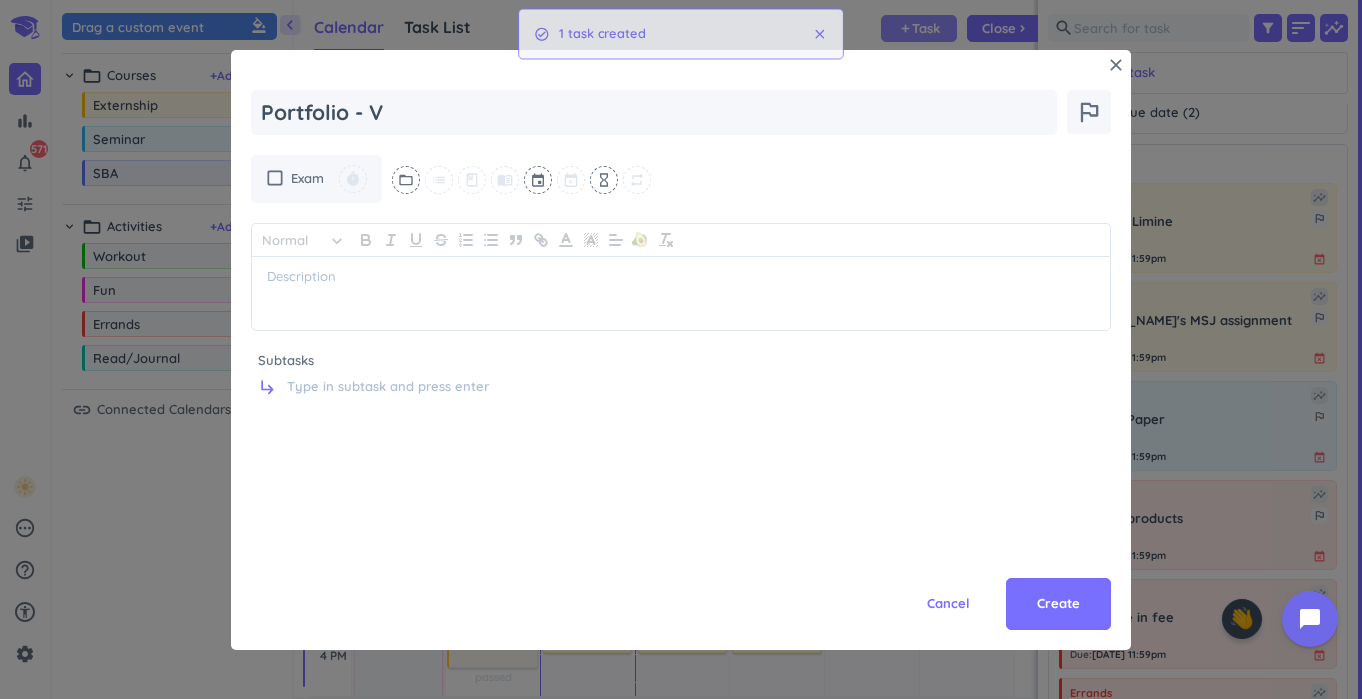 type on "x" 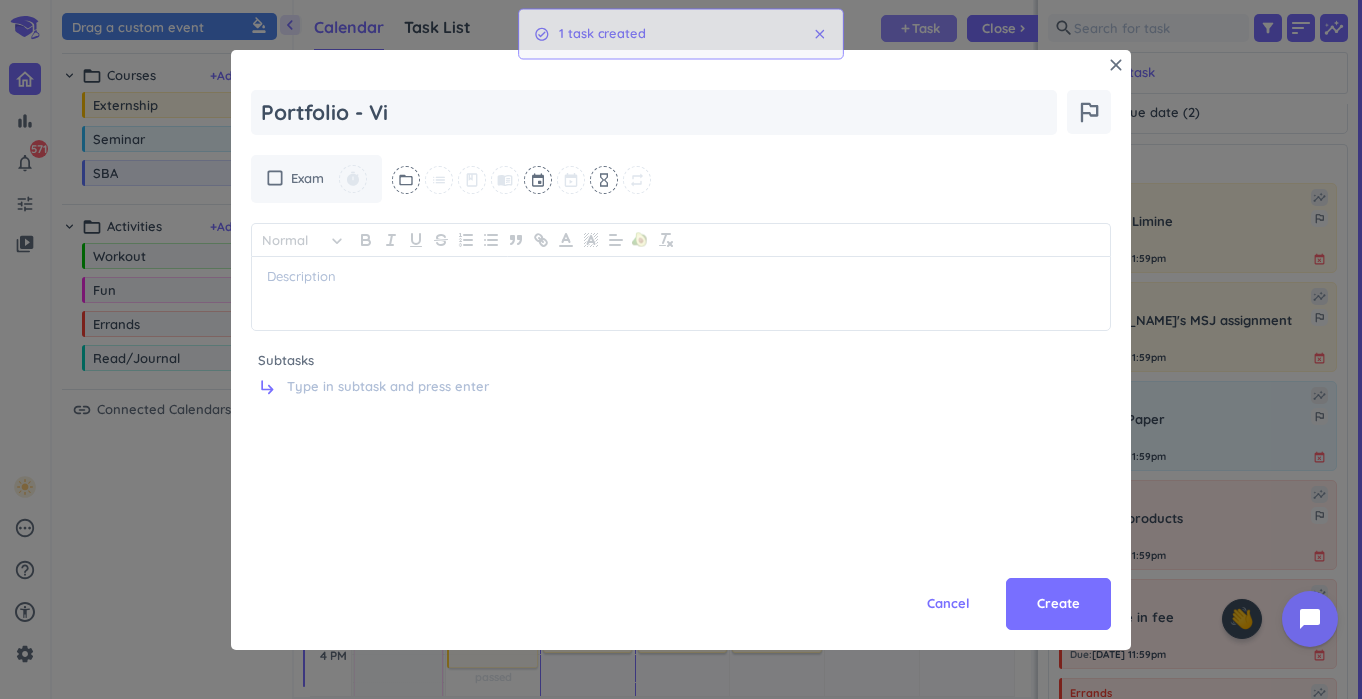 type on "x" 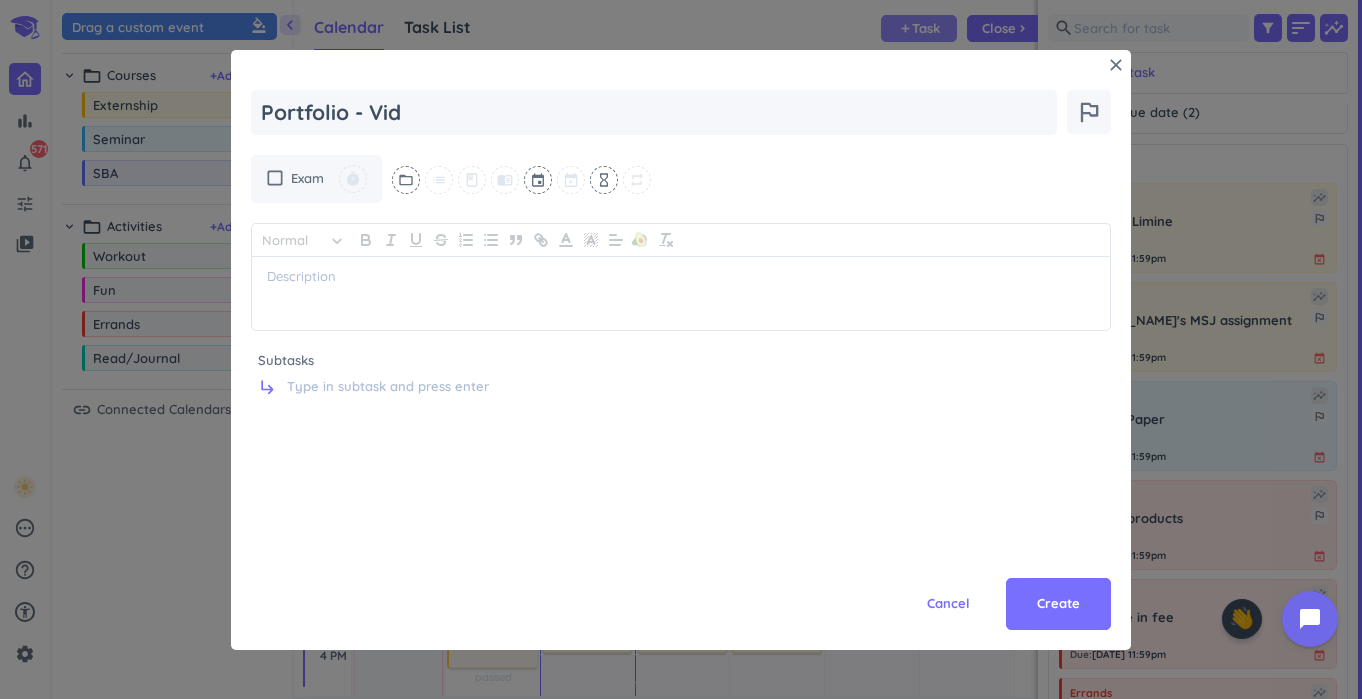 type on "x" 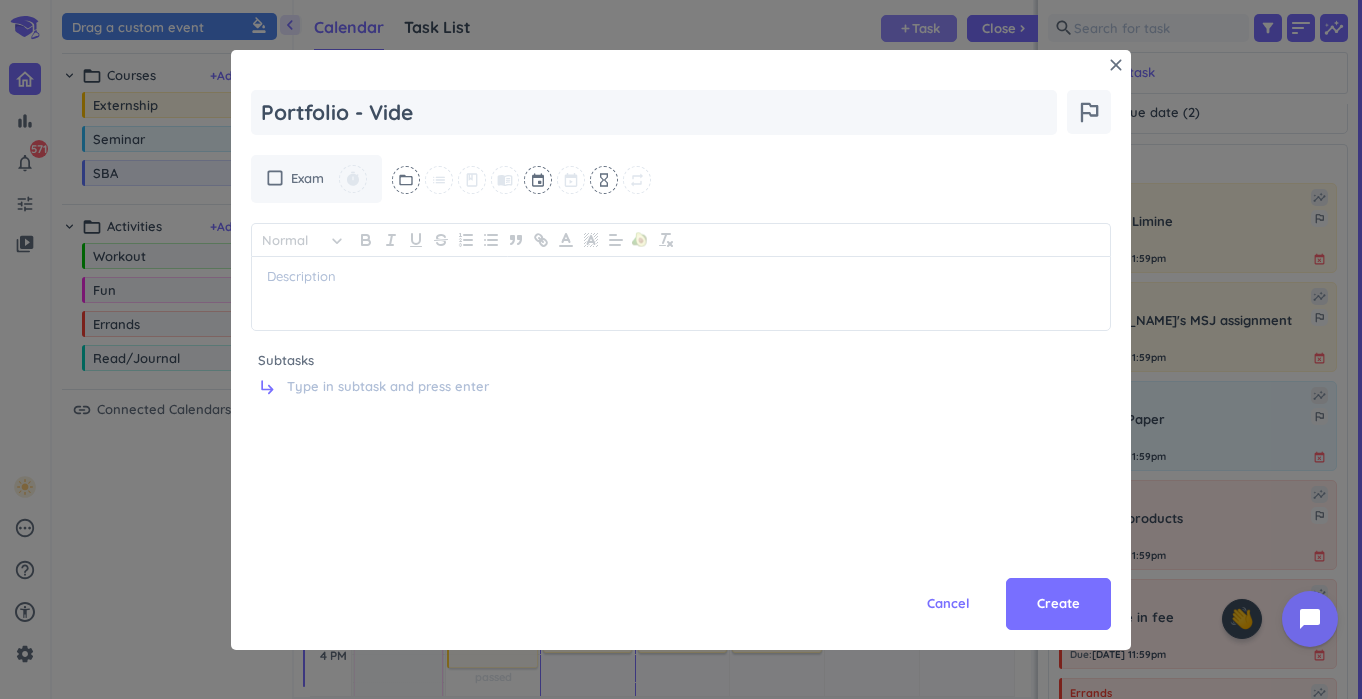 type on "x" 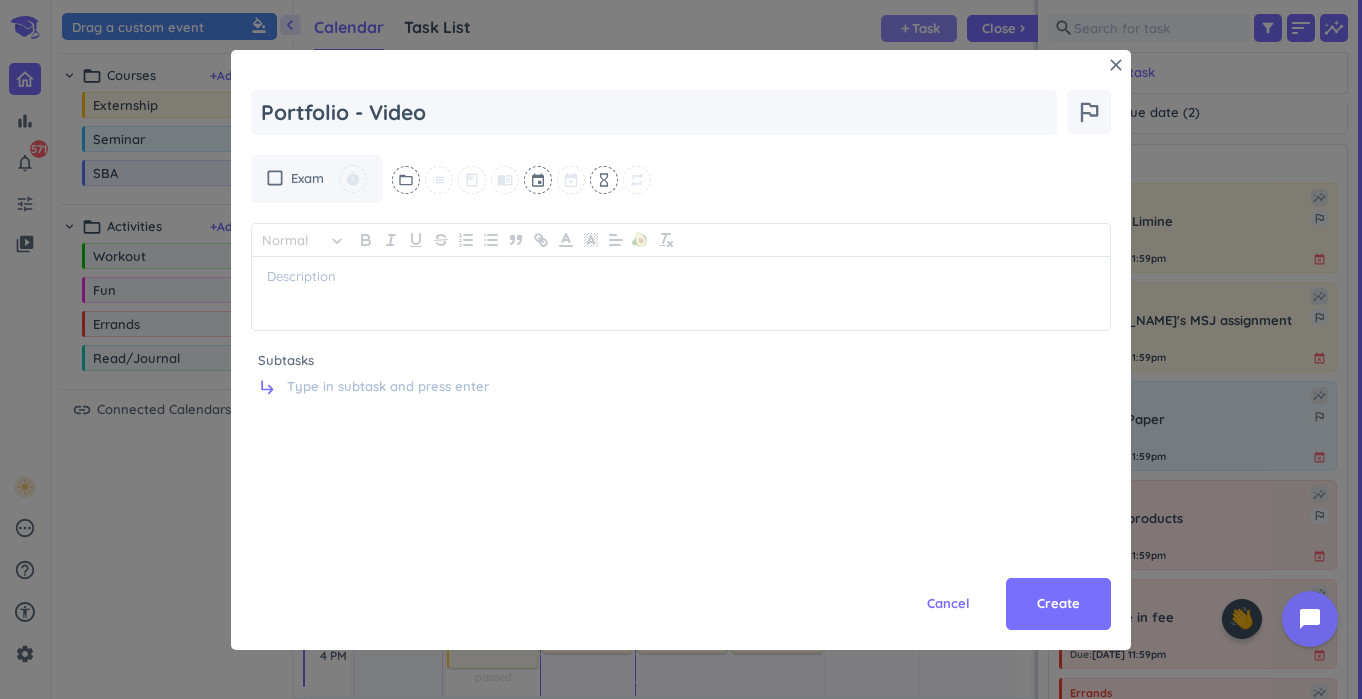 type on "x" 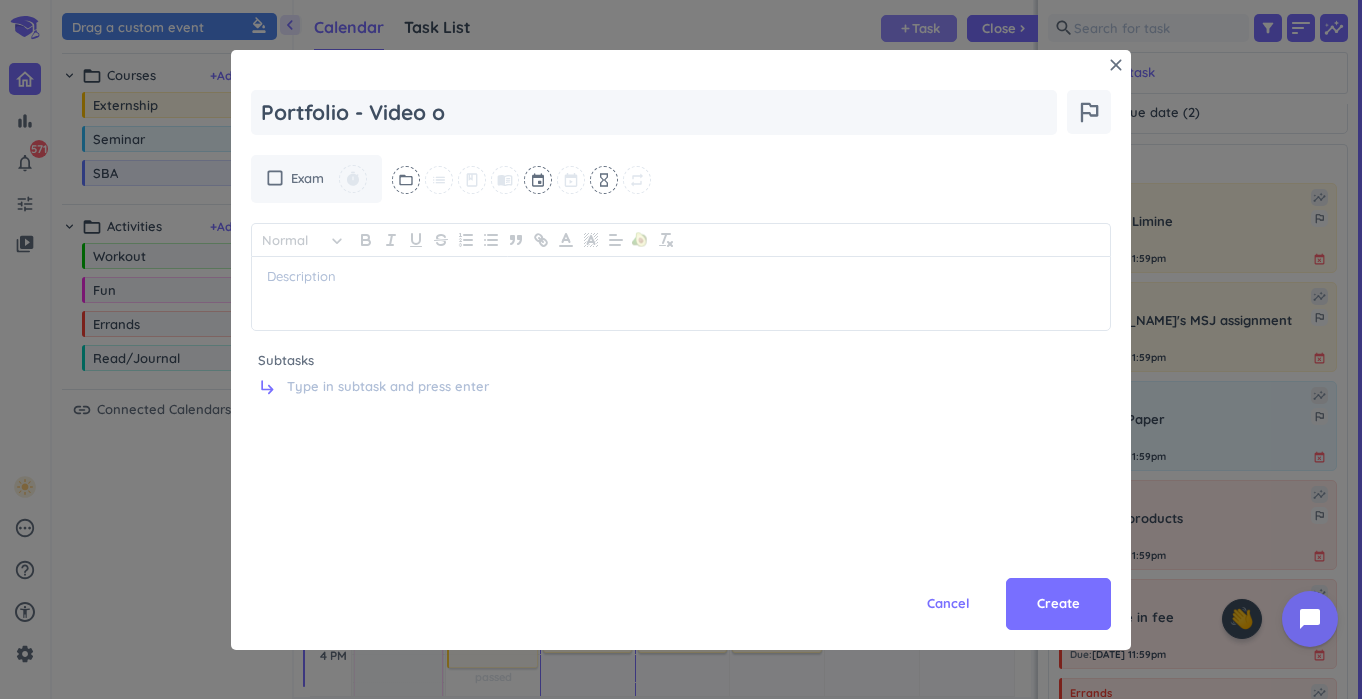 type on "x" 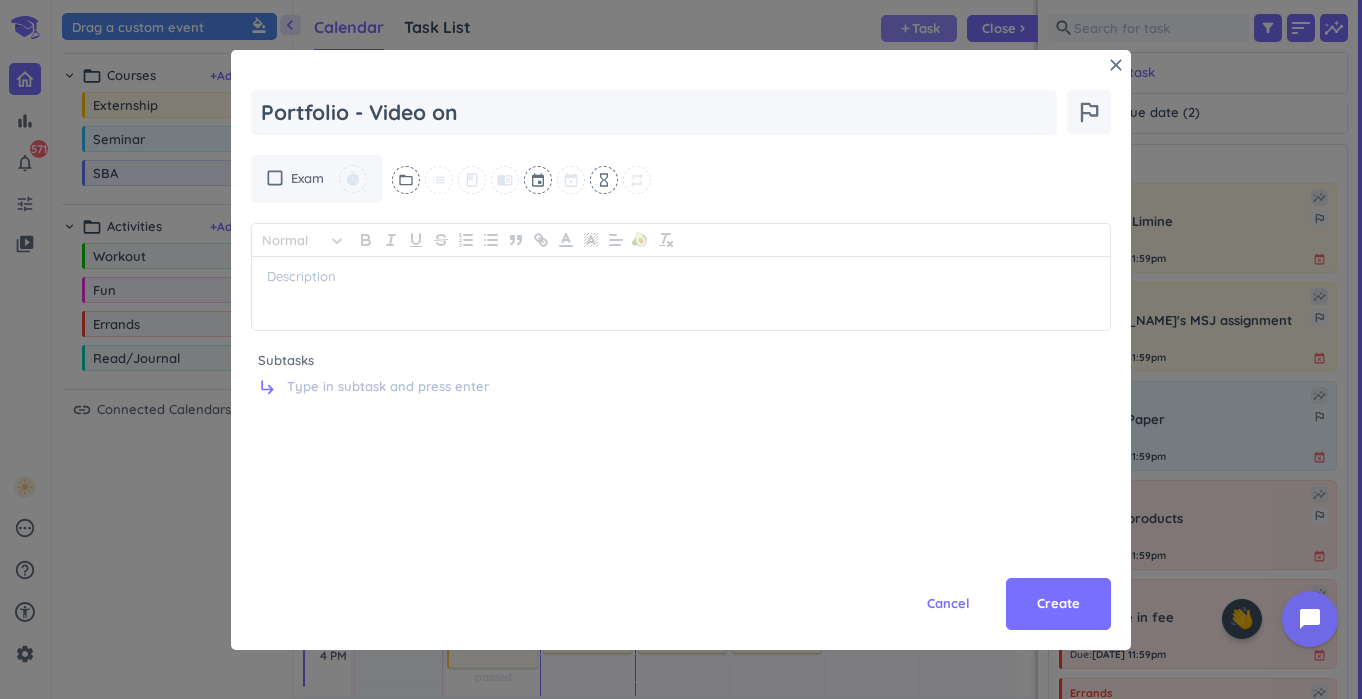 type on "x" 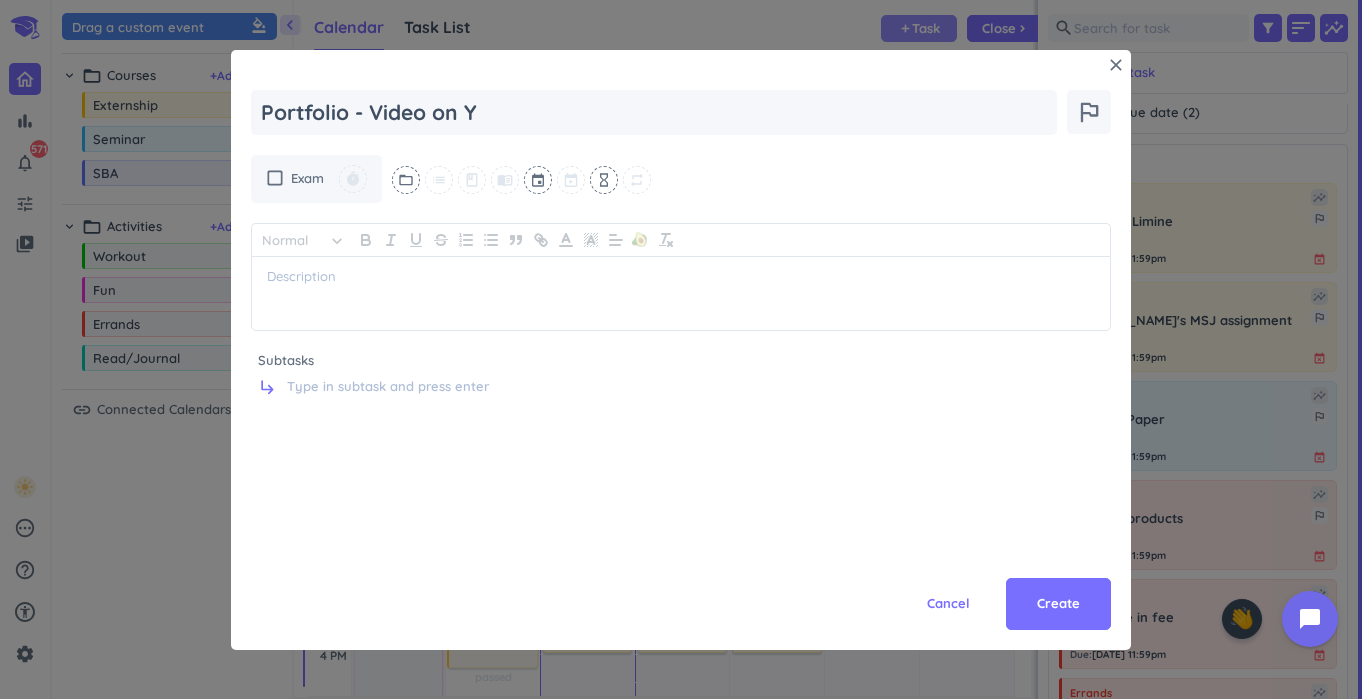 type on "x" 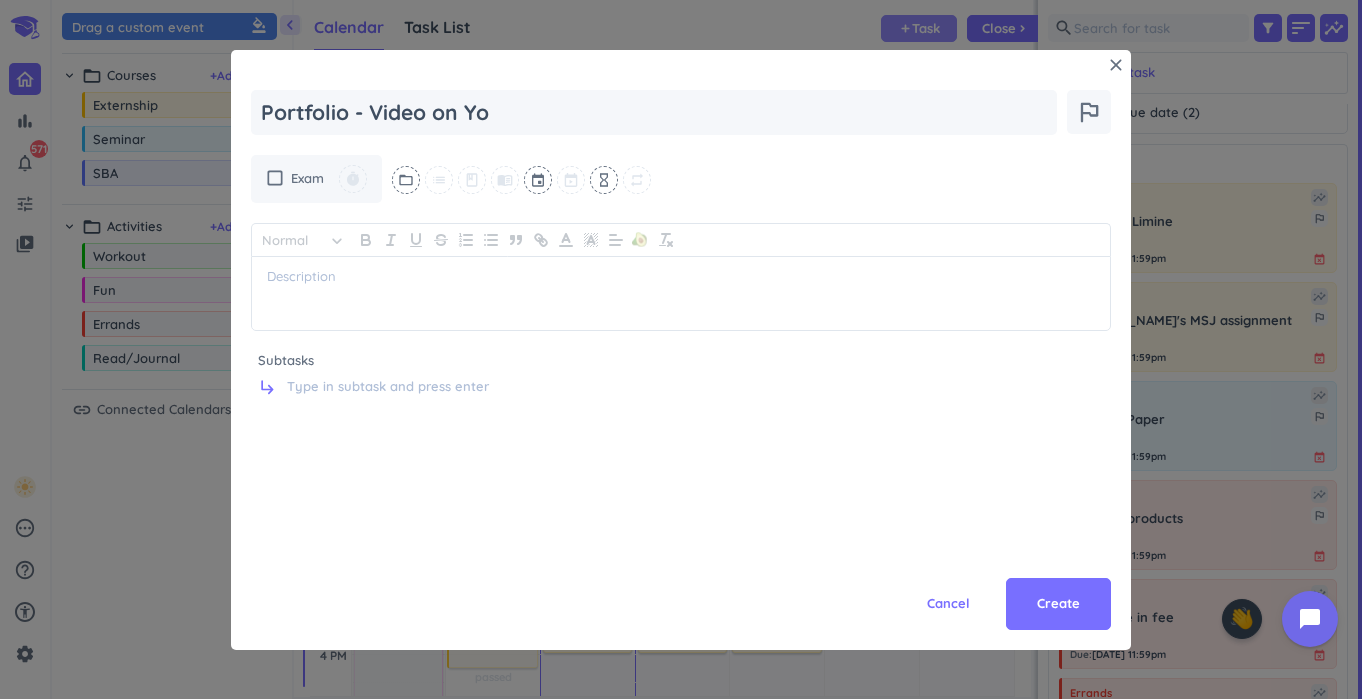 type on "x" 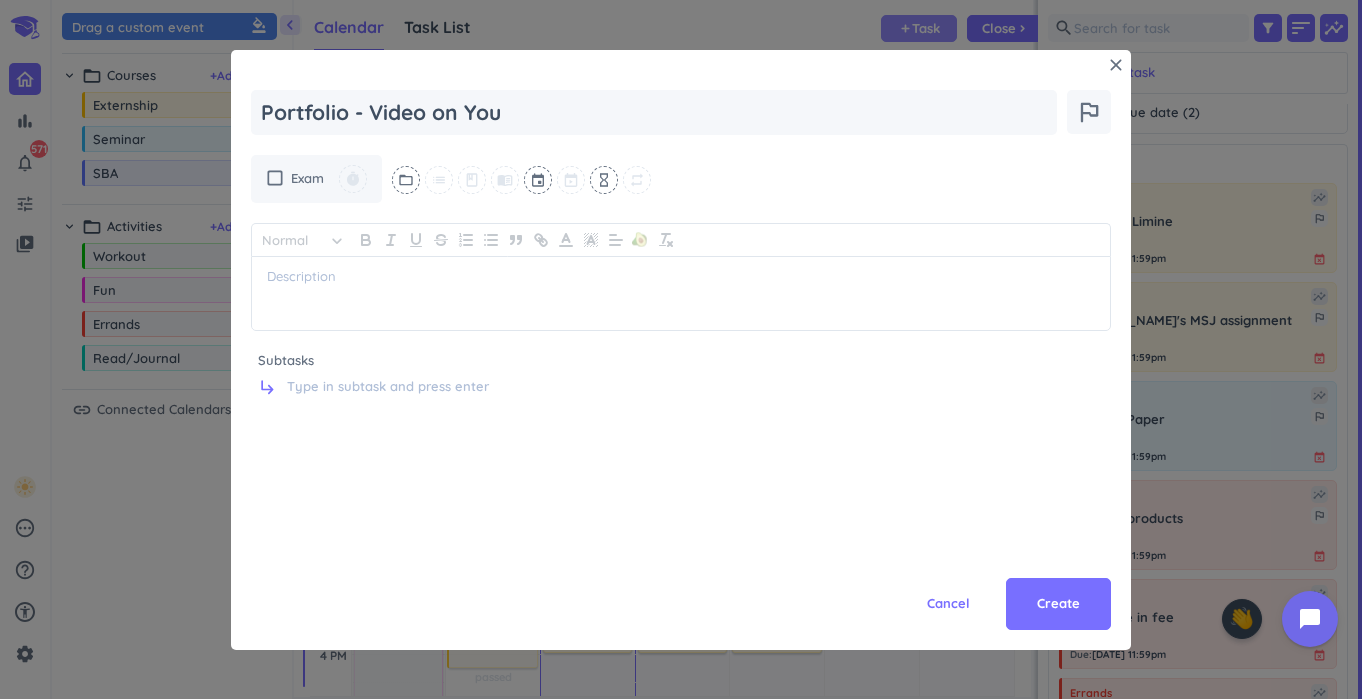 type on "x" 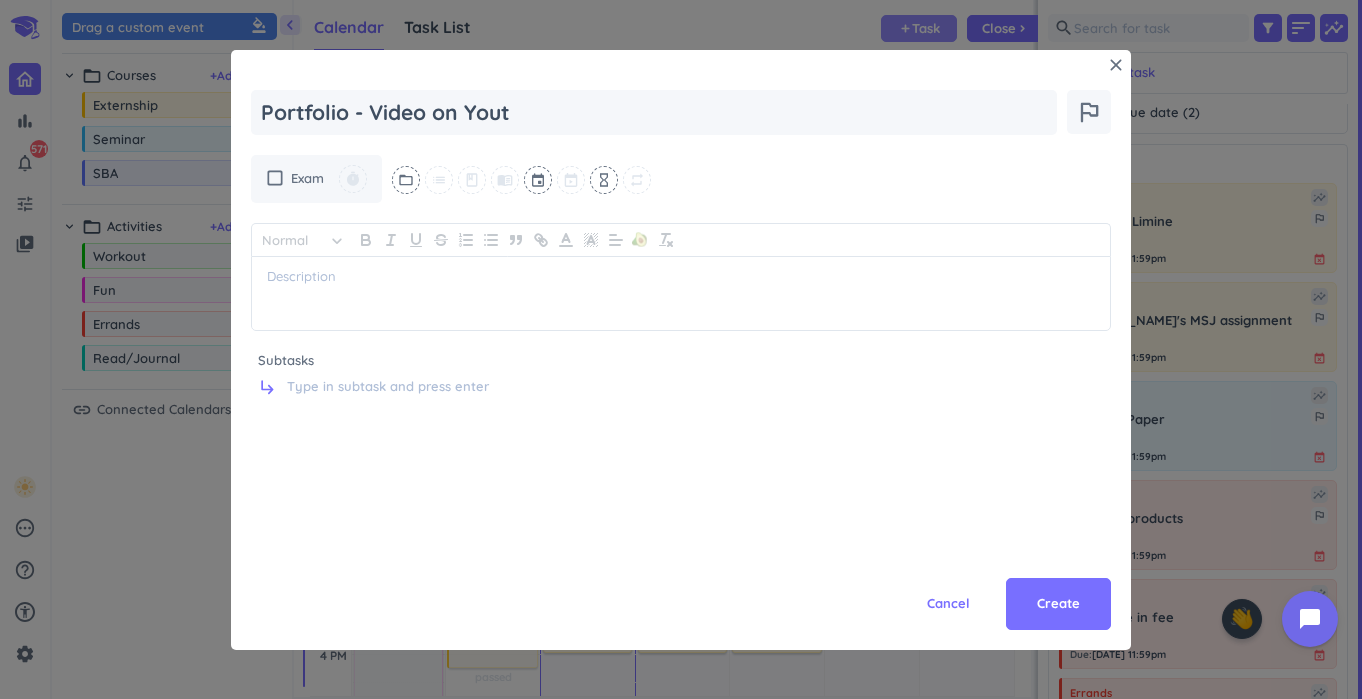 type on "x" 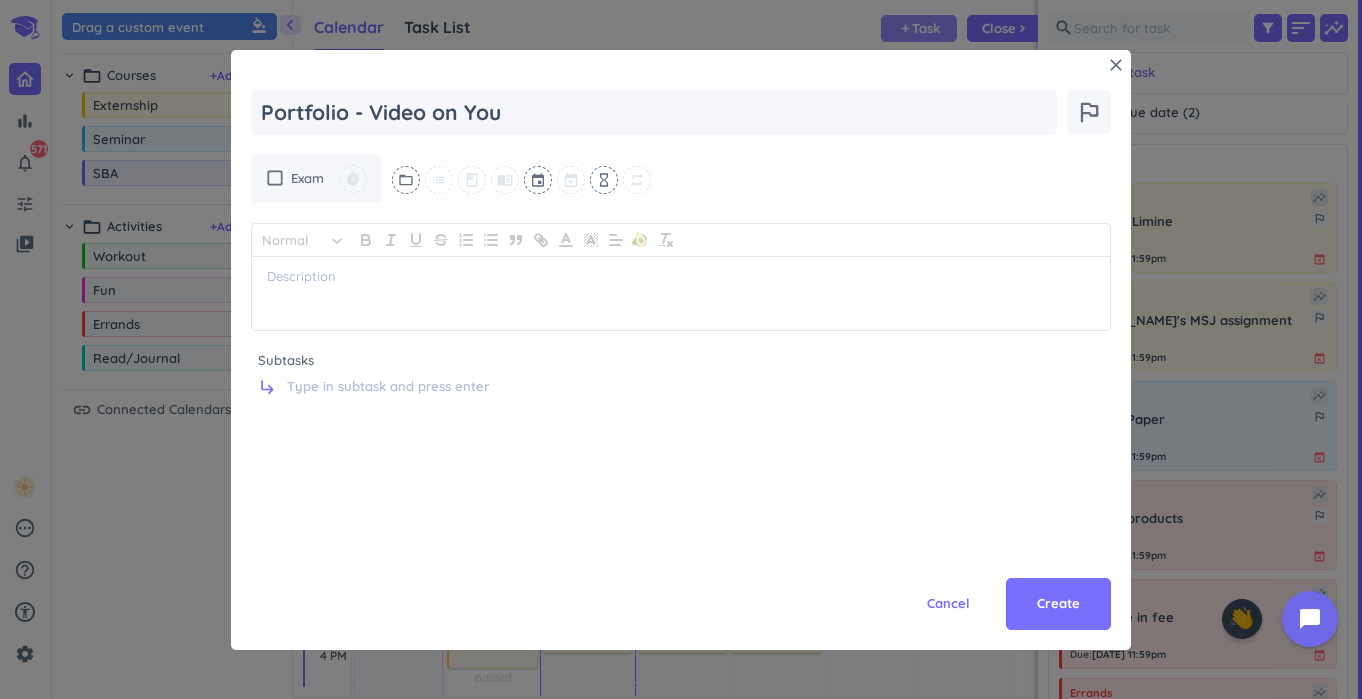 type on "x" 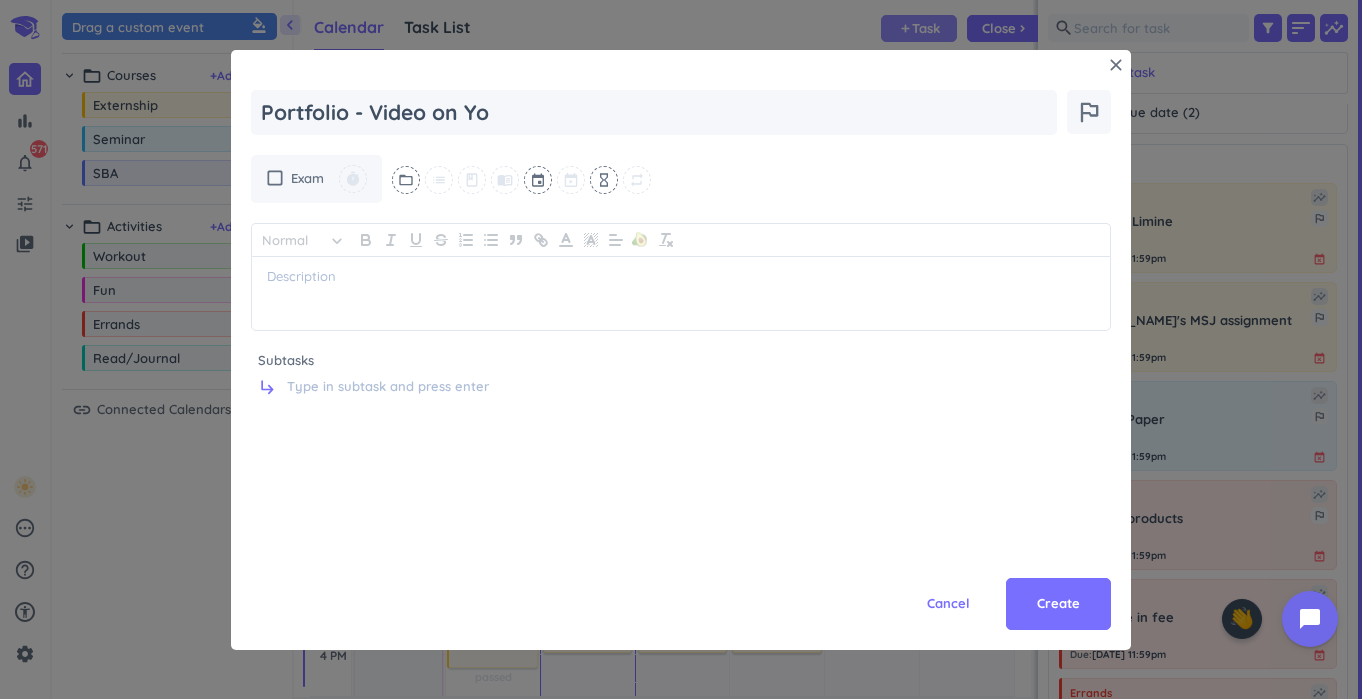type on "x" 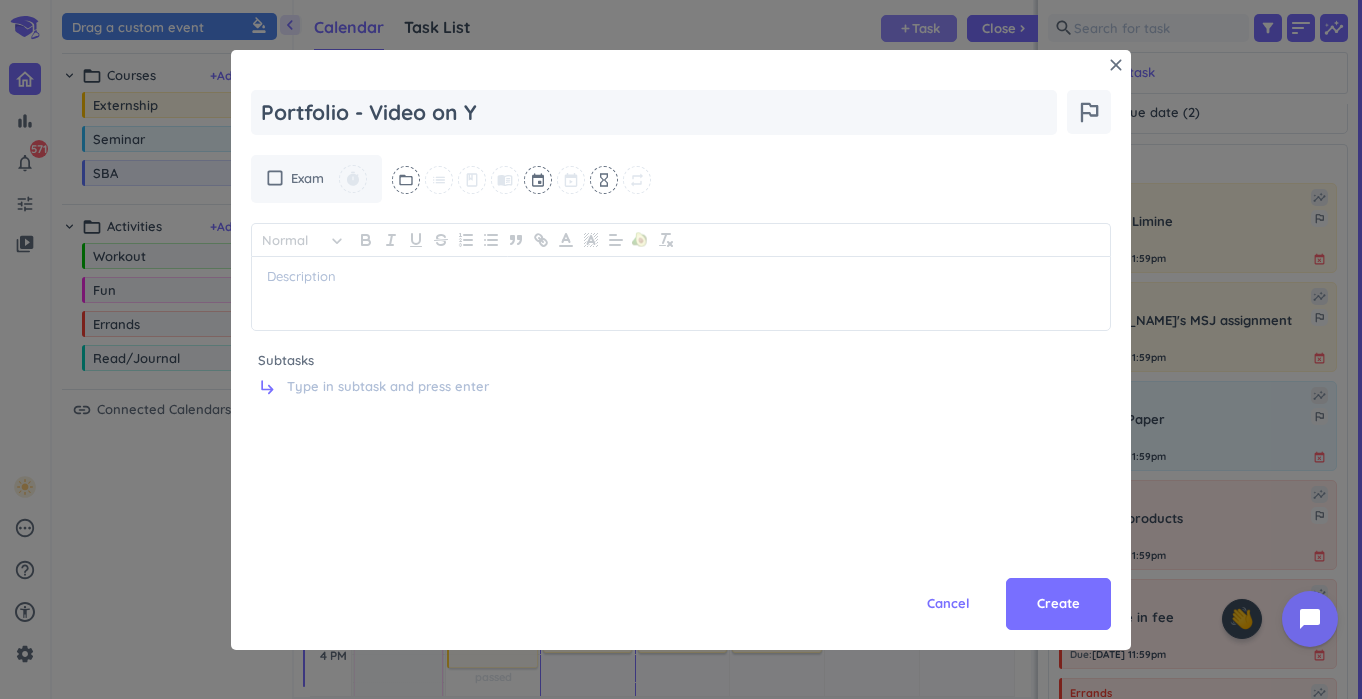 type on "x" 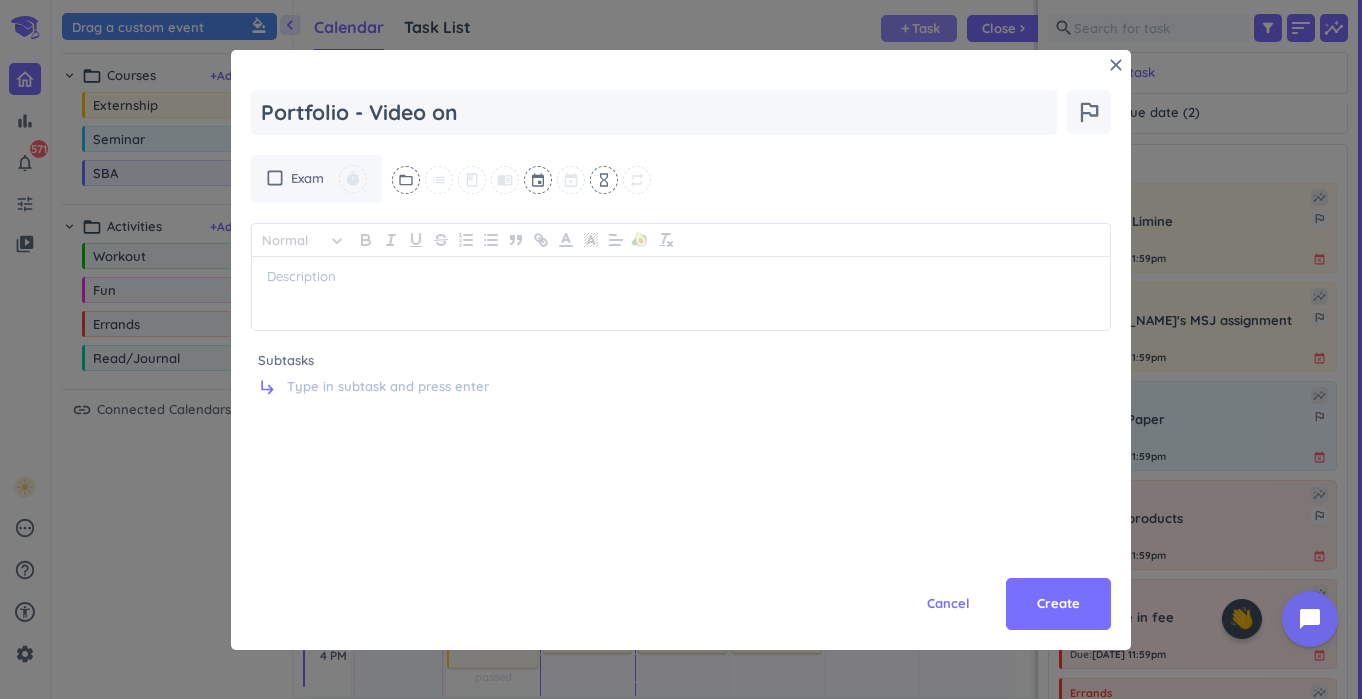 type on "x" 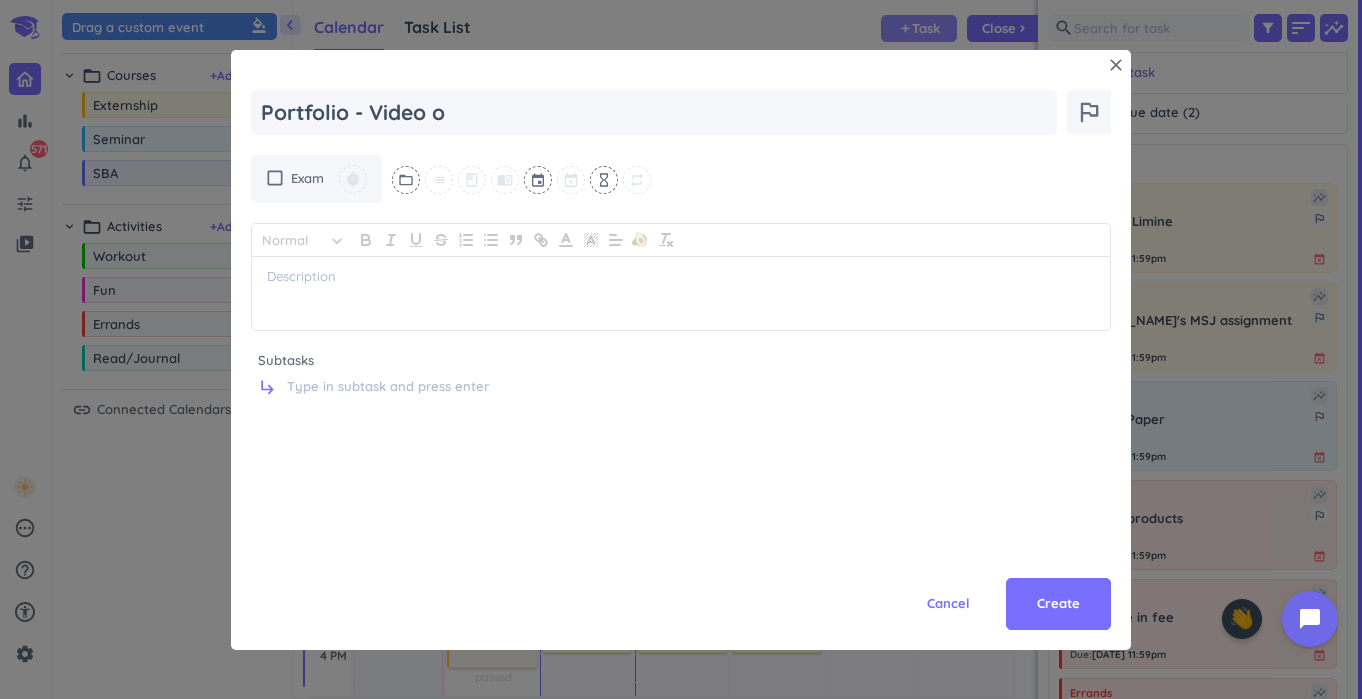 type on "x" 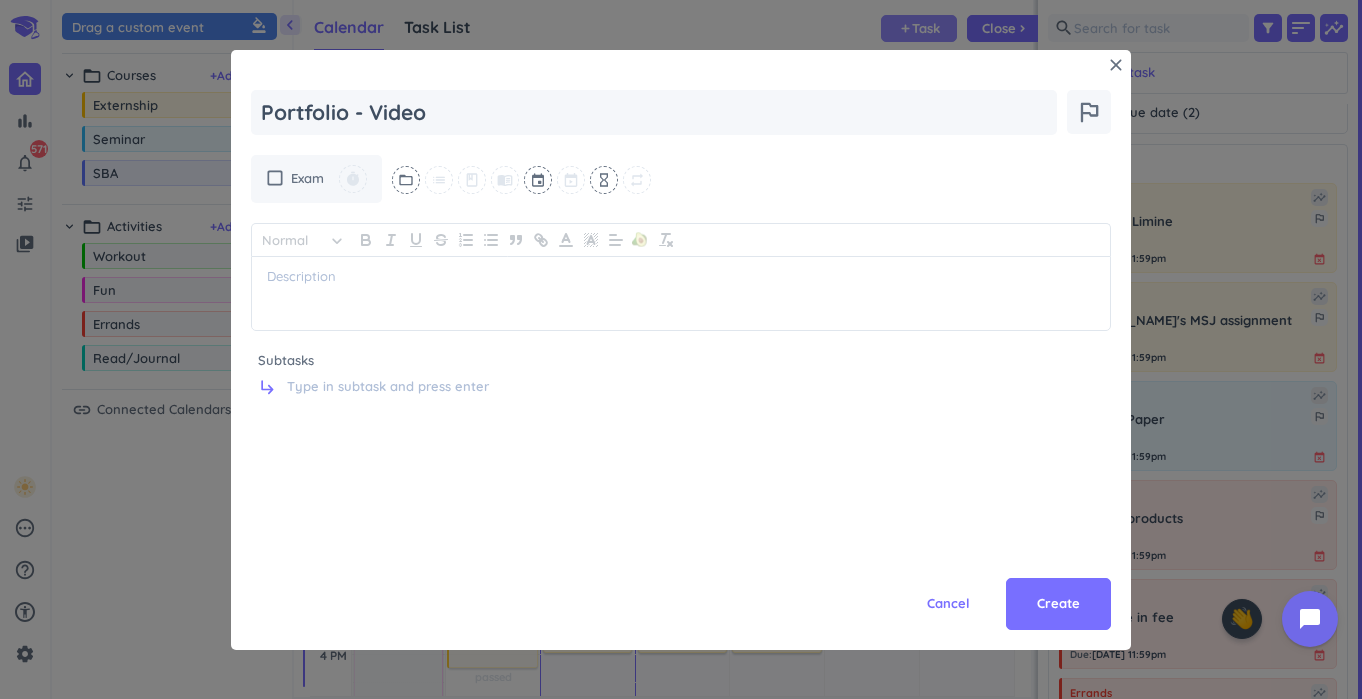 type on "x" 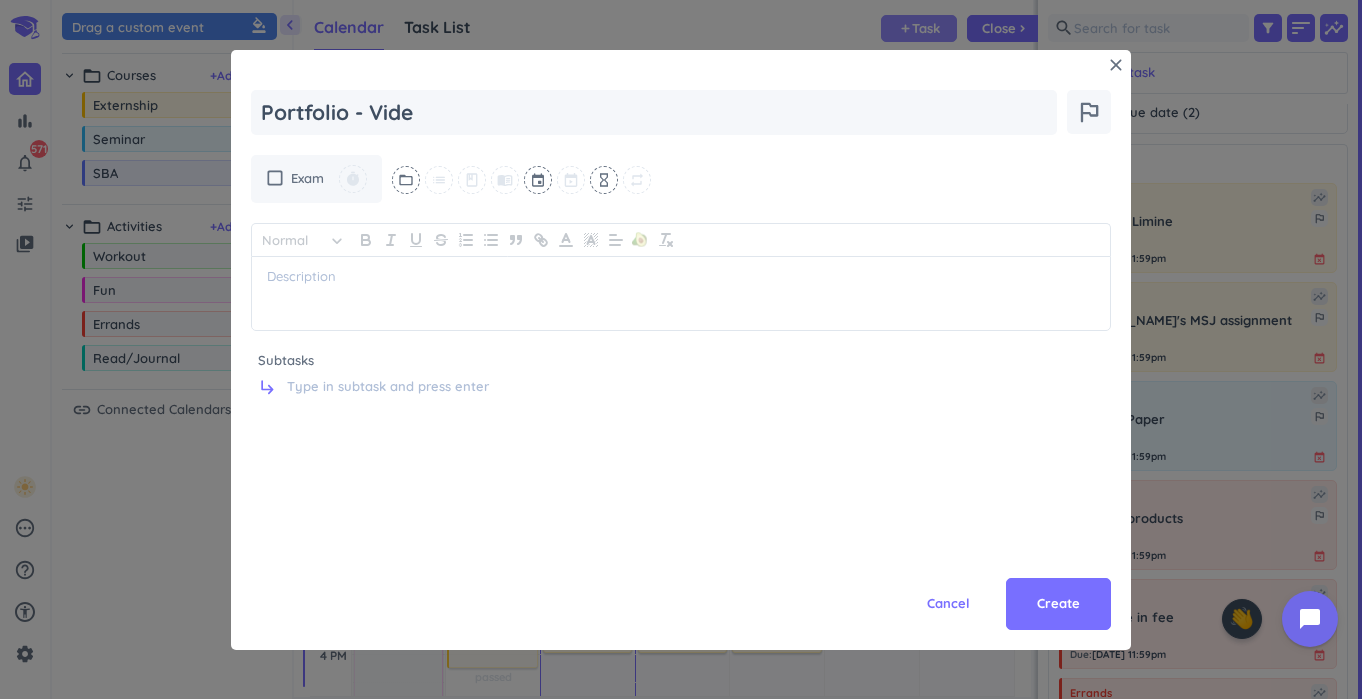 type on "x" 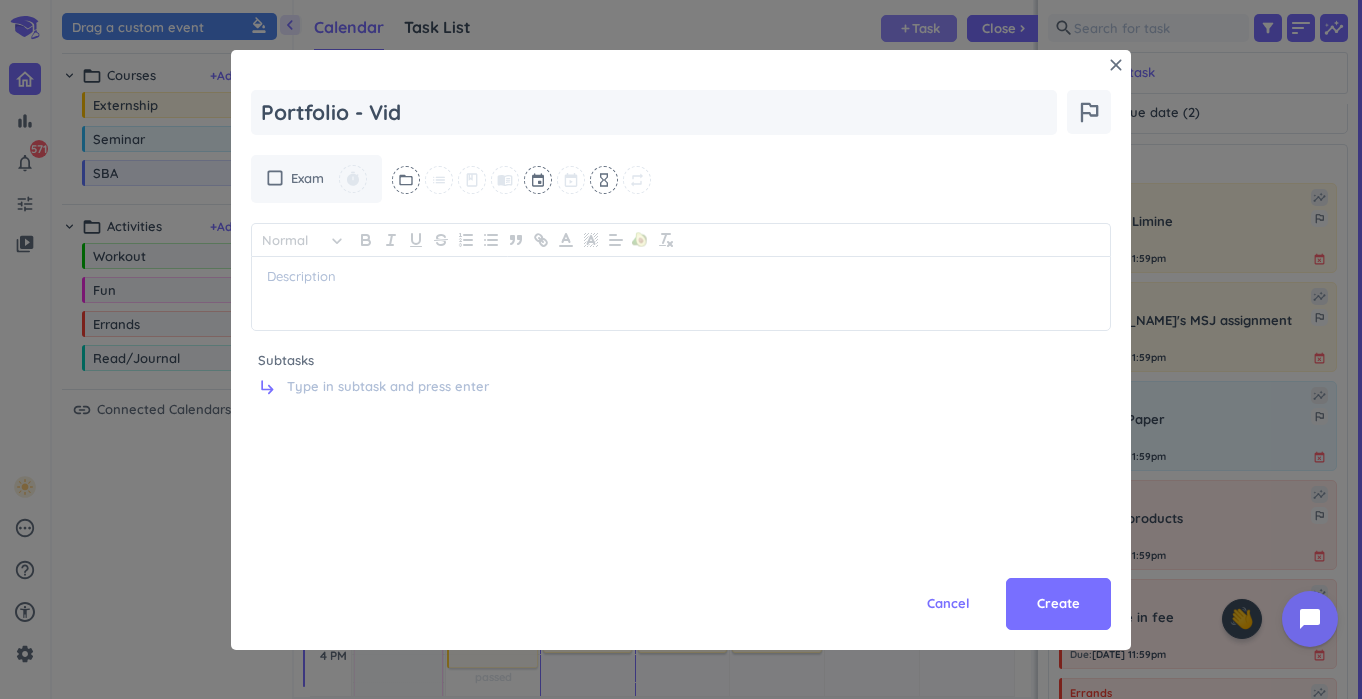 type on "x" 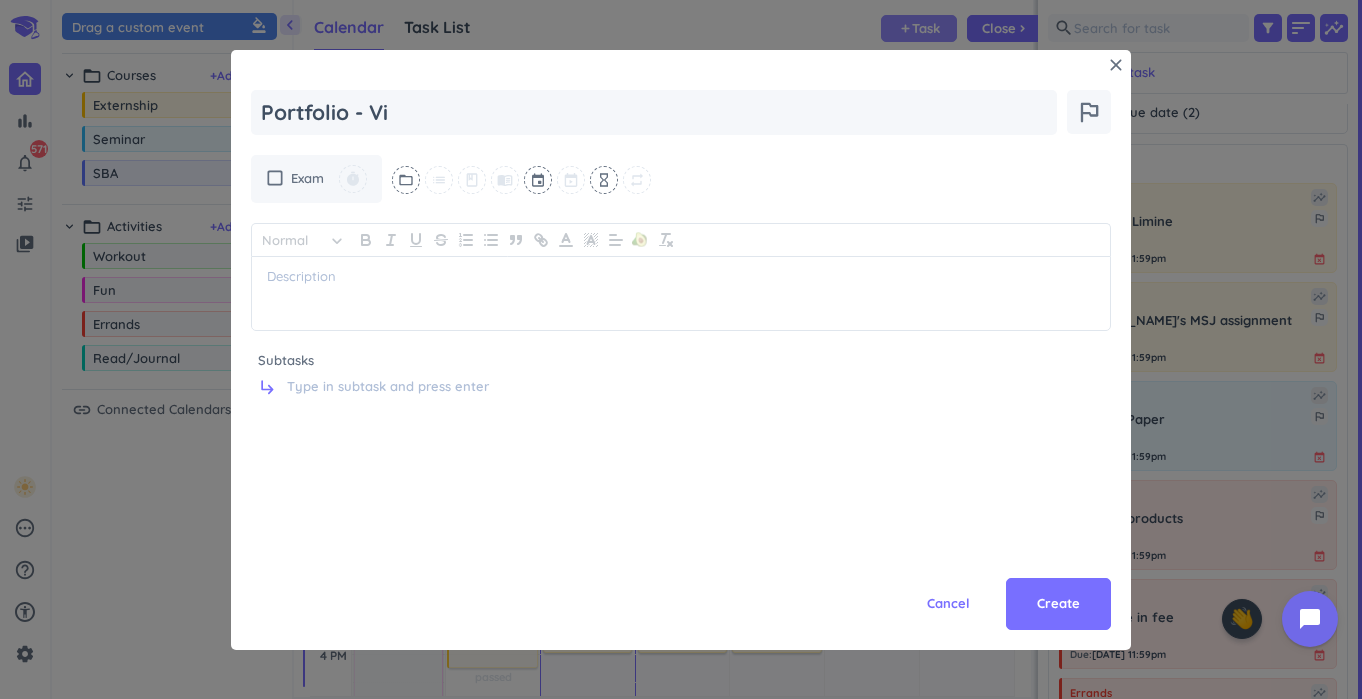 type on "x" 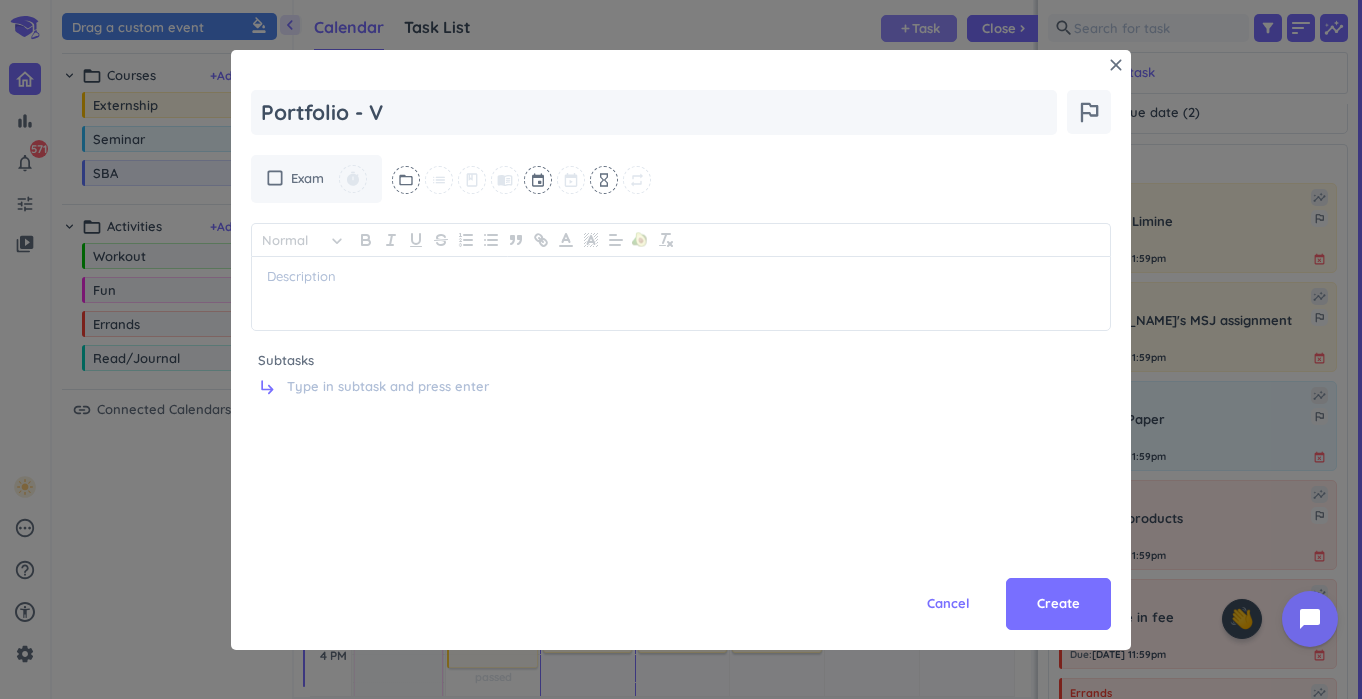 type on "x" 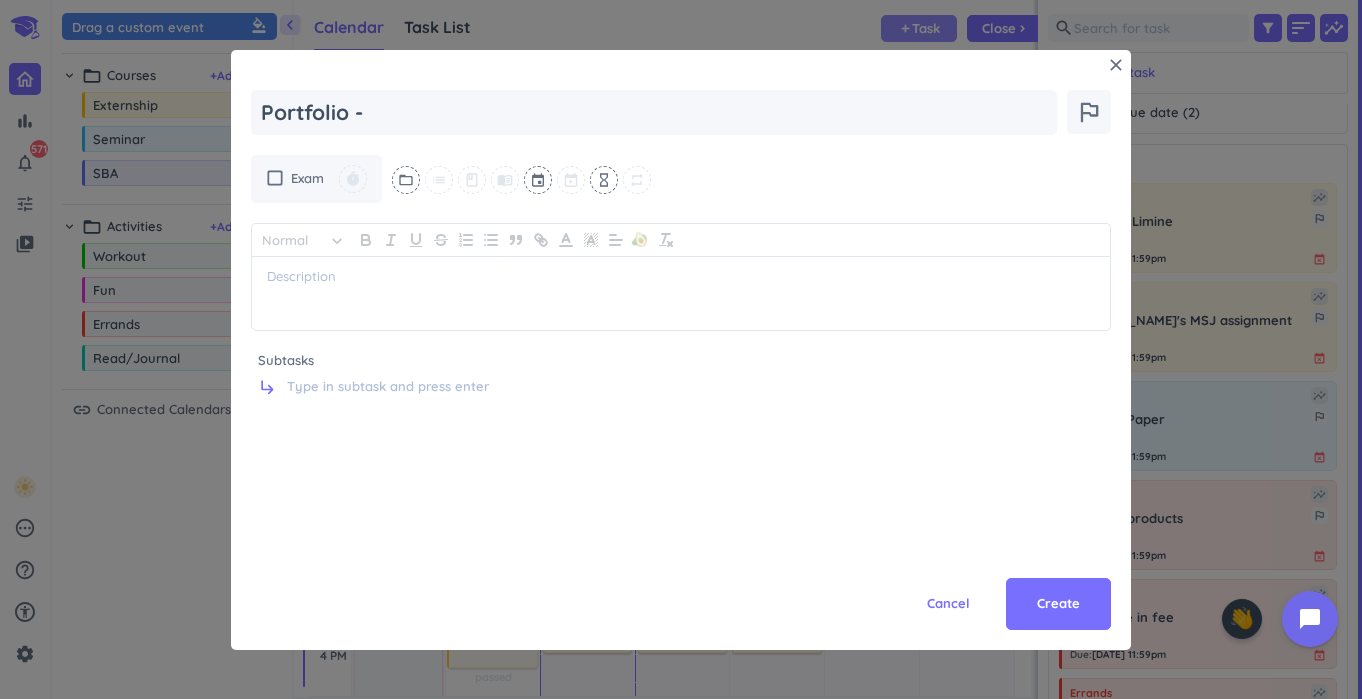 type on "x" 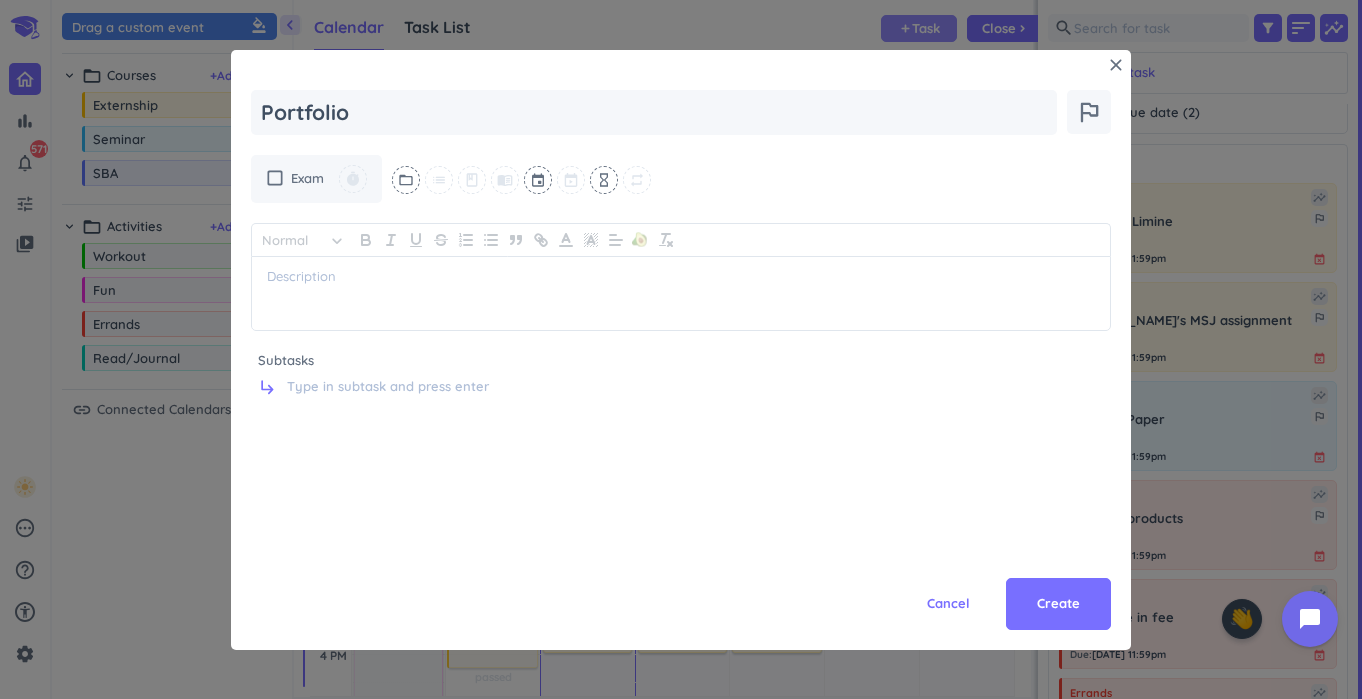 type on "x" 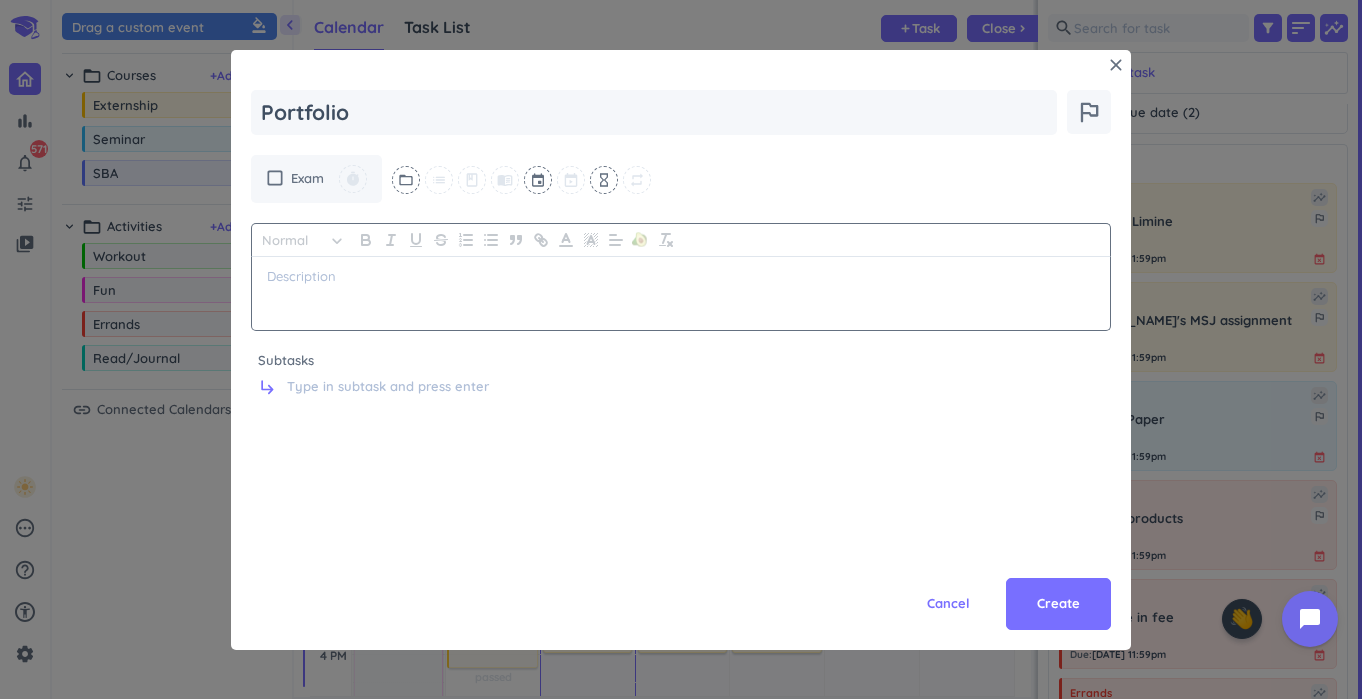 type on "Portfolio" 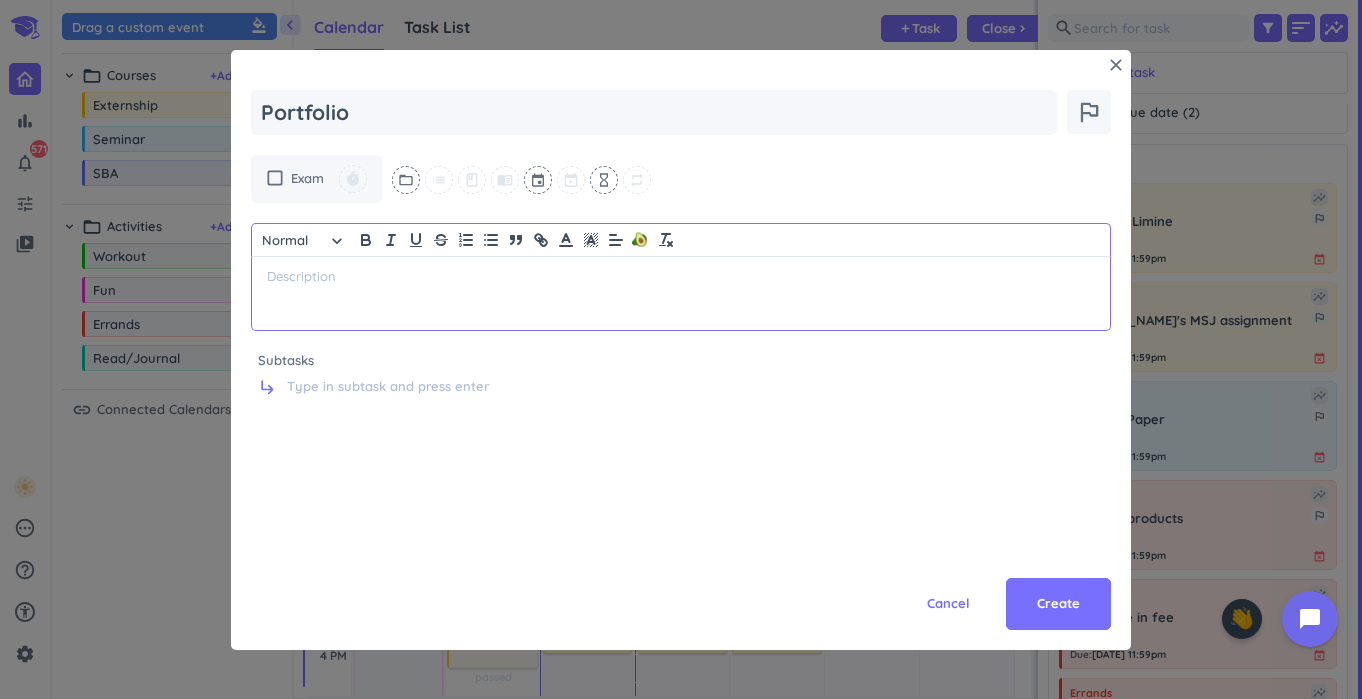 type on "x" 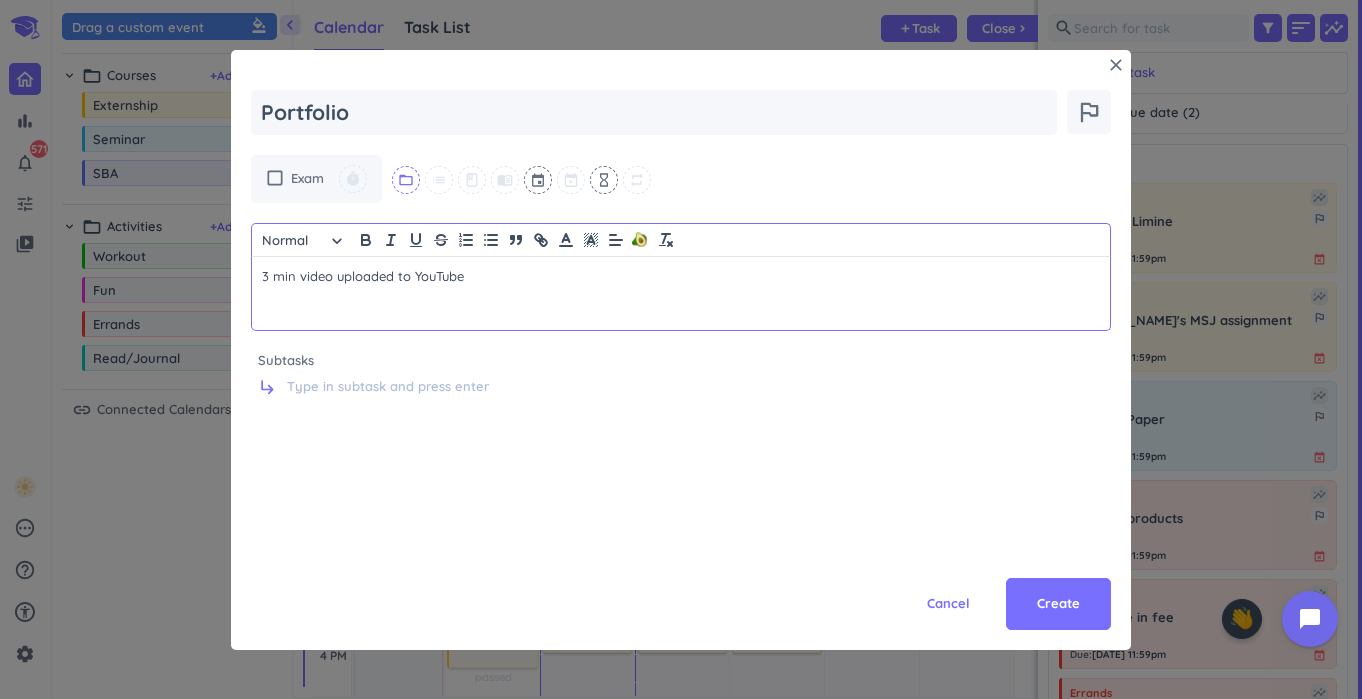 drag, startPoint x: 715, startPoint y: 280, endPoint x: 415, endPoint y: 188, distance: 313.78973 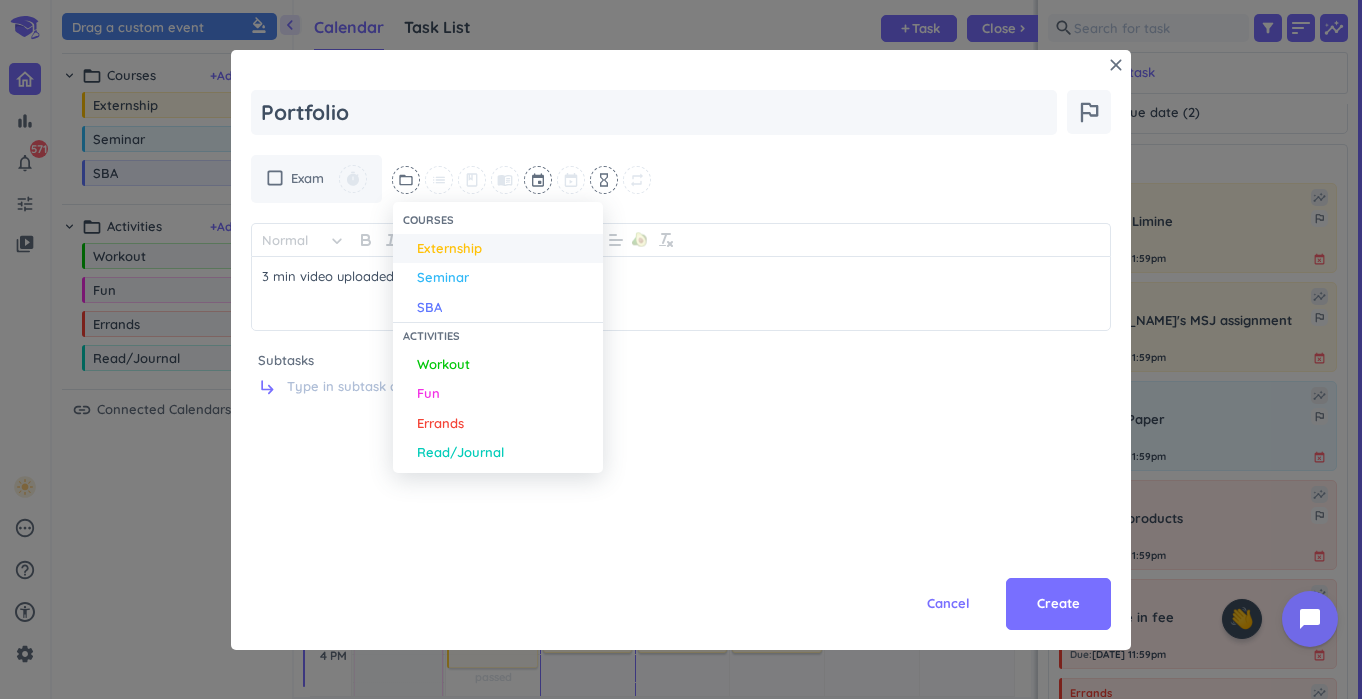 click on "Externship" at bounding box center [449, 249] 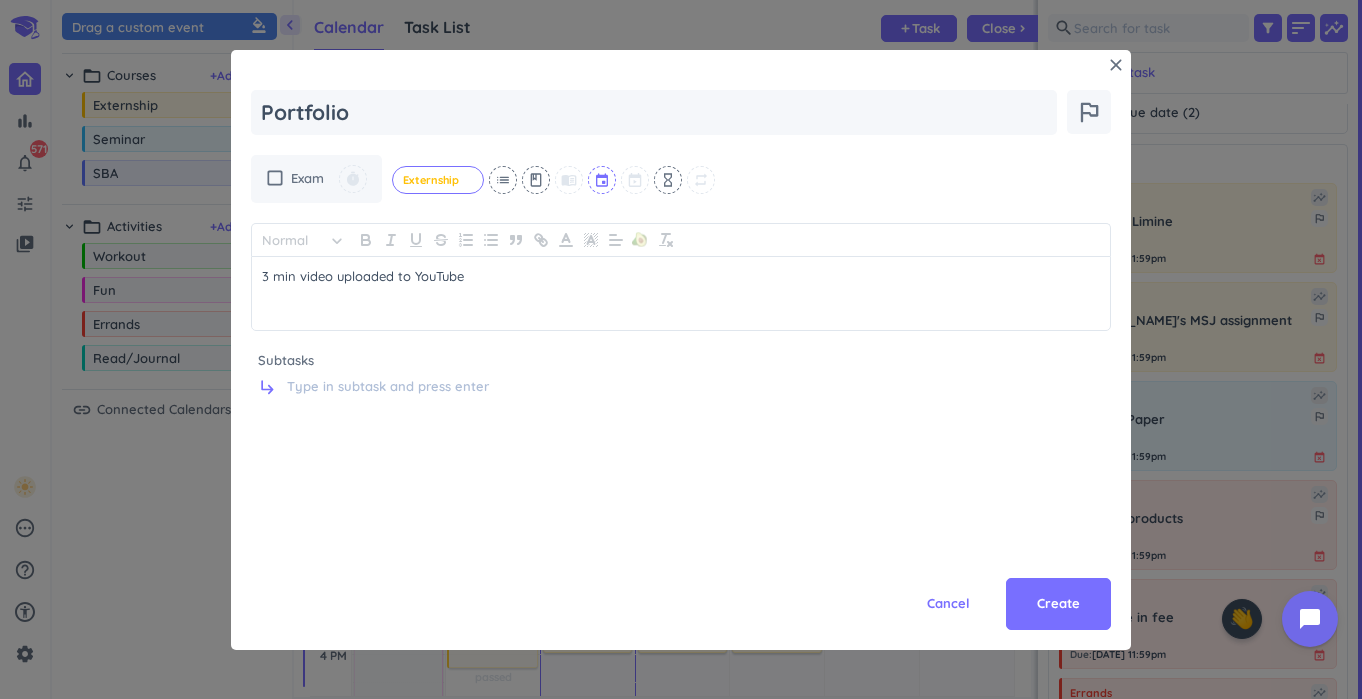 click at bounding box center (603, 180) 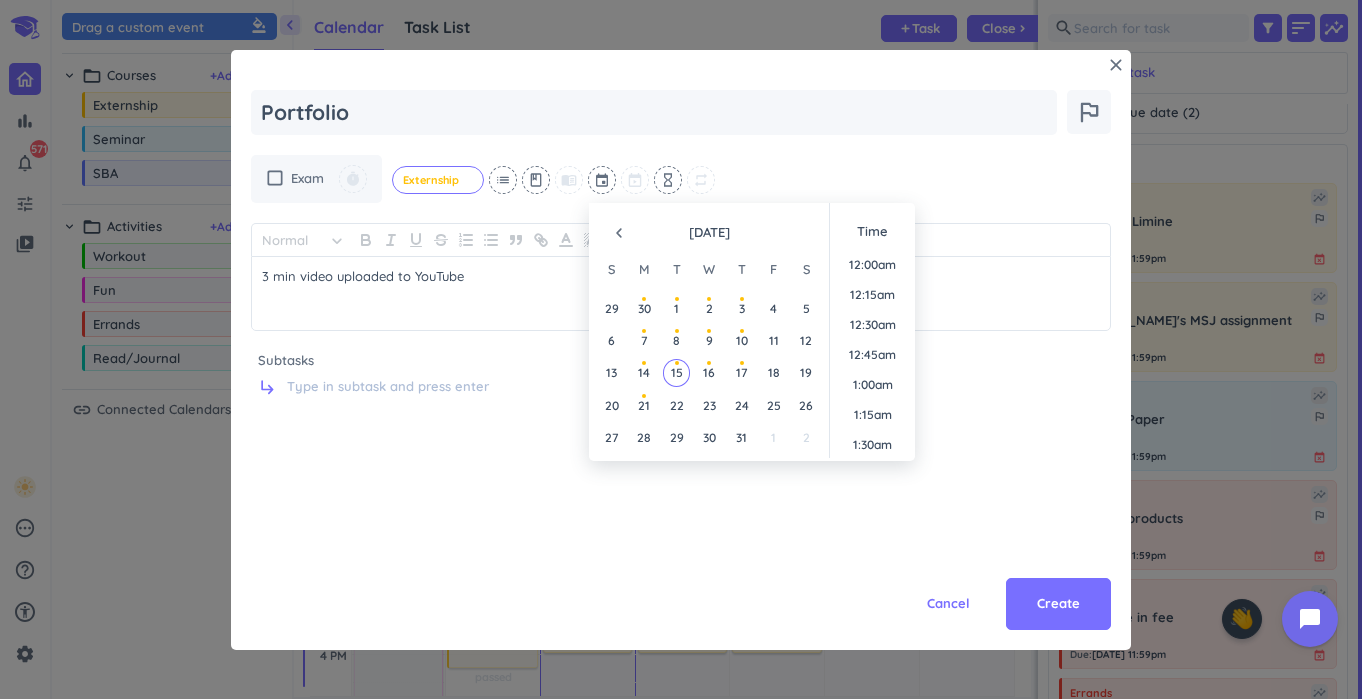 scroll, scrollTop: 1200, scrollLeft: 0, axis: vertical 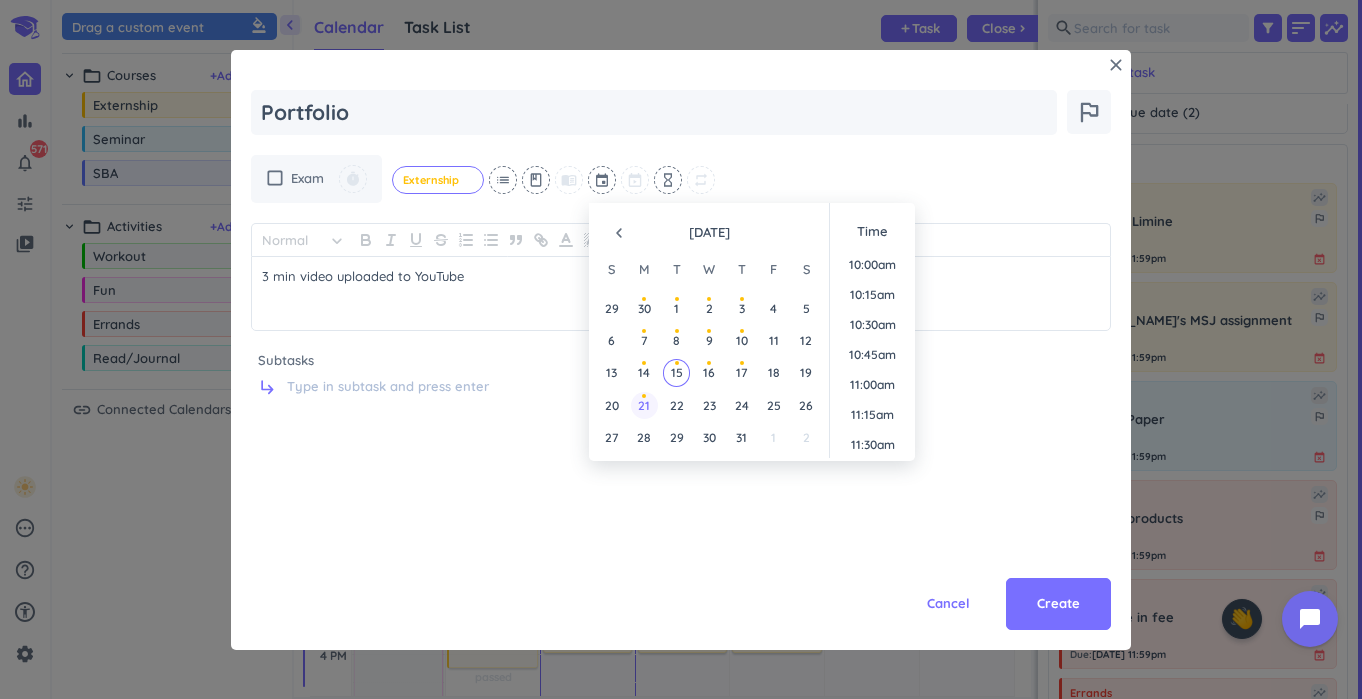 click on "21" at bounding box center (644, 405) 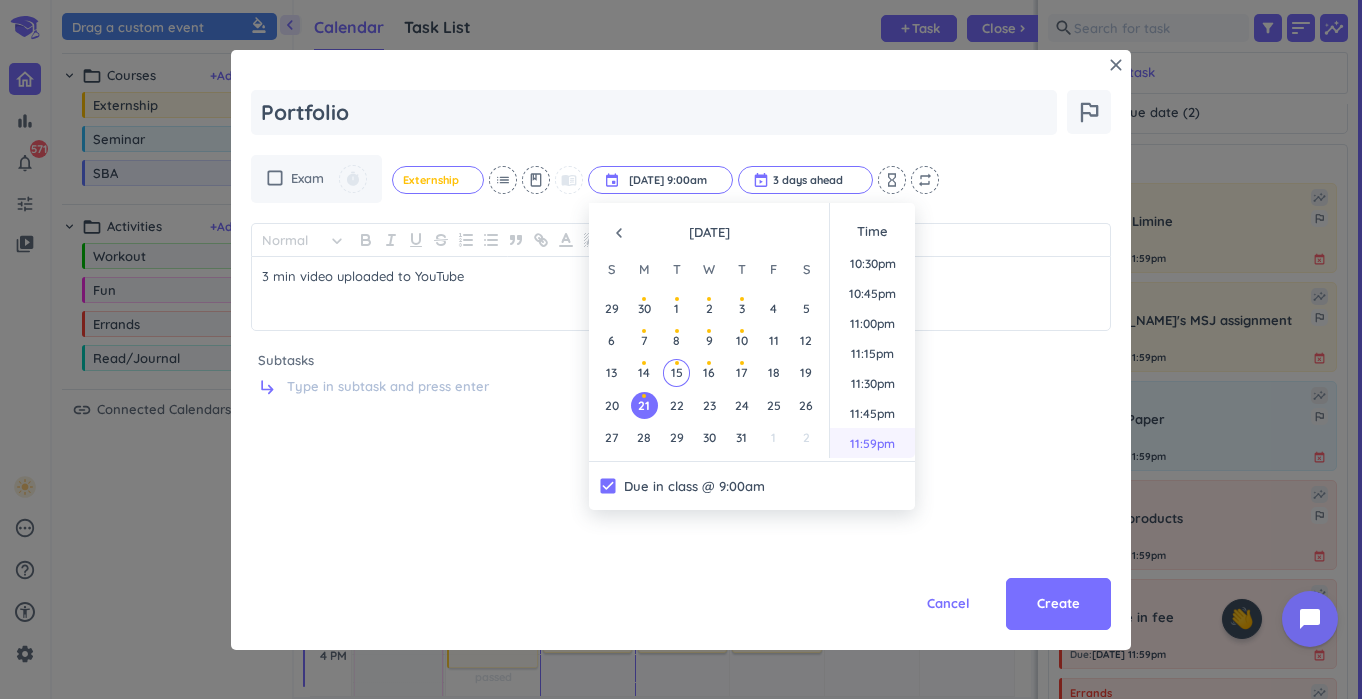 scroll, scrollTop: 2701, scrollLeft: 0, axis: vertical 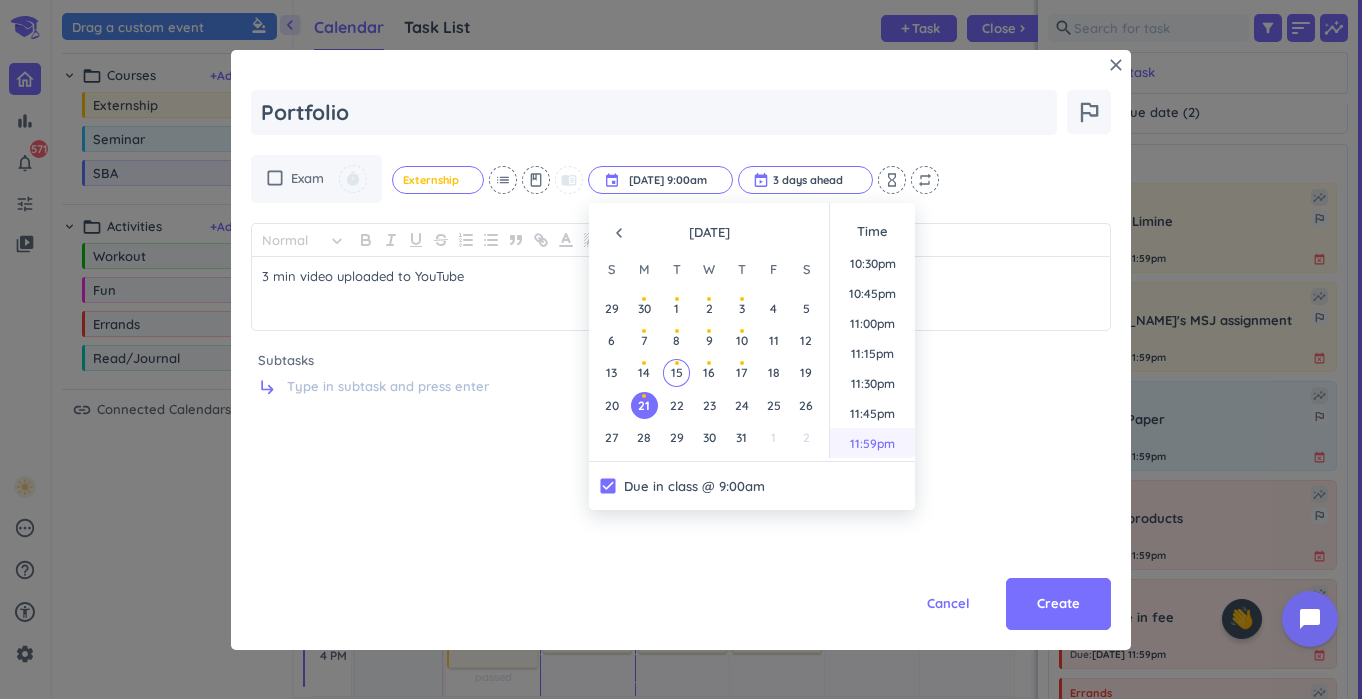 click on "11:59pm" at bounding box center [872, 443] 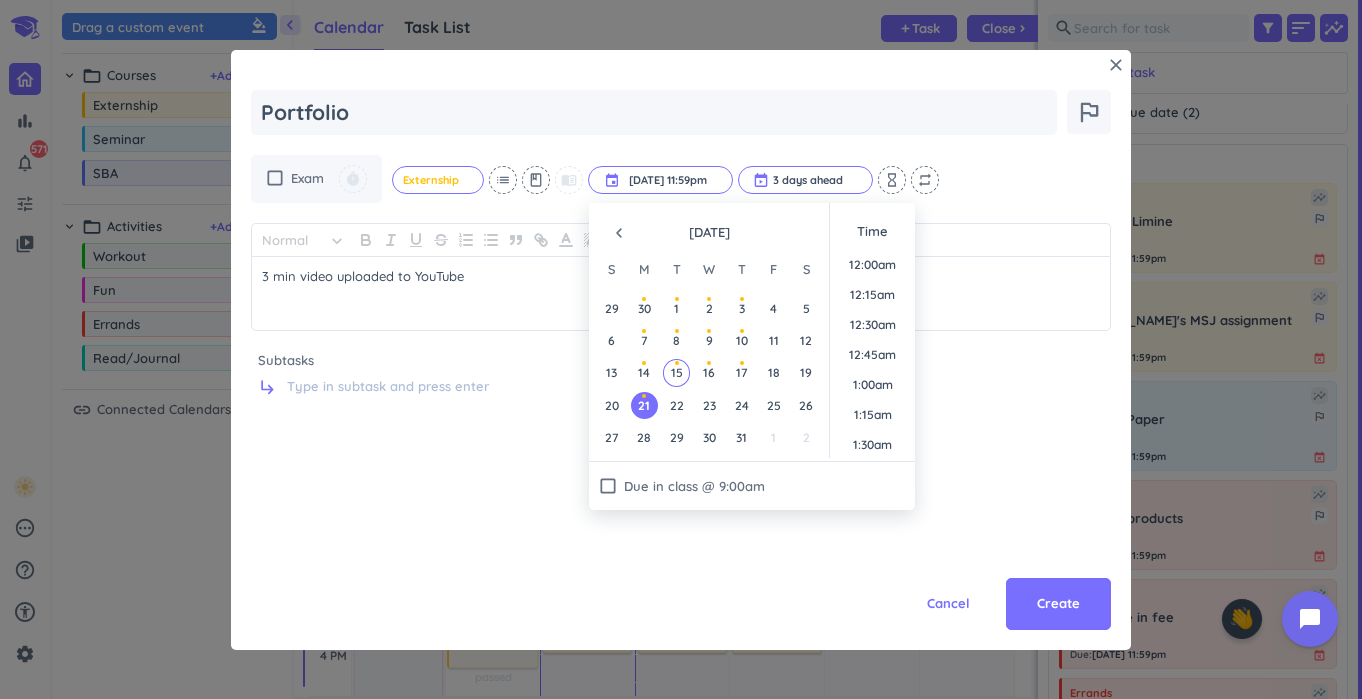 type on "x" 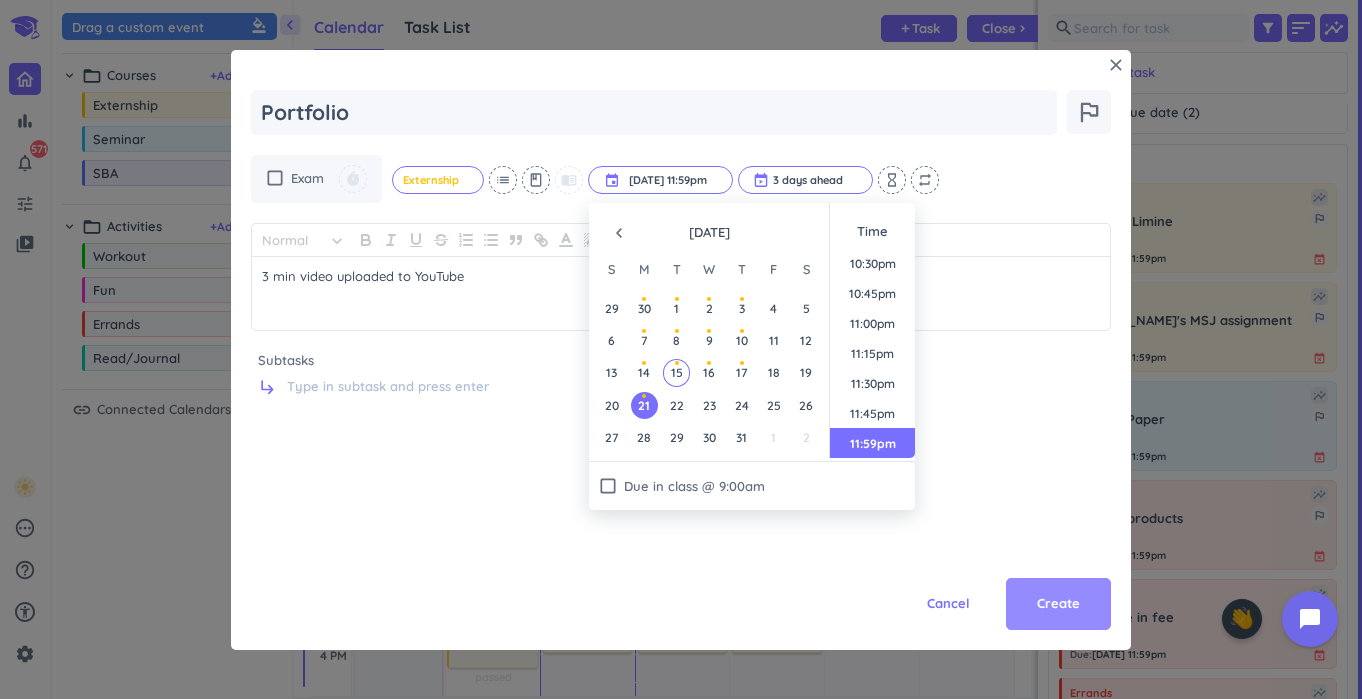 click on "Create" at bounding box center [1058, 604] 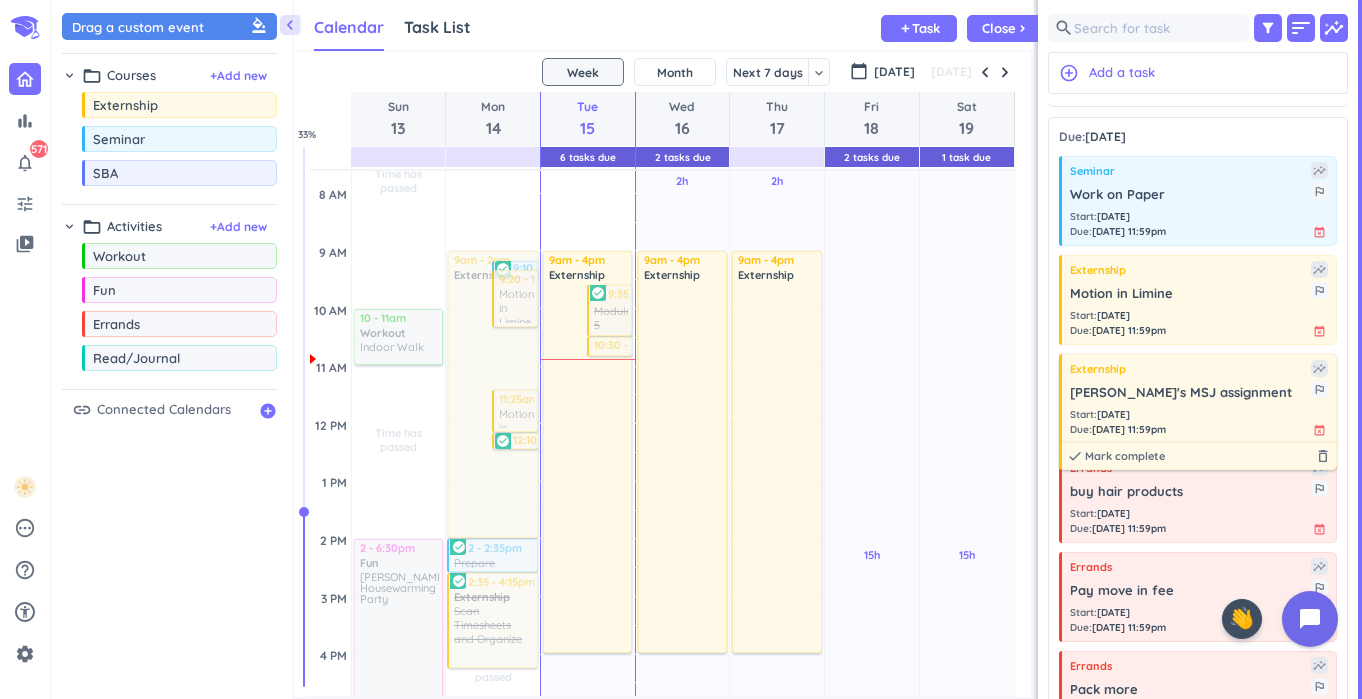 scroll, scrollTop: 0, scrollLeft: 0, axis: both 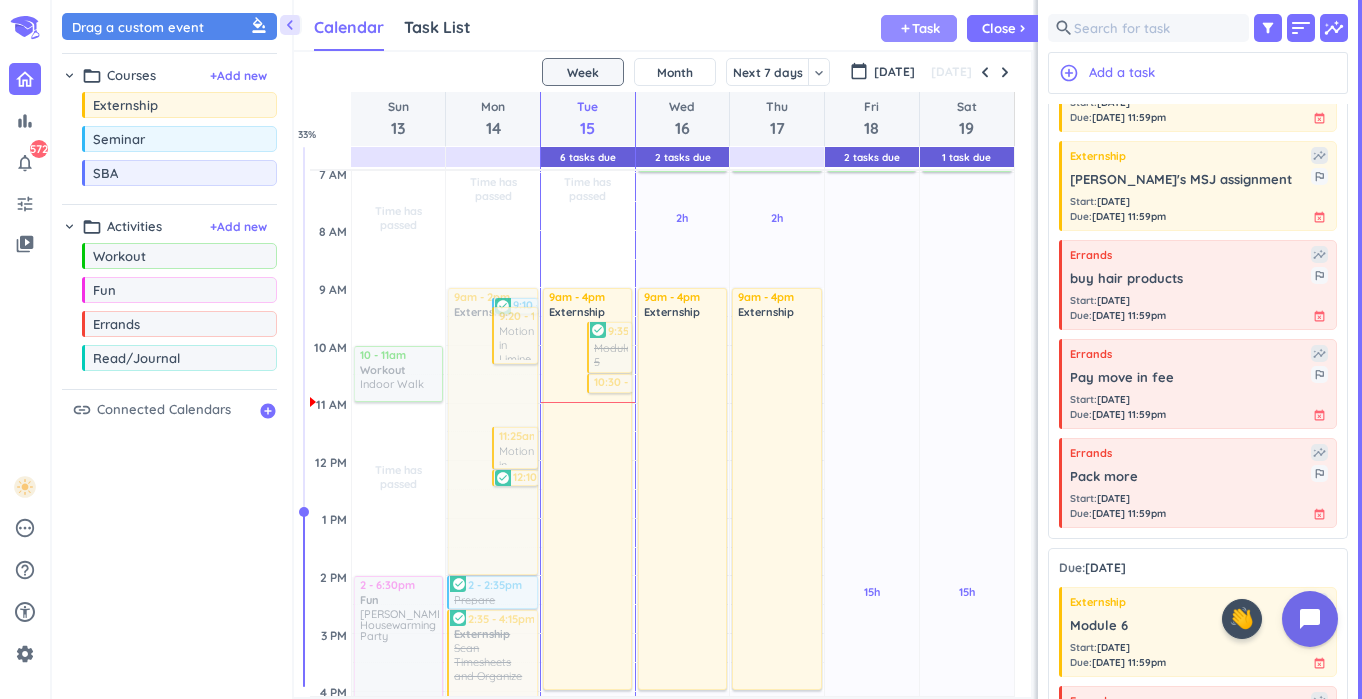 click on "Task" at bounding box center [926, 28] 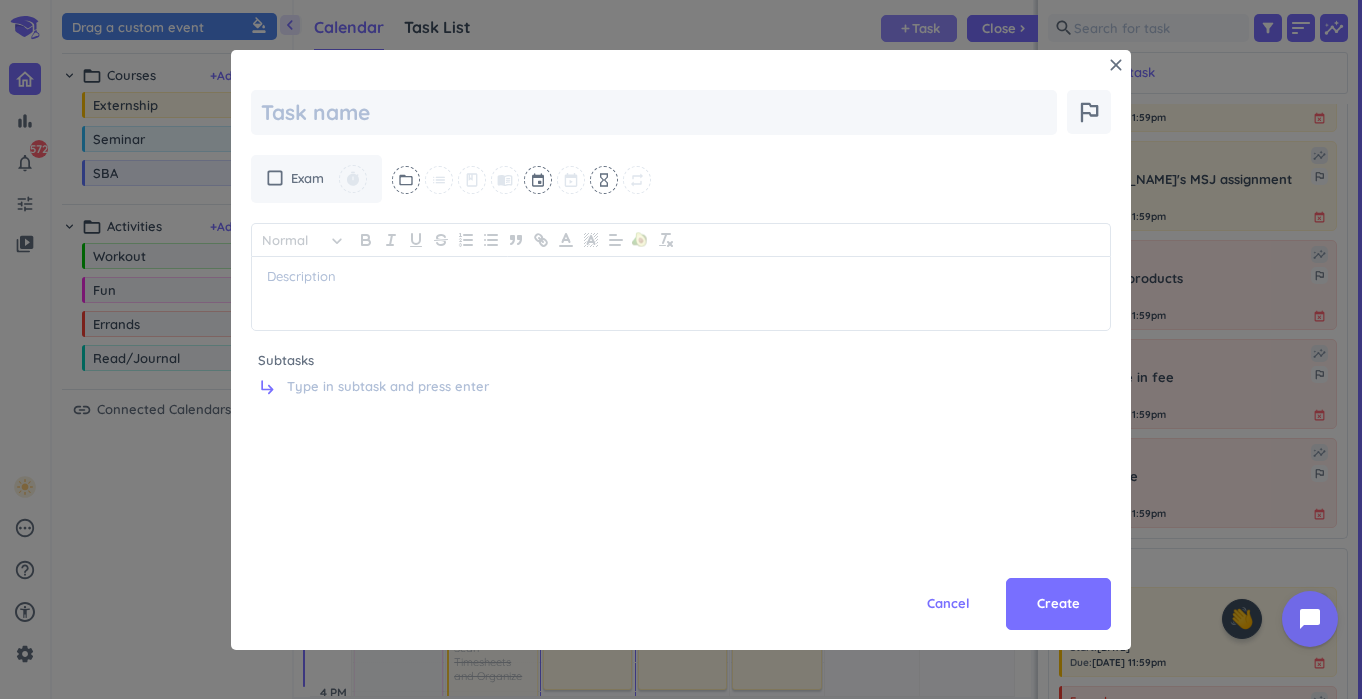 type on "x" 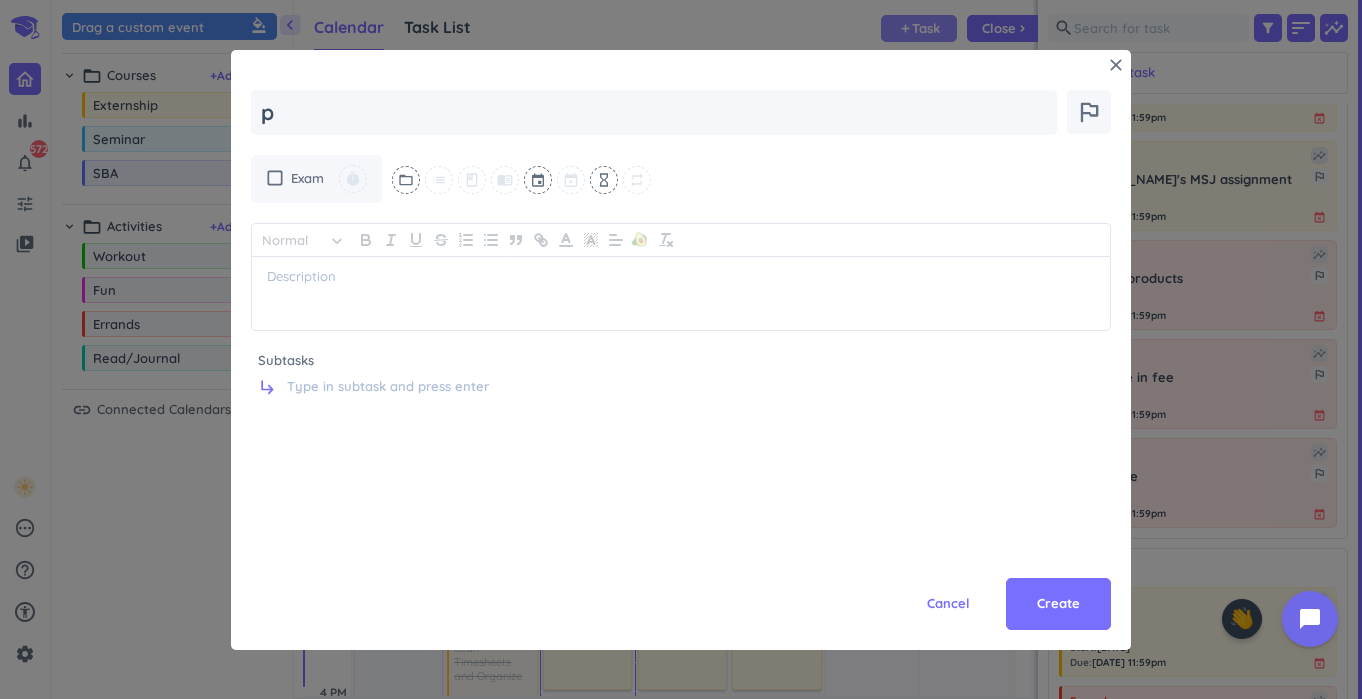 type on "x" 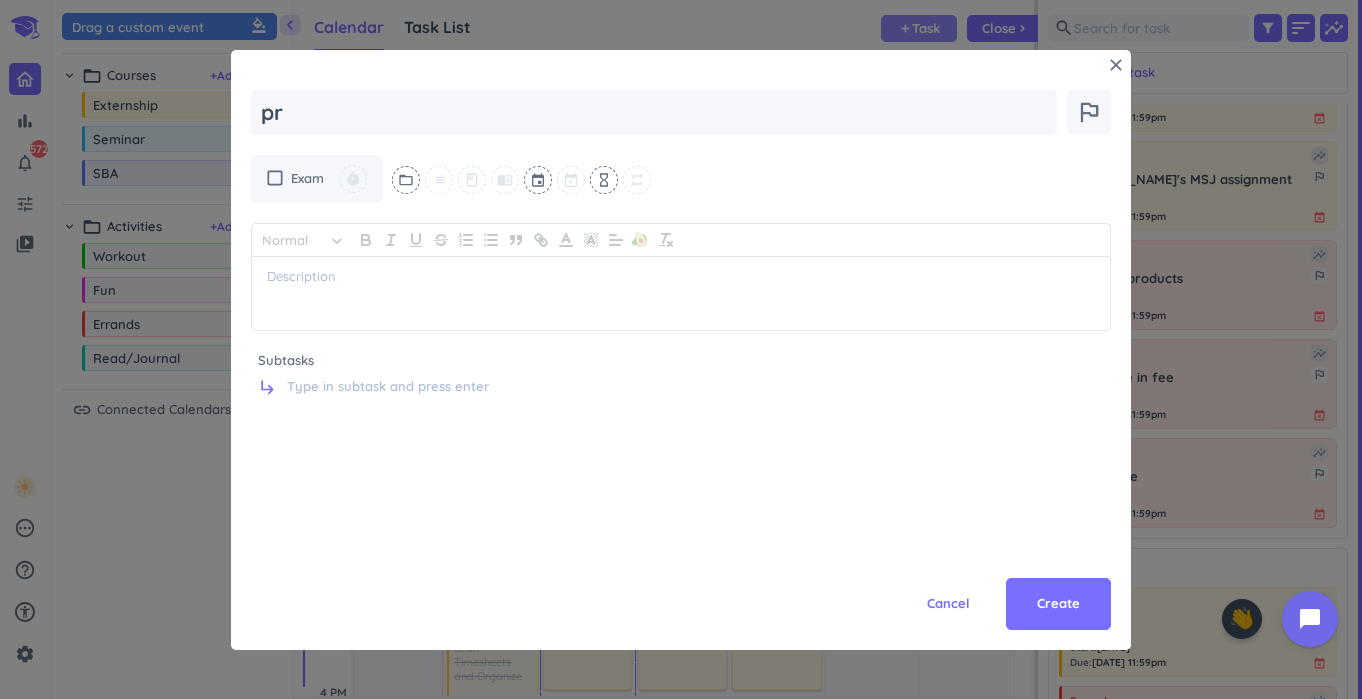 type on "x" 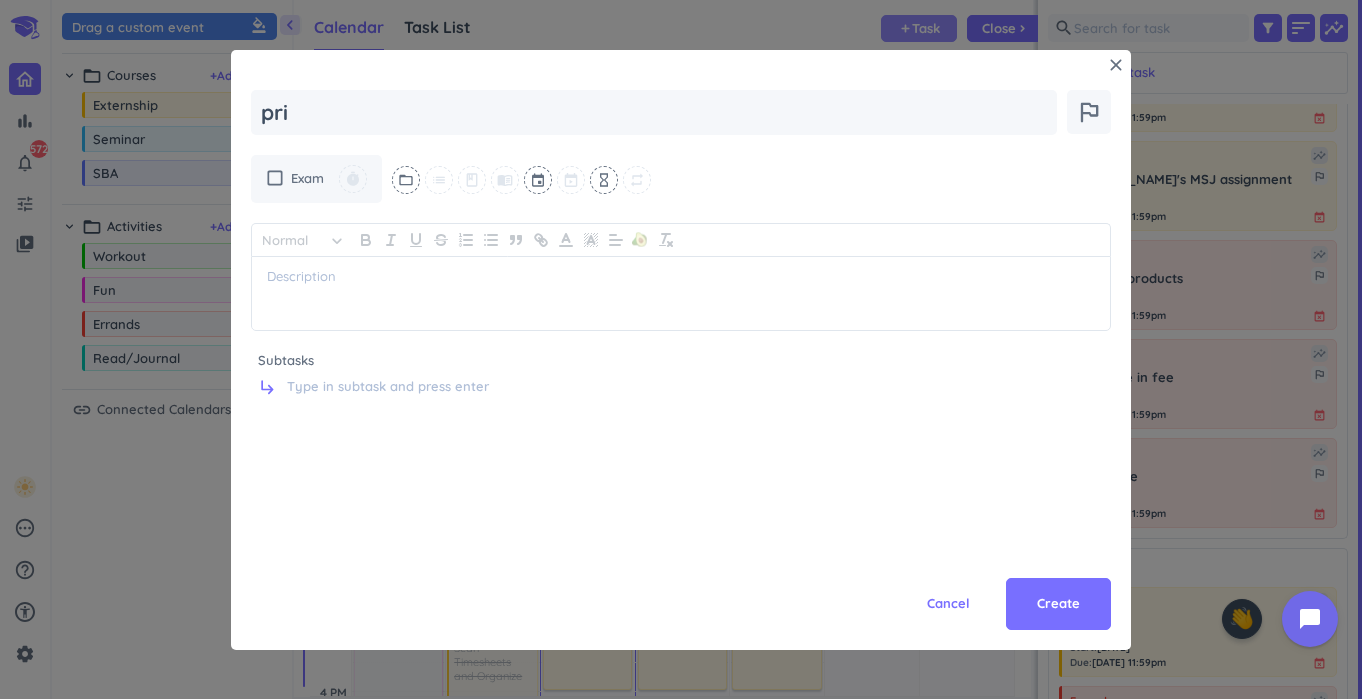 type on "x" 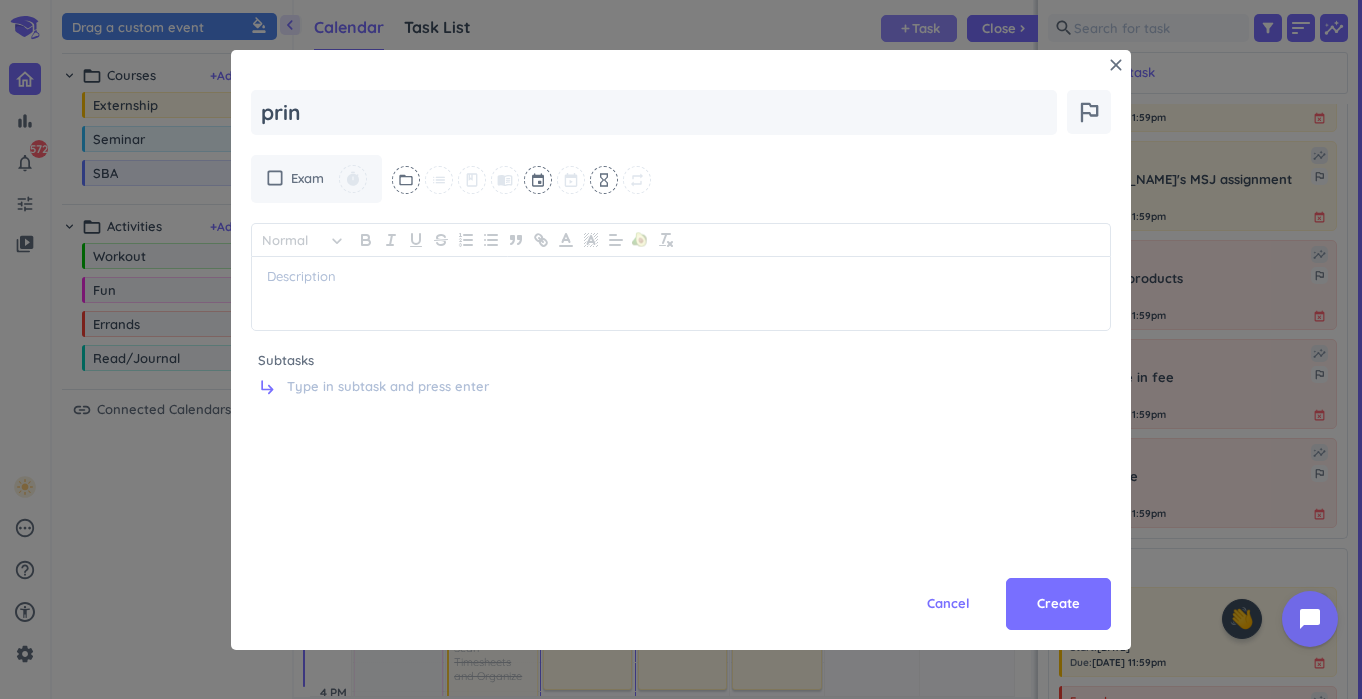 type on "x" 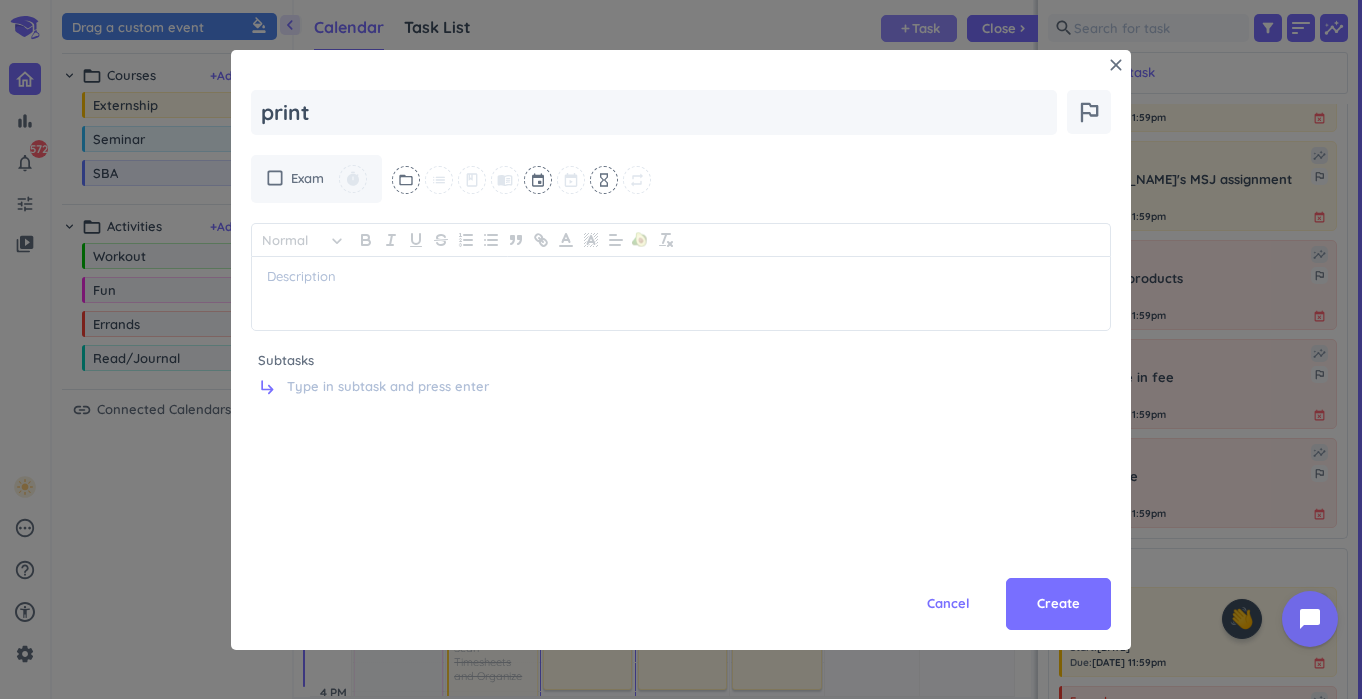 type on "x" 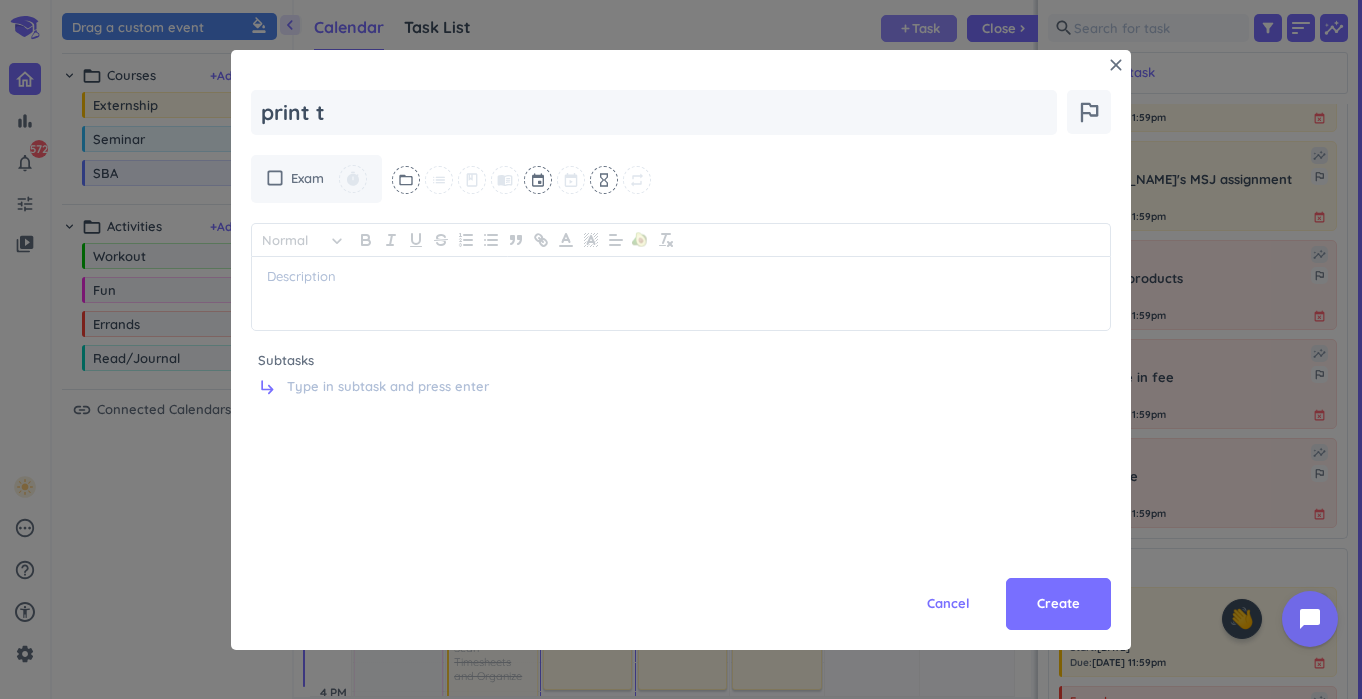 type on "x" 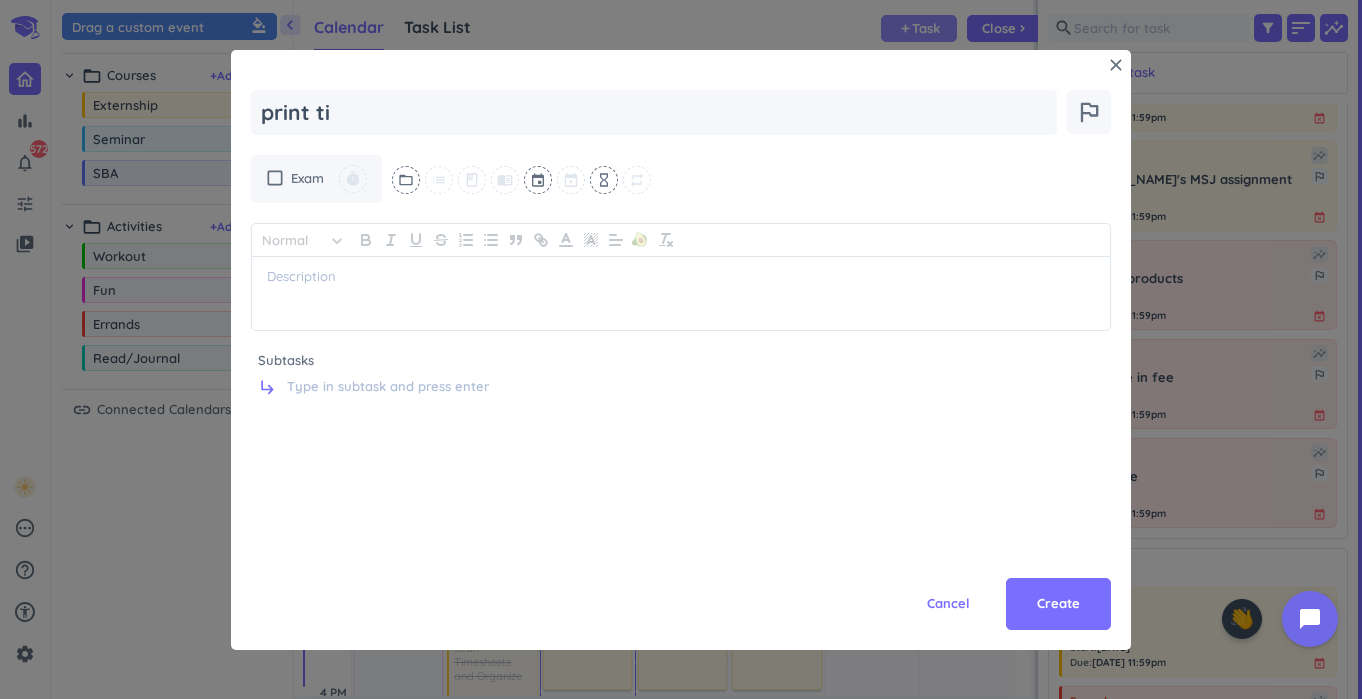 type on "x" 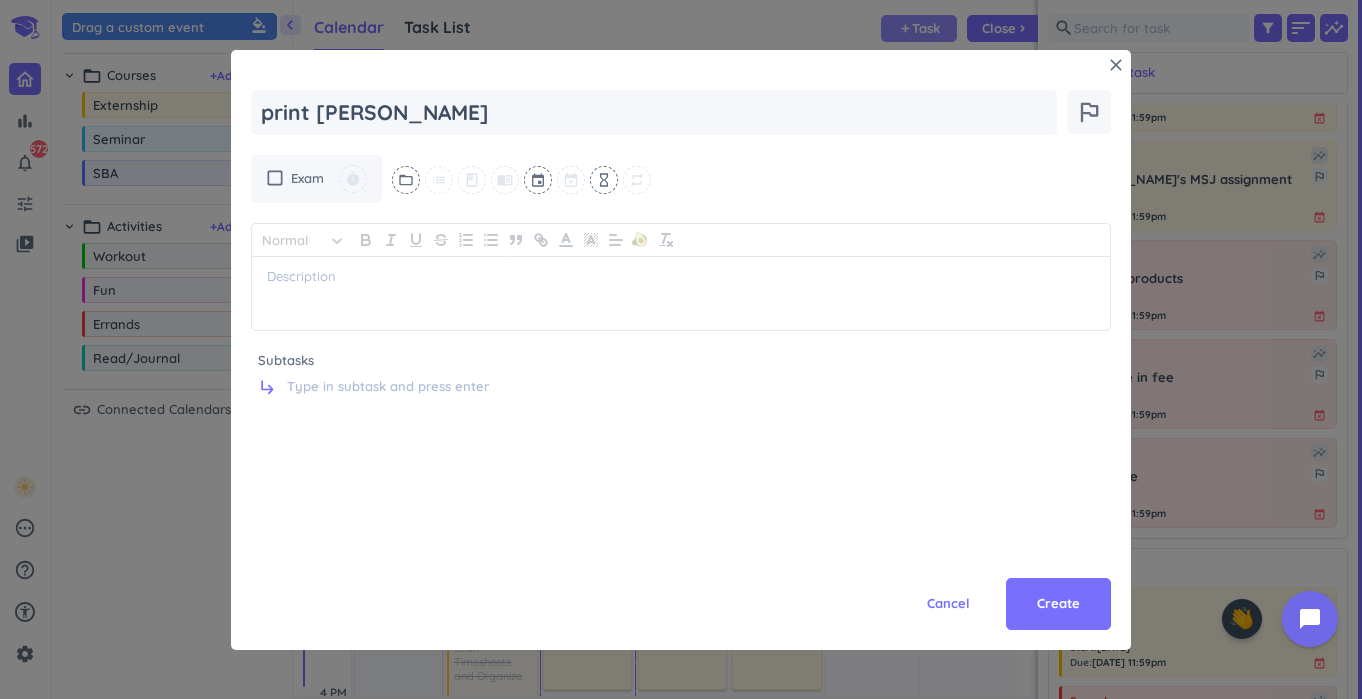type on "x" 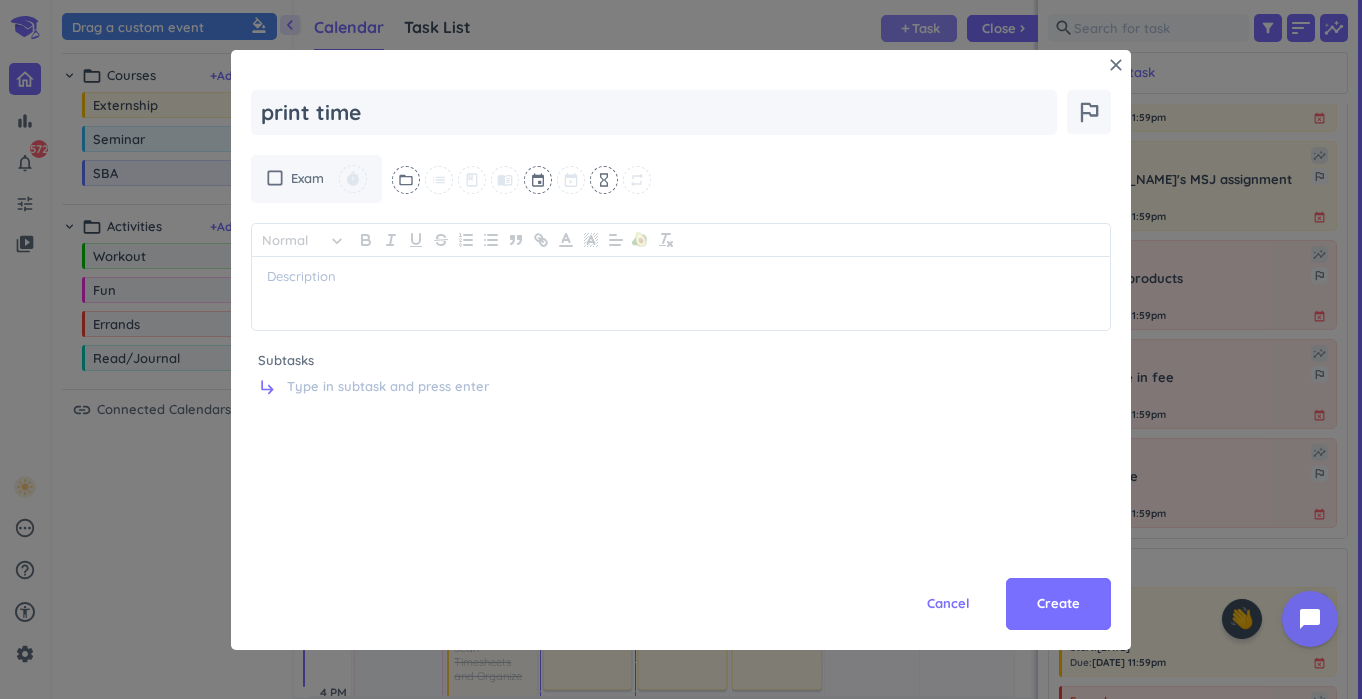 type on "x" 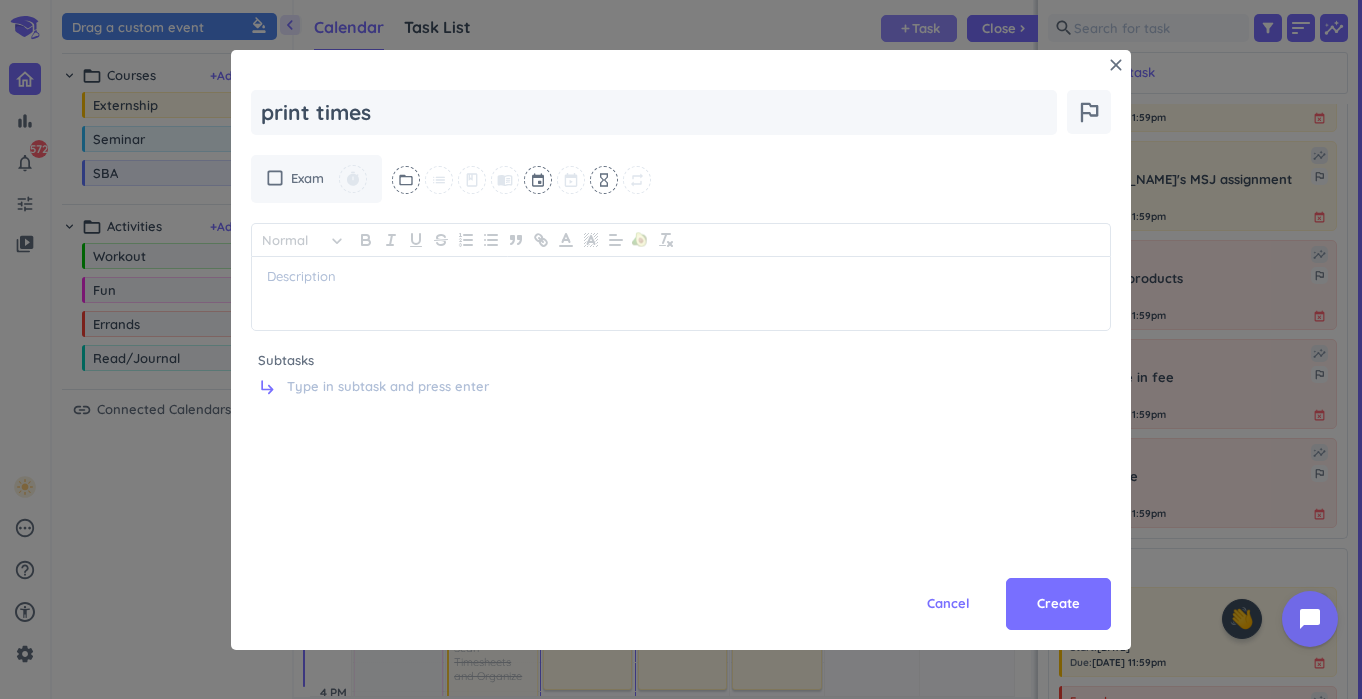 type on "x" 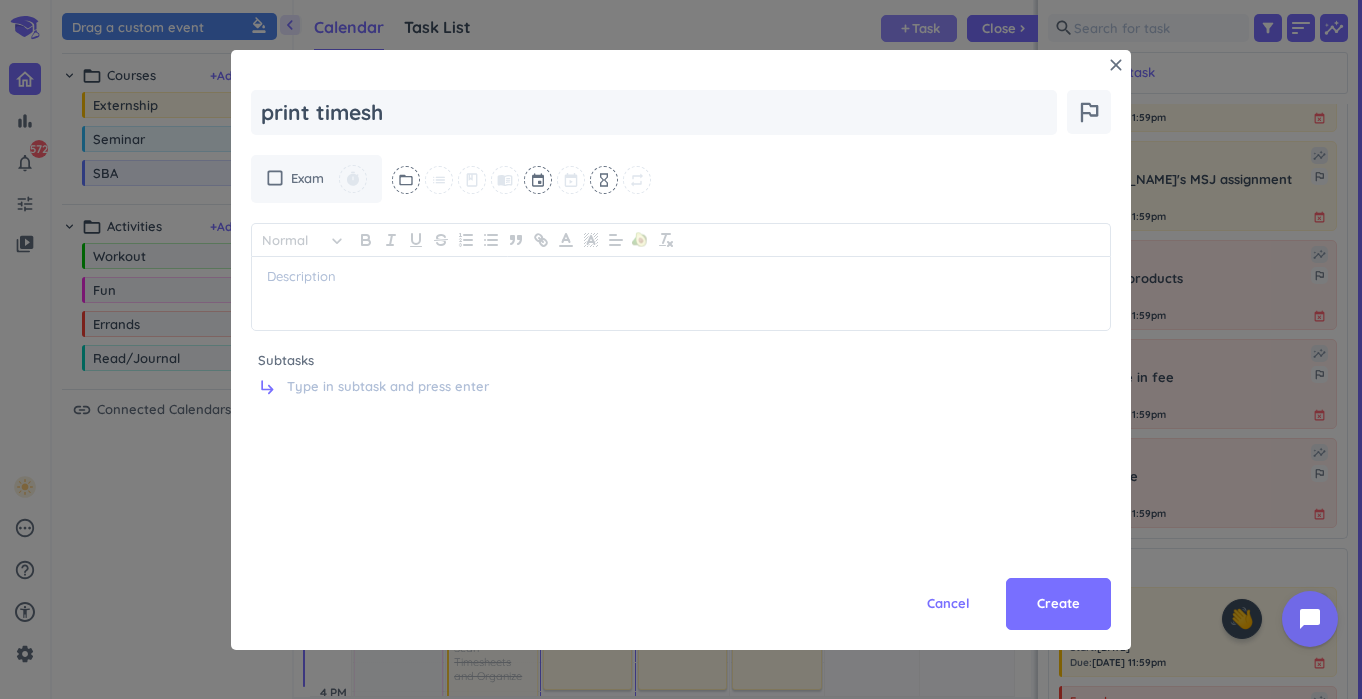 type on "x" 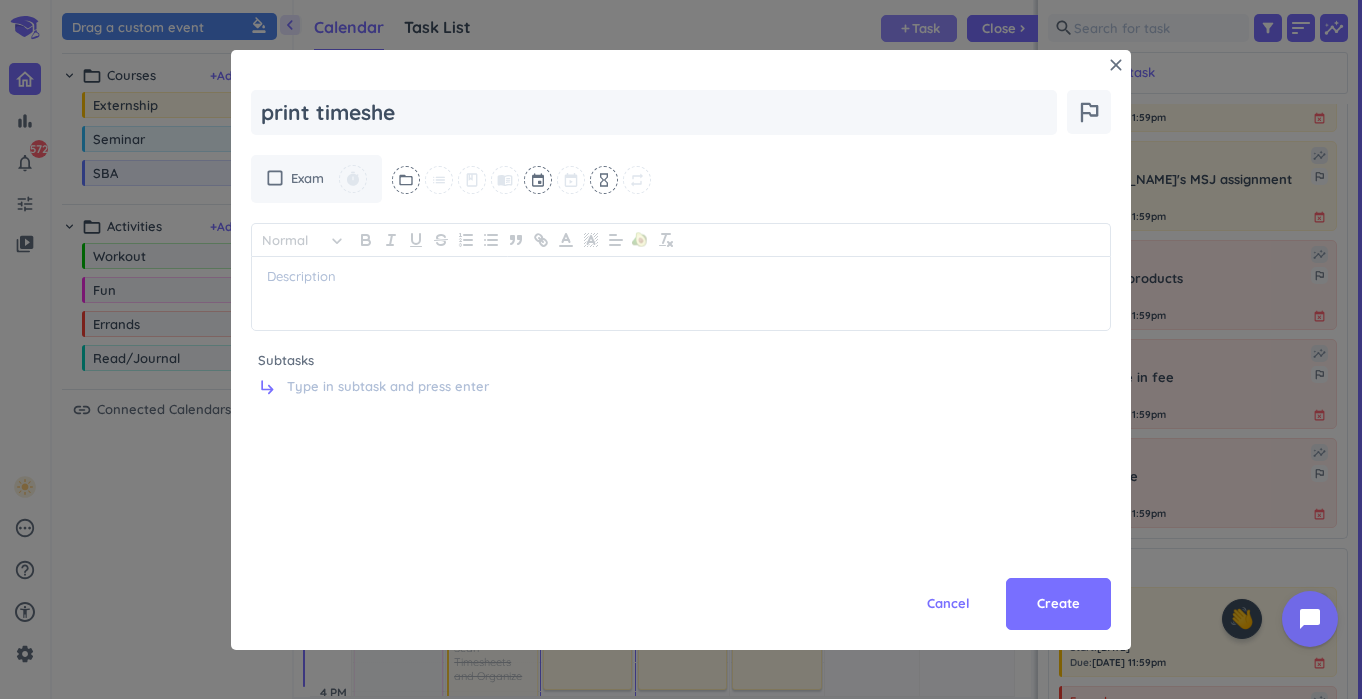 type on "x" 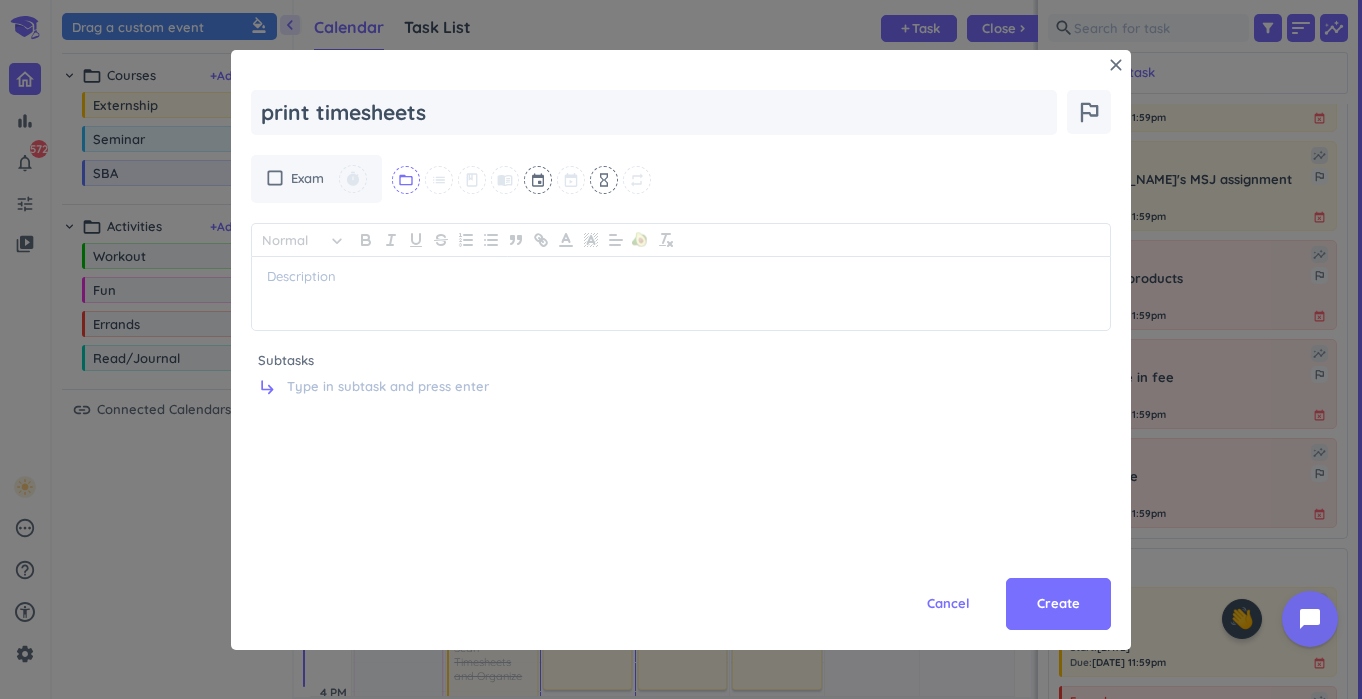 click on "folder_open" at bounding box center (406, 180) 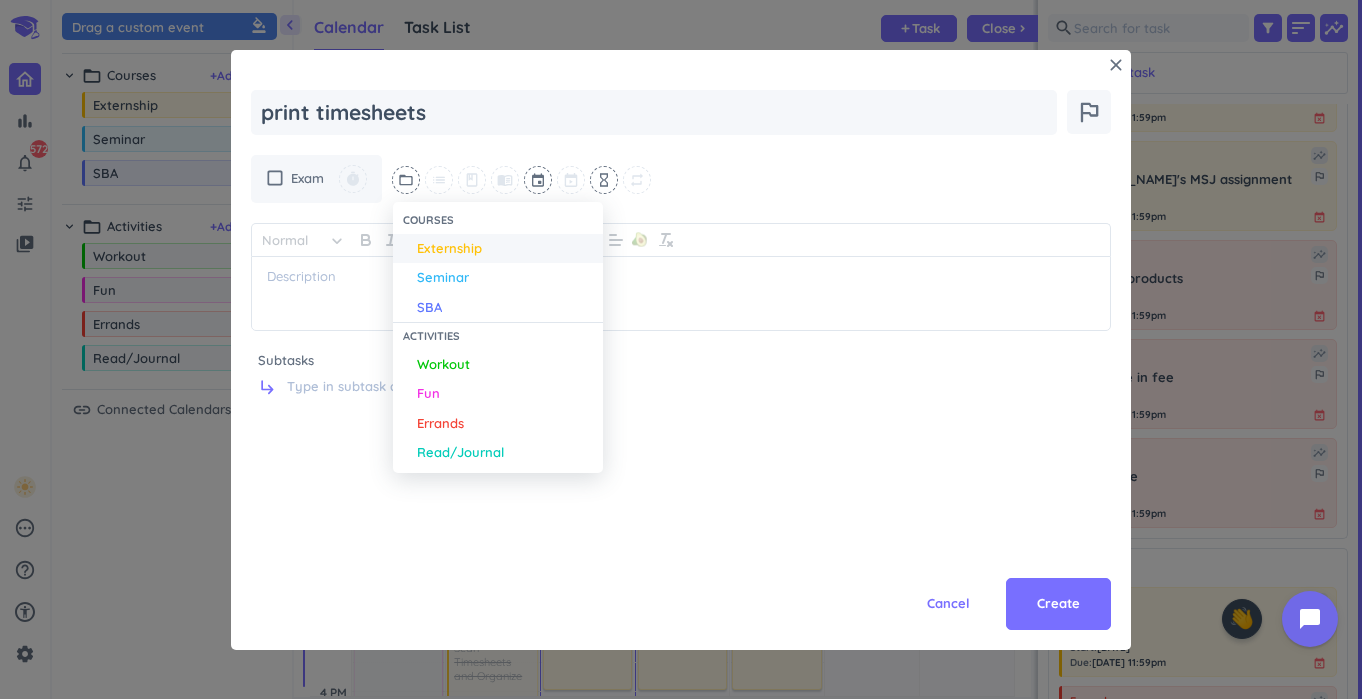 click on "Externship" at bounding box center (498, 249) 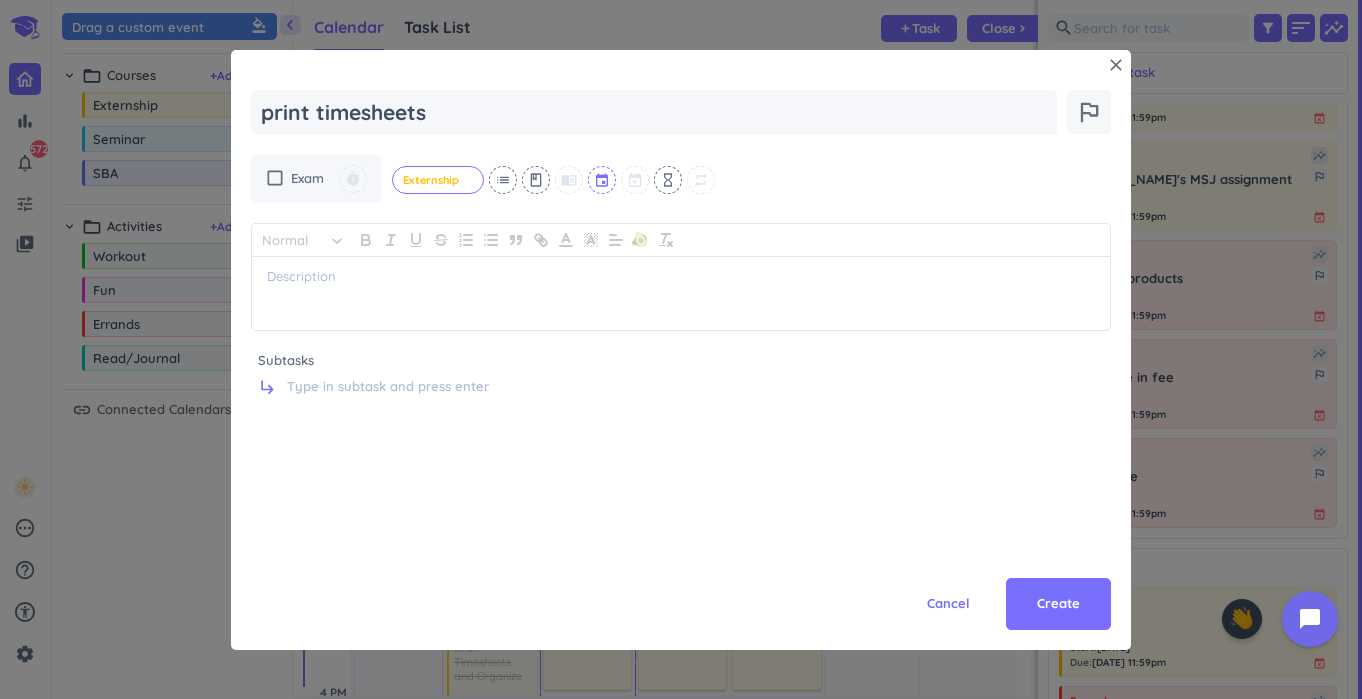 click at bounding box center (603, 180) 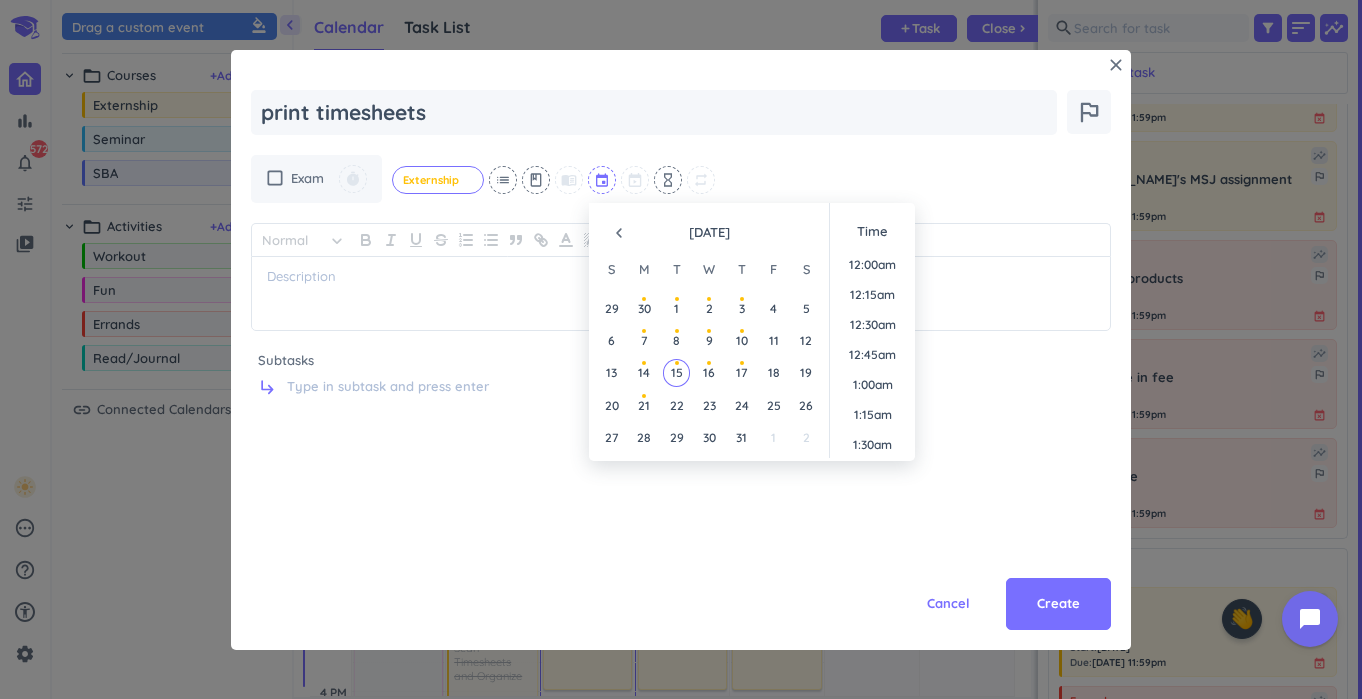 scroll, scrollTop: 1200, scrollLeft: 0, axis: vertical 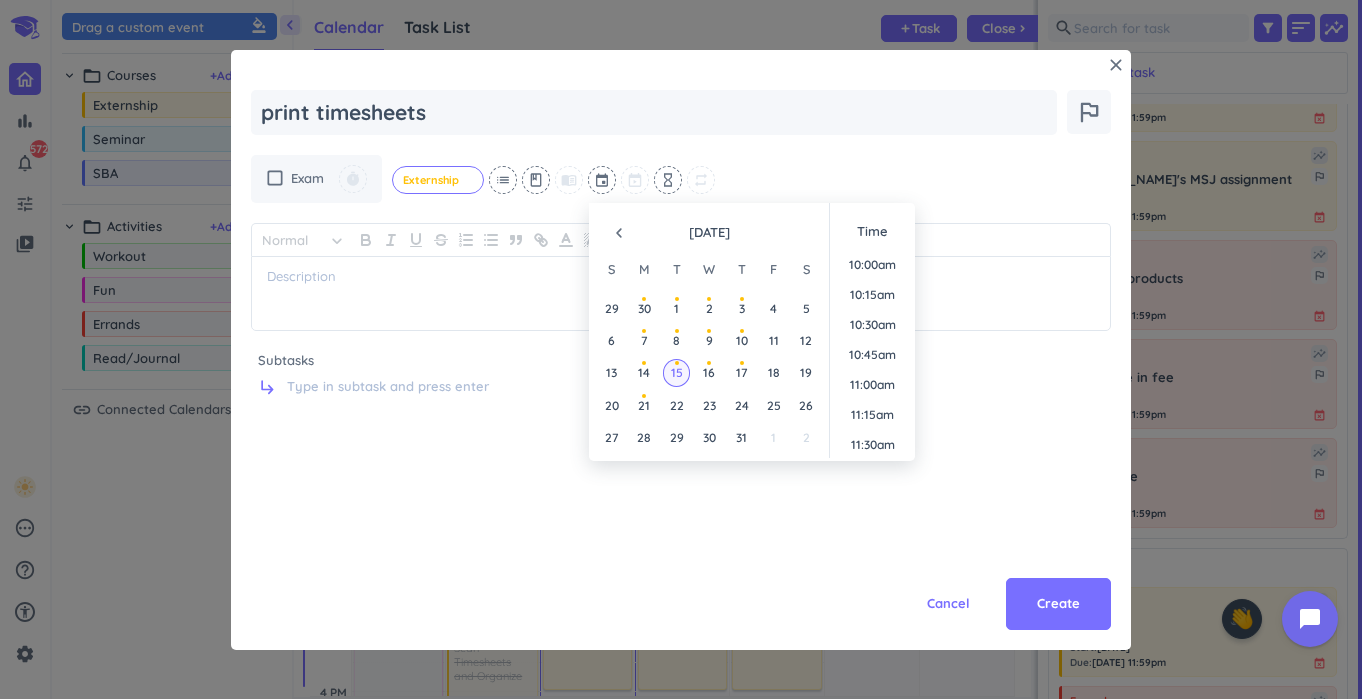click on "15" at bounding box center [677, 372] 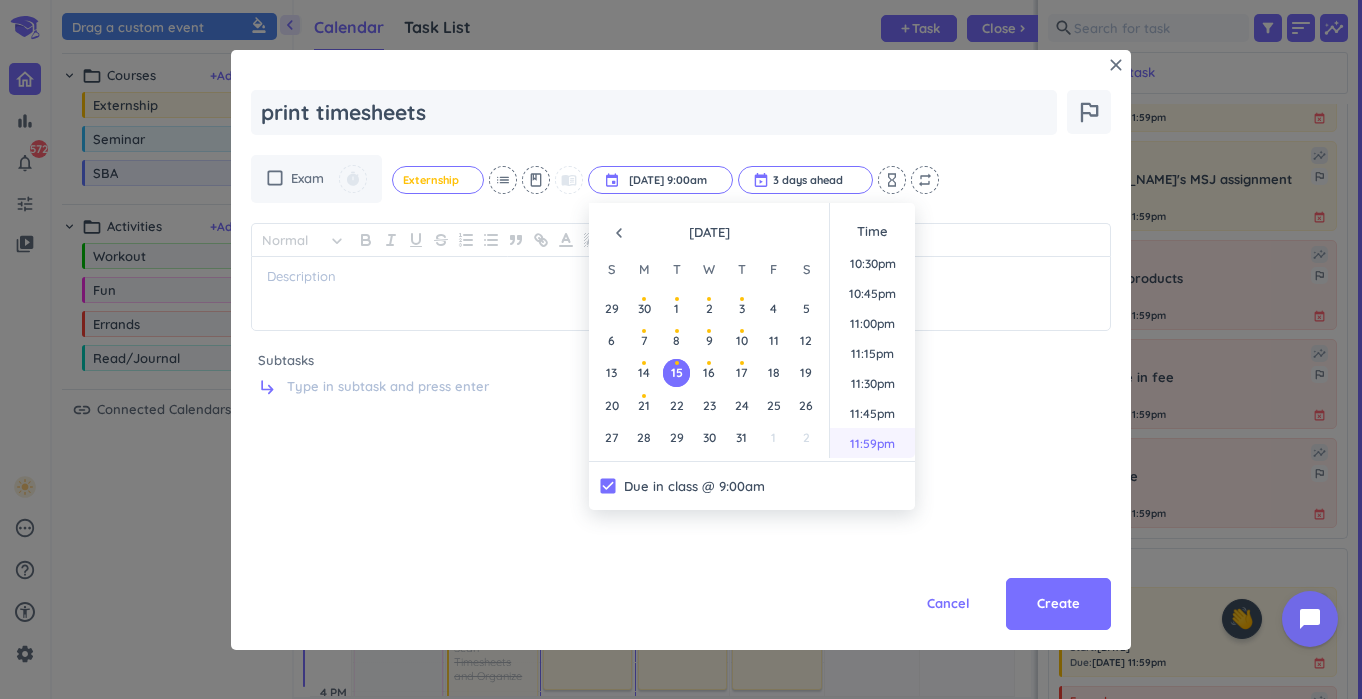 scroll, scrollTop: 2702, scrollLeft: 0, axis: vertical 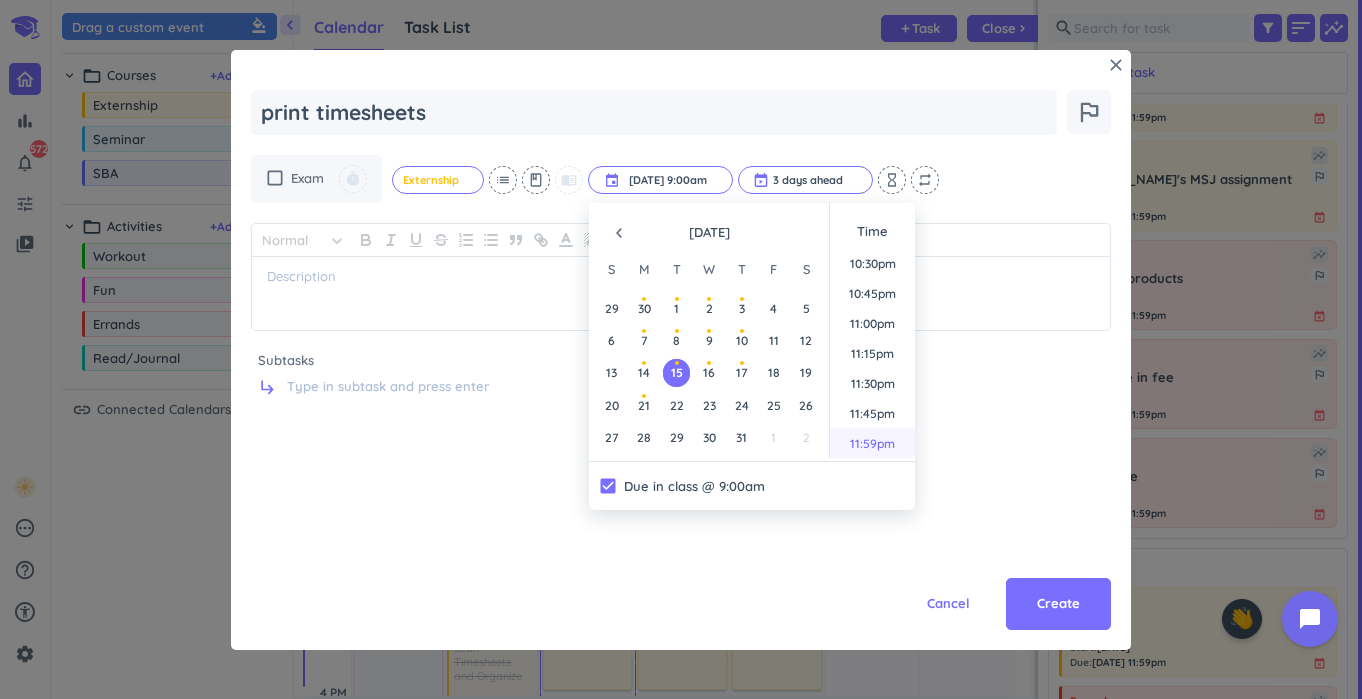 click on "11:59pm" at bounding box center (872, 443) 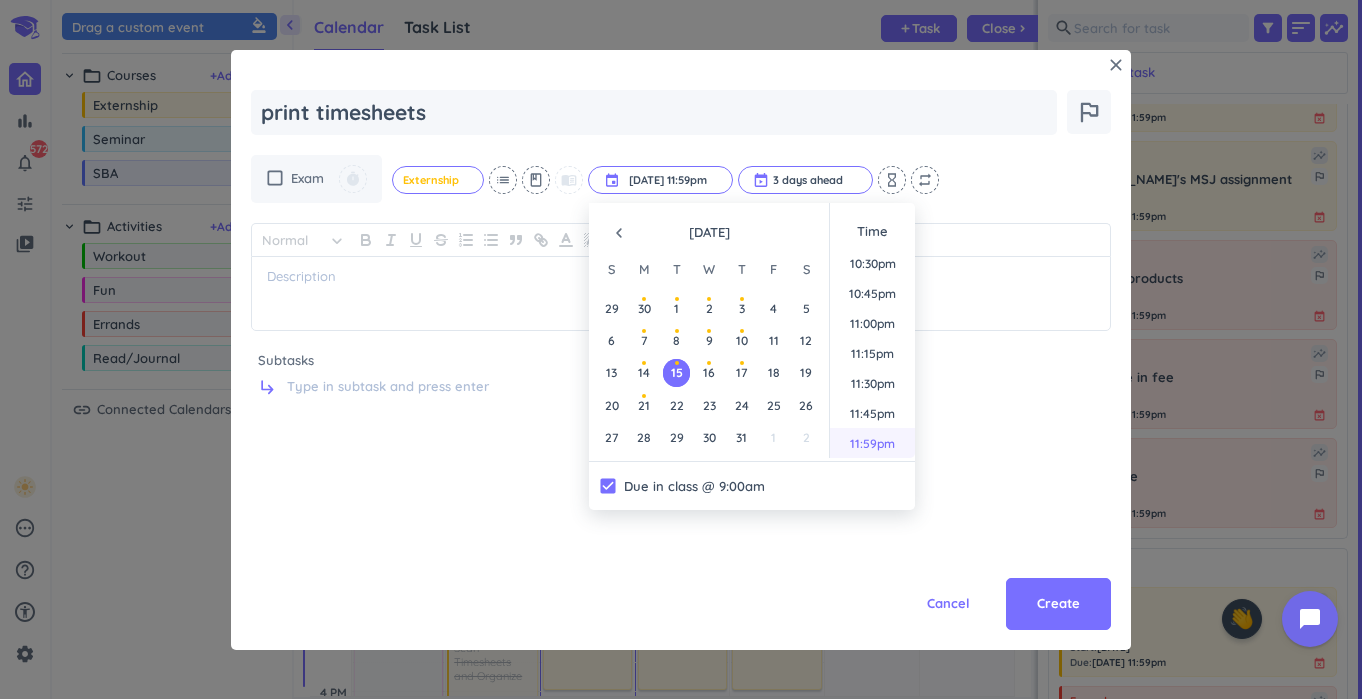 scroll, scrollTop: 0, scrollLeft: 0, axis: both 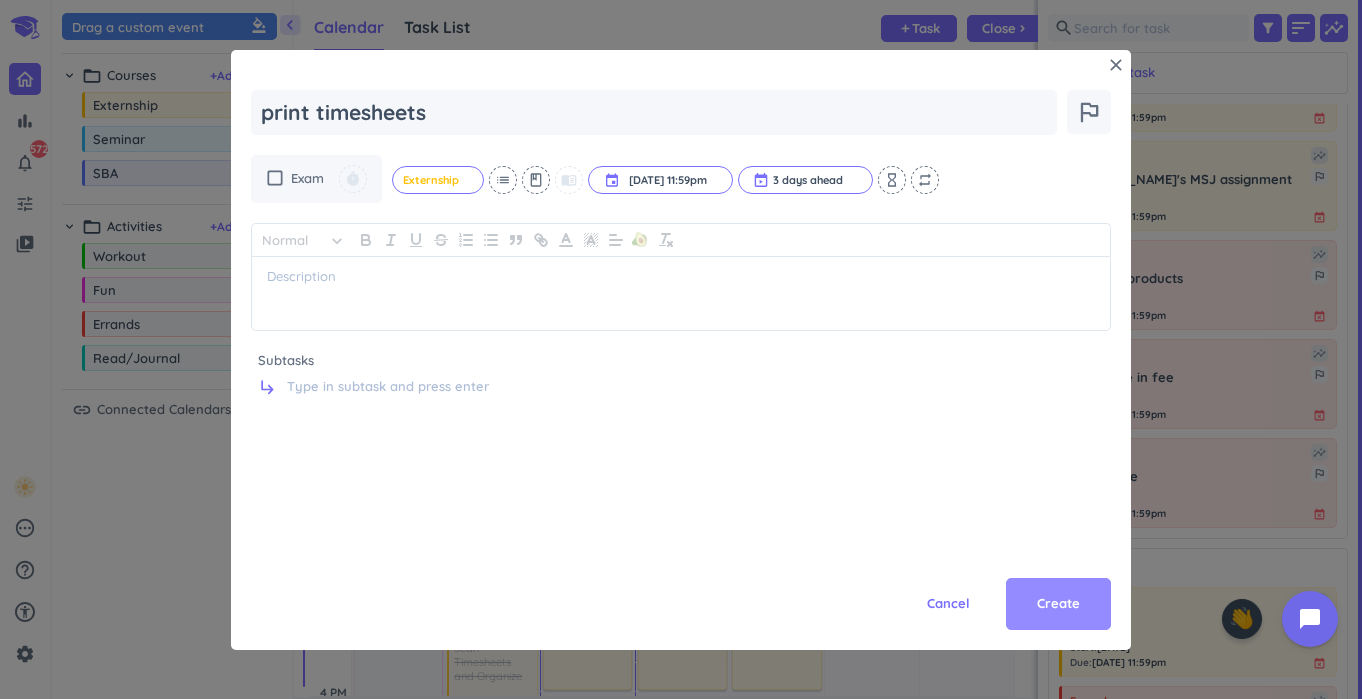 click on "Create" at bounding box center [1058, 604] 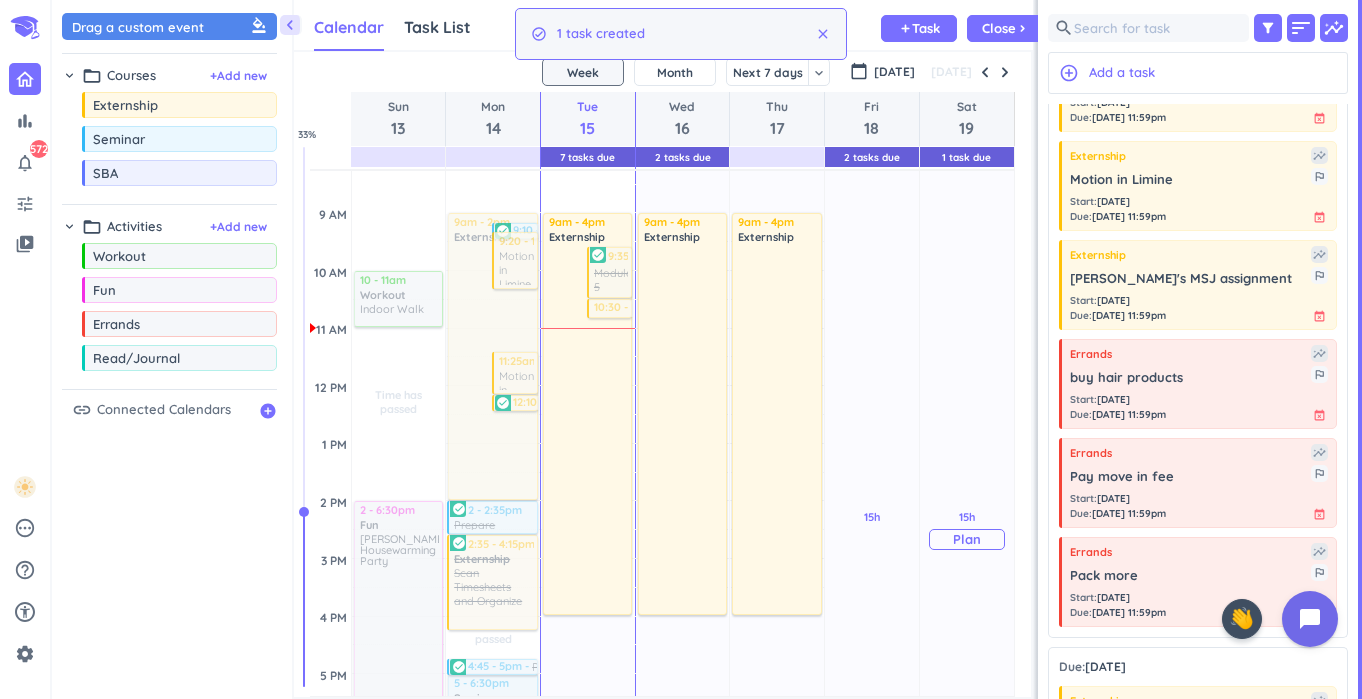 scroll, scrollTop: 247, scrollLeft: 0, axis: vertical 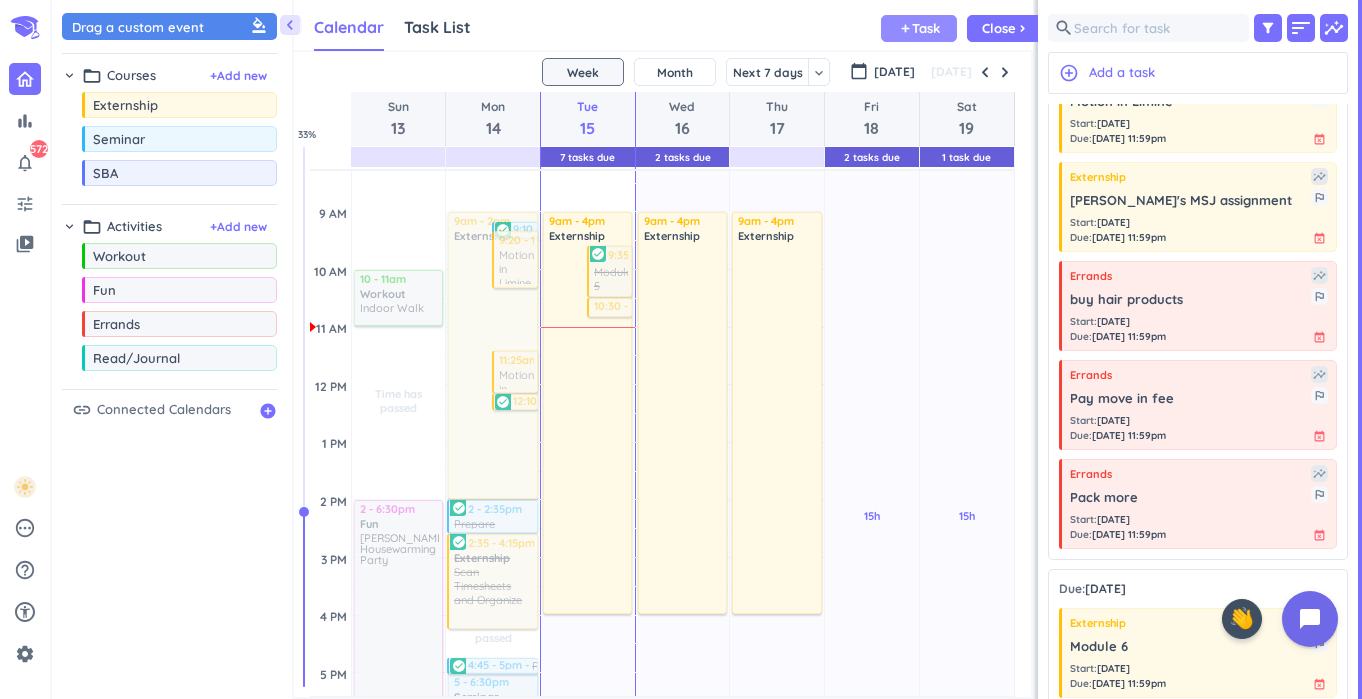 click on "Task" at bounding box center [926, 28] 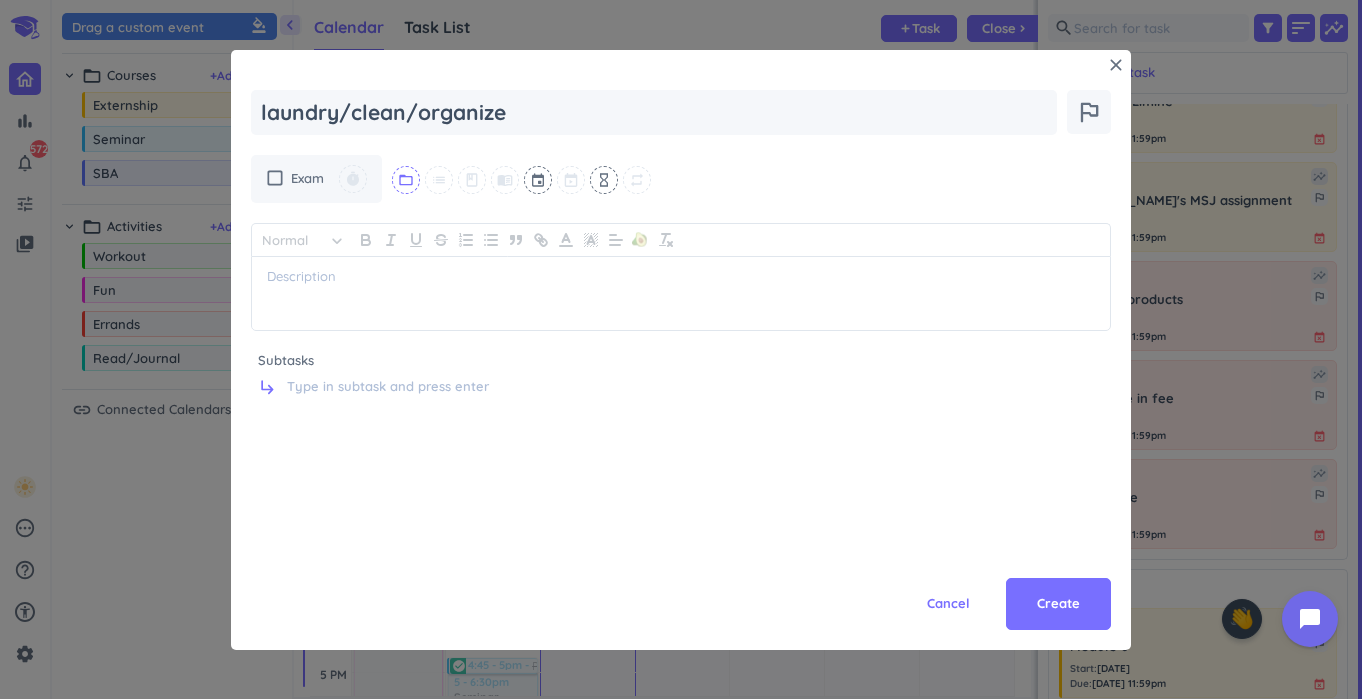 click on "folder_open" at bounding box center [406, 180] 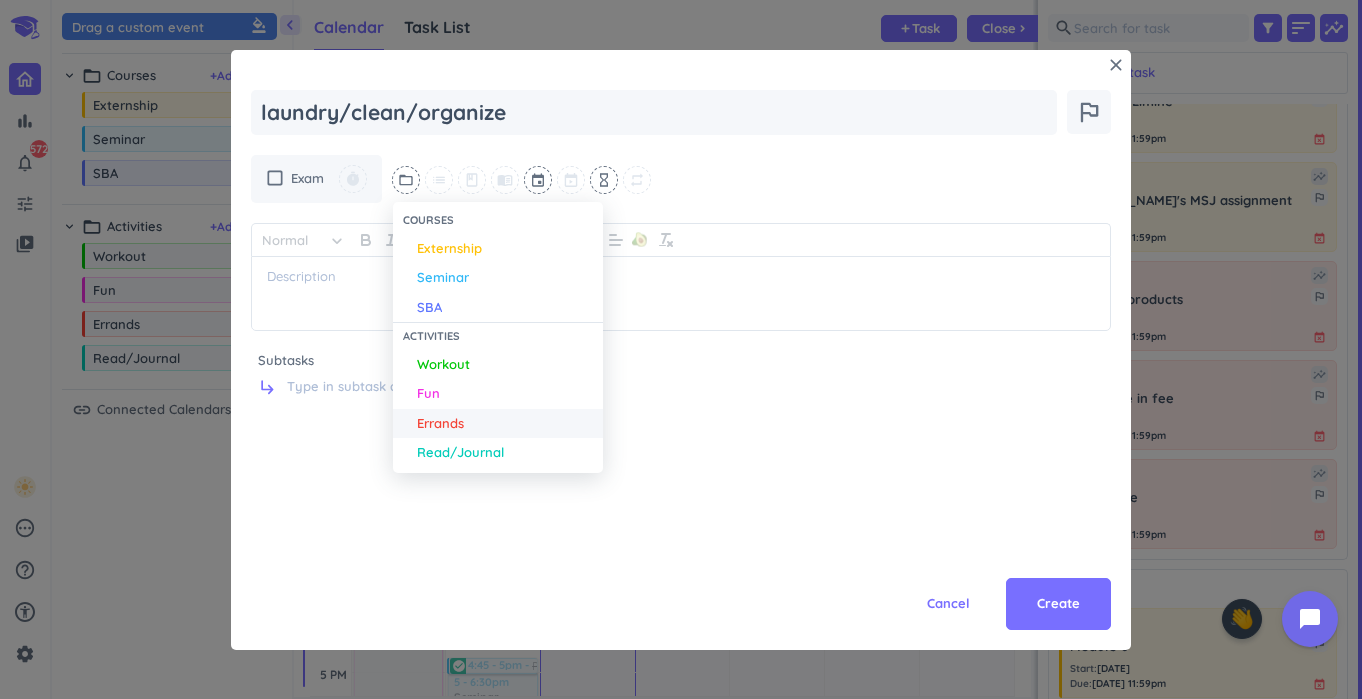 click on "Errands" at bounding box center (440, 424) 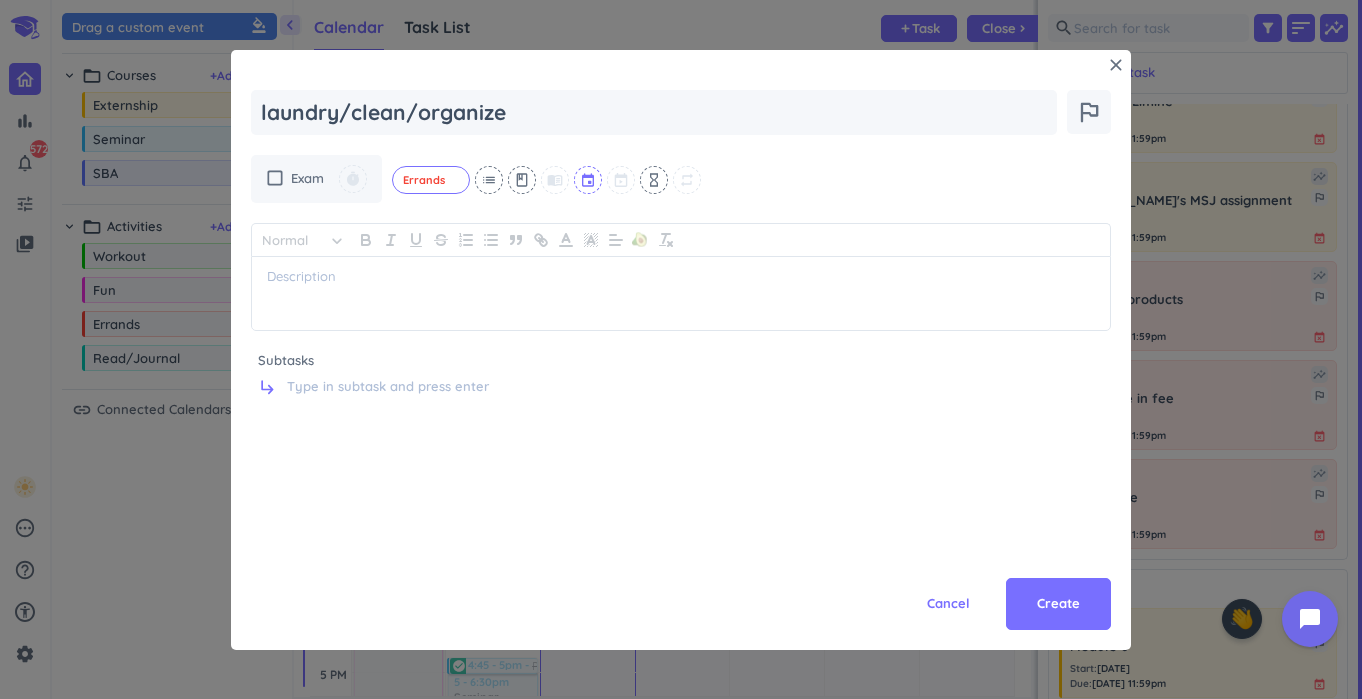 click at bounding box center (589, 180) 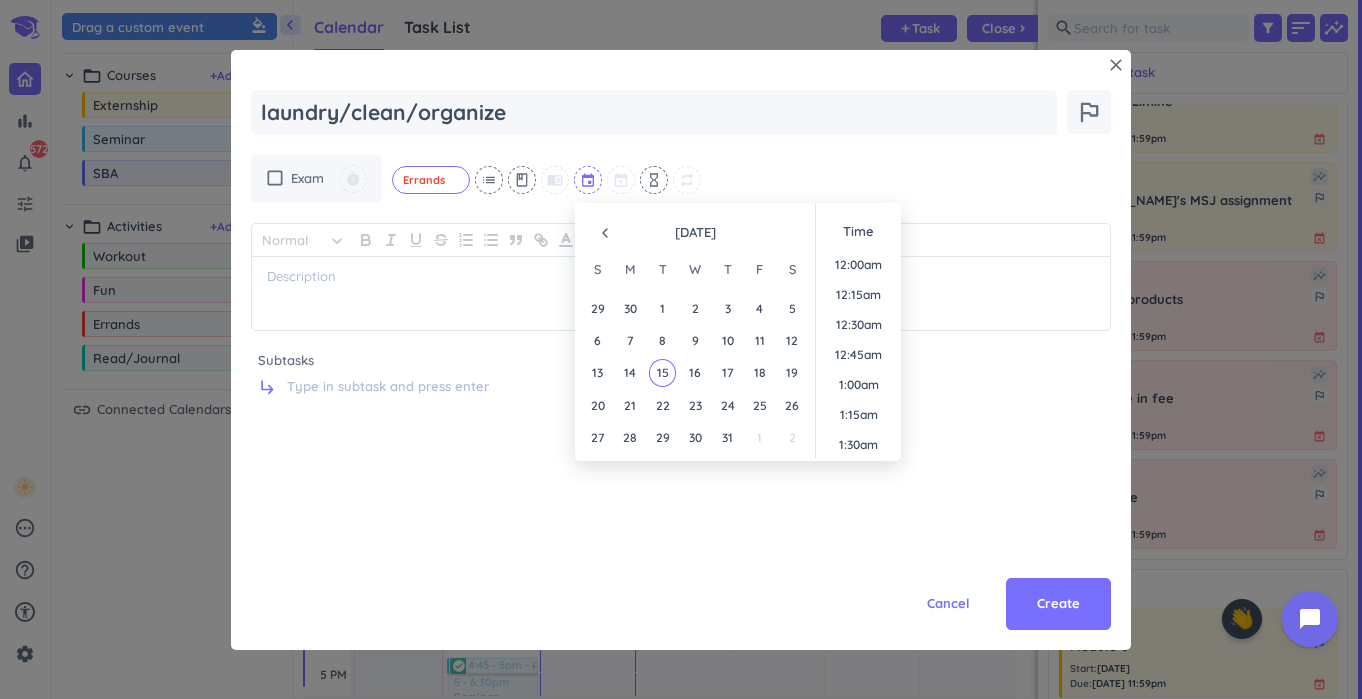 scroll, scrollTop: 1230, scrollLeft: 0, axis: vertical 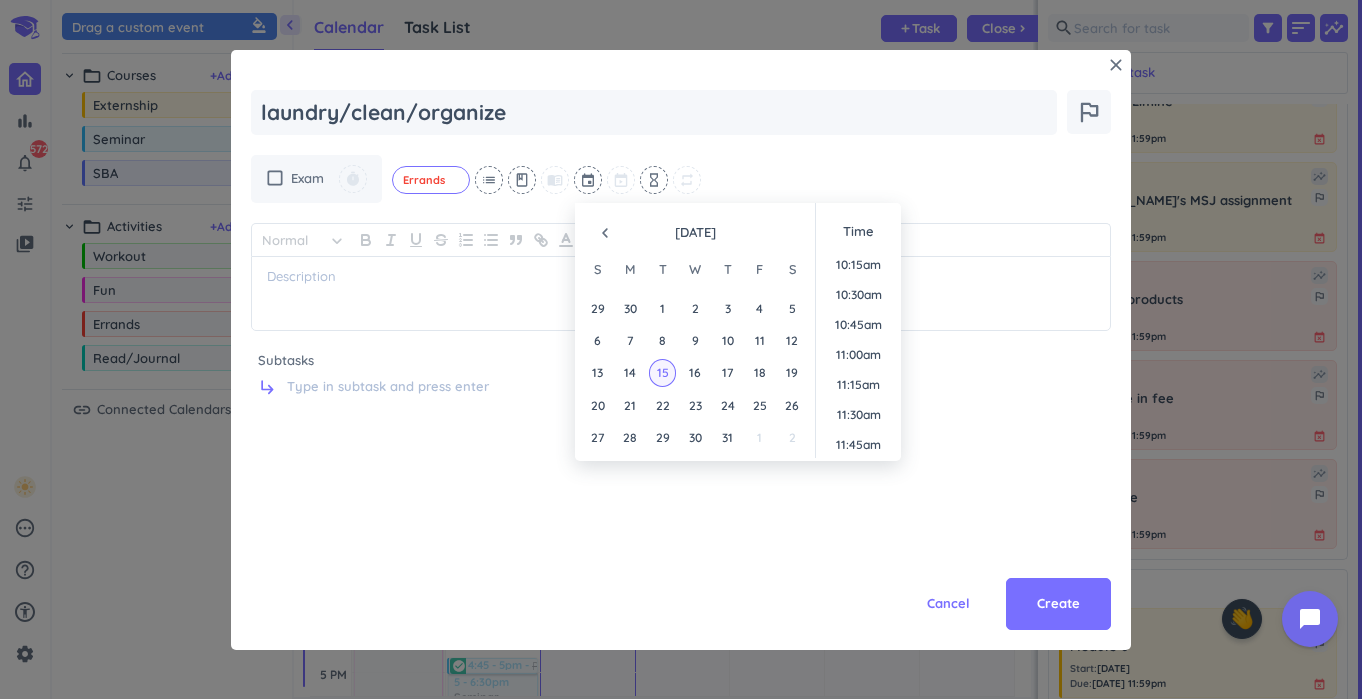 click on "15" at bounding box center (662, 372) 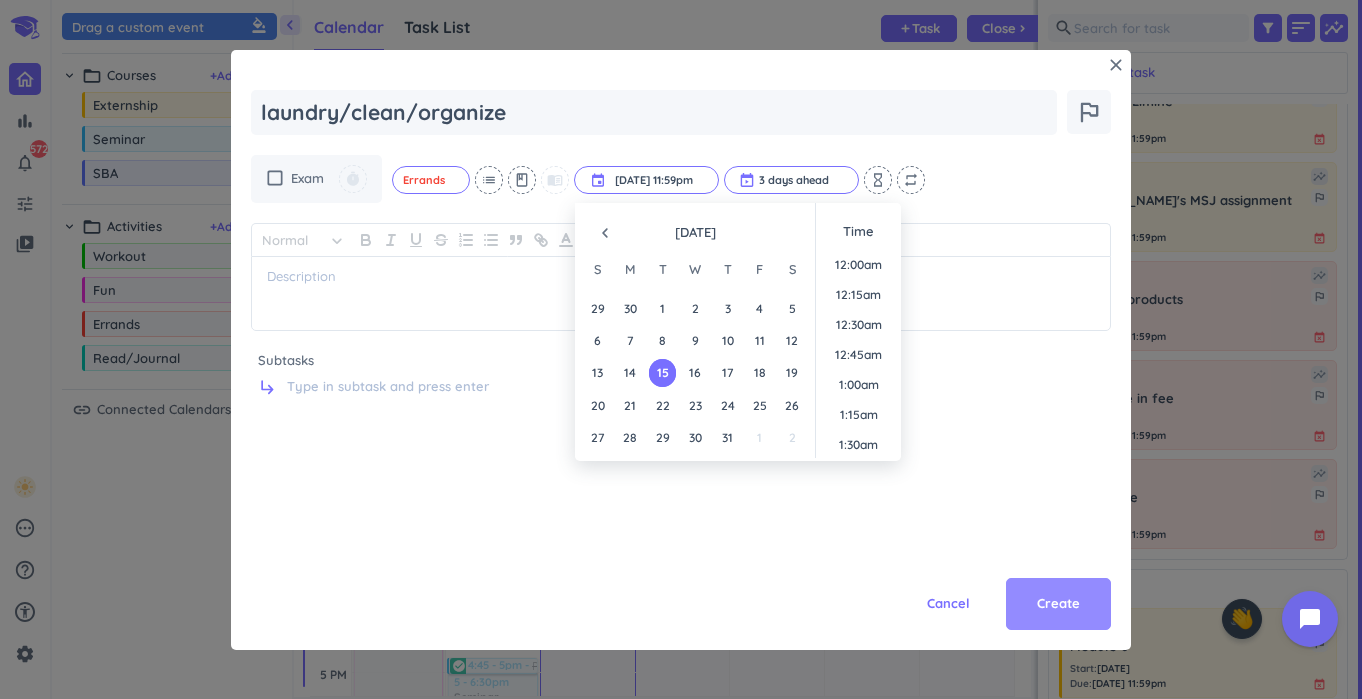scroll, scrollTop: 2701, scrollLeft: 0, axis: vertical 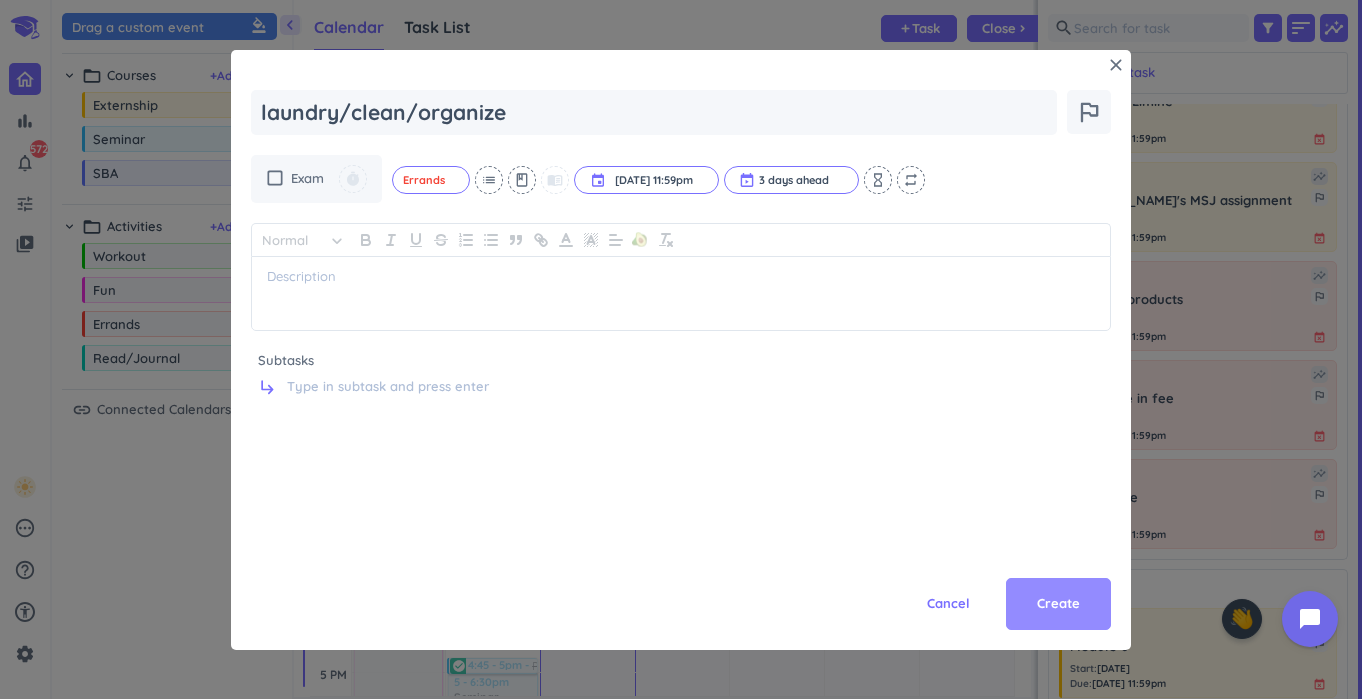 click on "Create" at bounding box center (1058, 604) 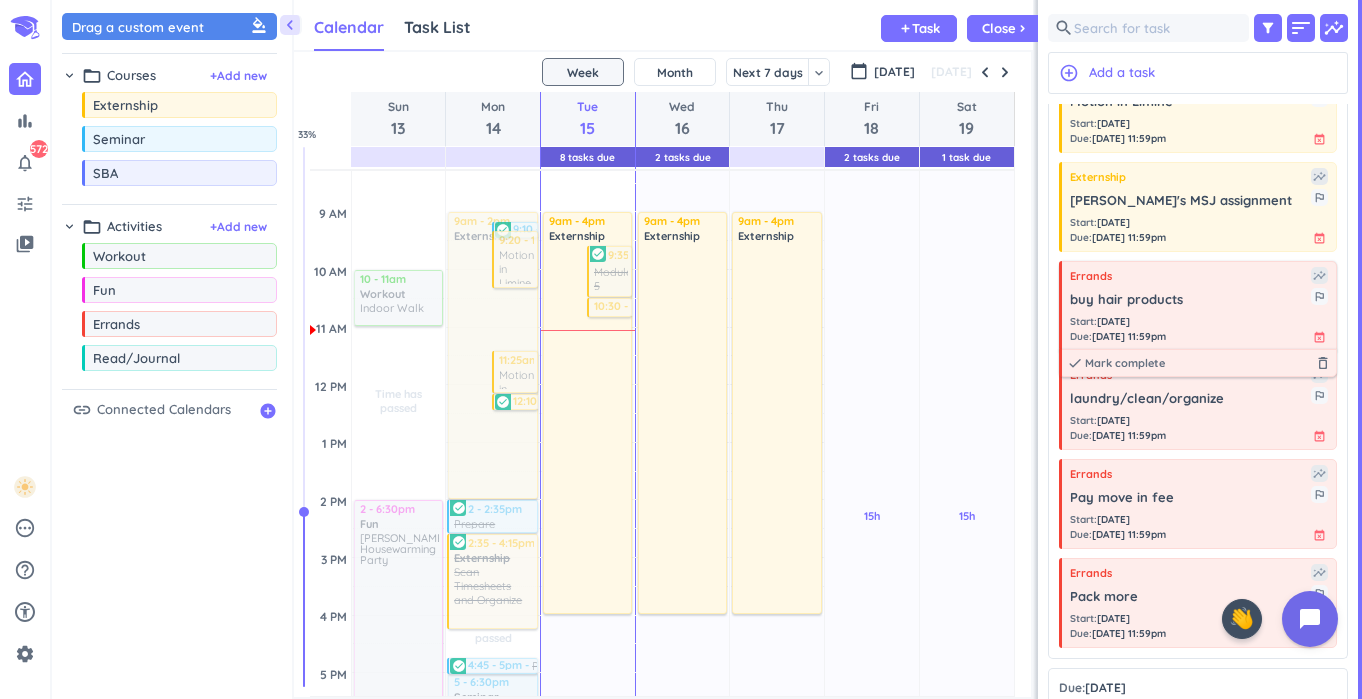 click on "buy hair products" at bounding box center [1190, 300] 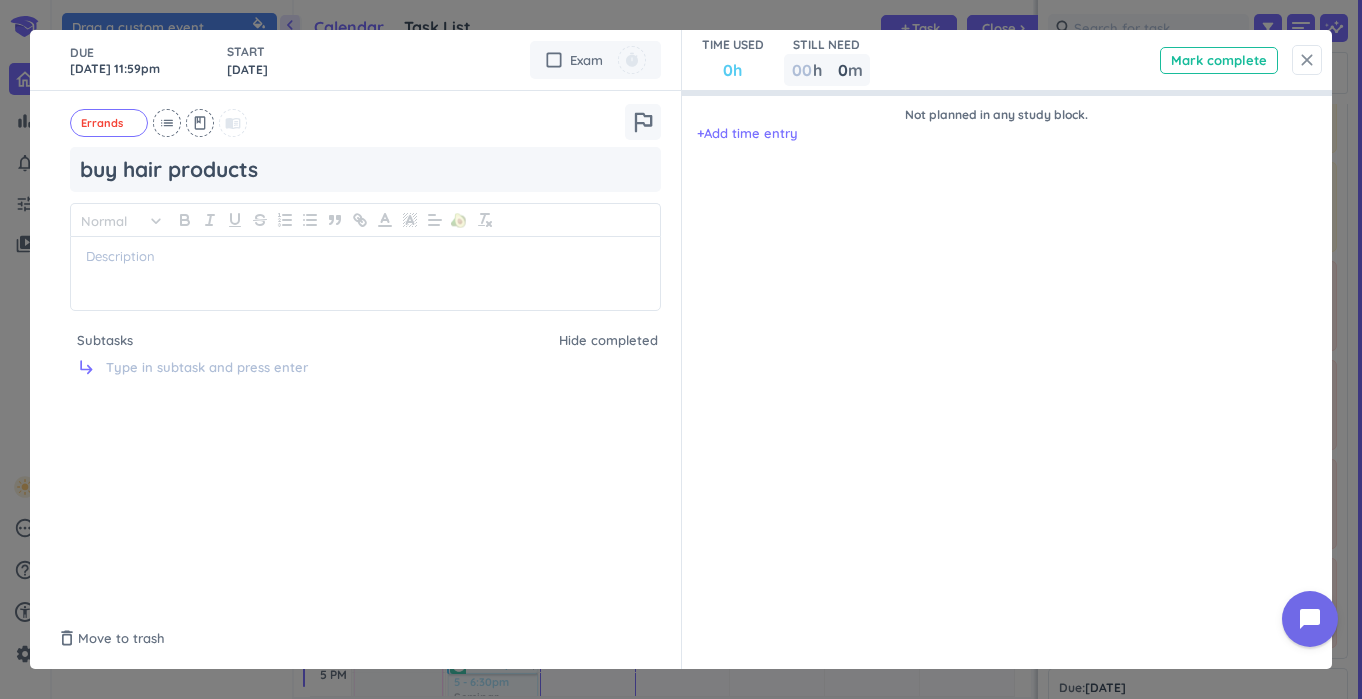 click on "close" at bounding box center [1307, 60] 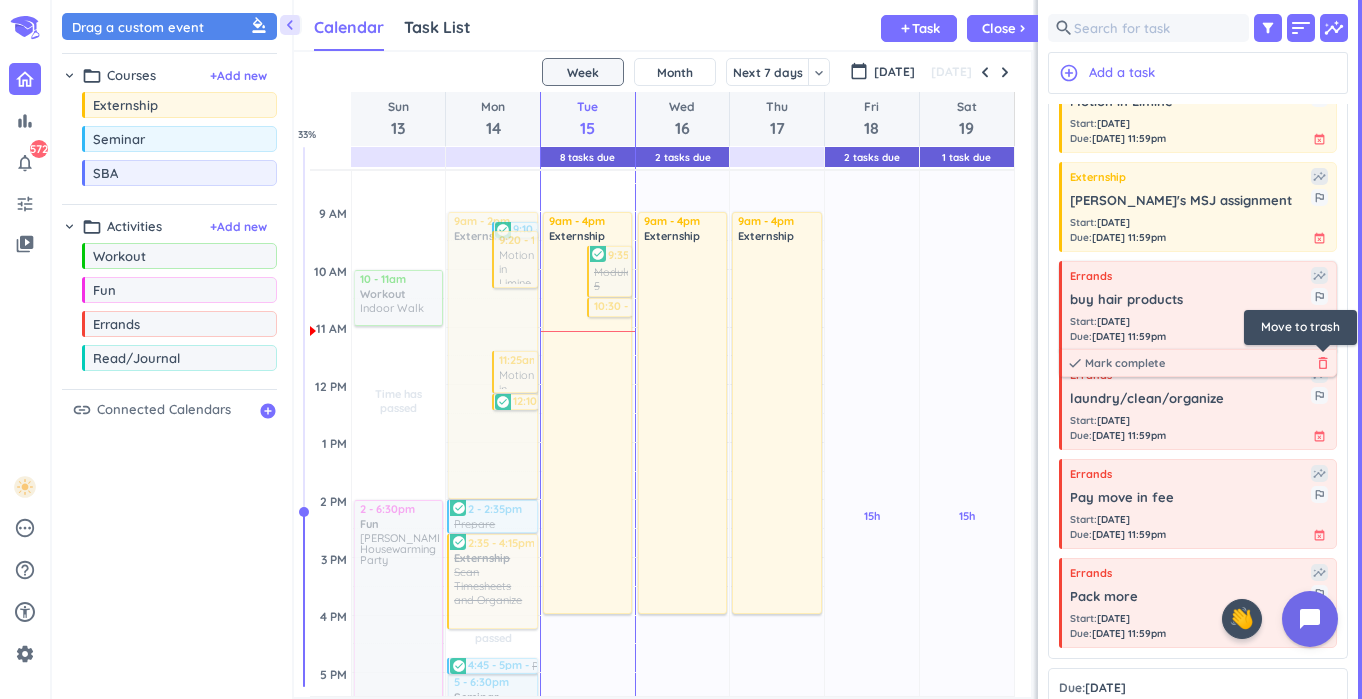 click on "delete_outline" at bounding box center (1323, 363) 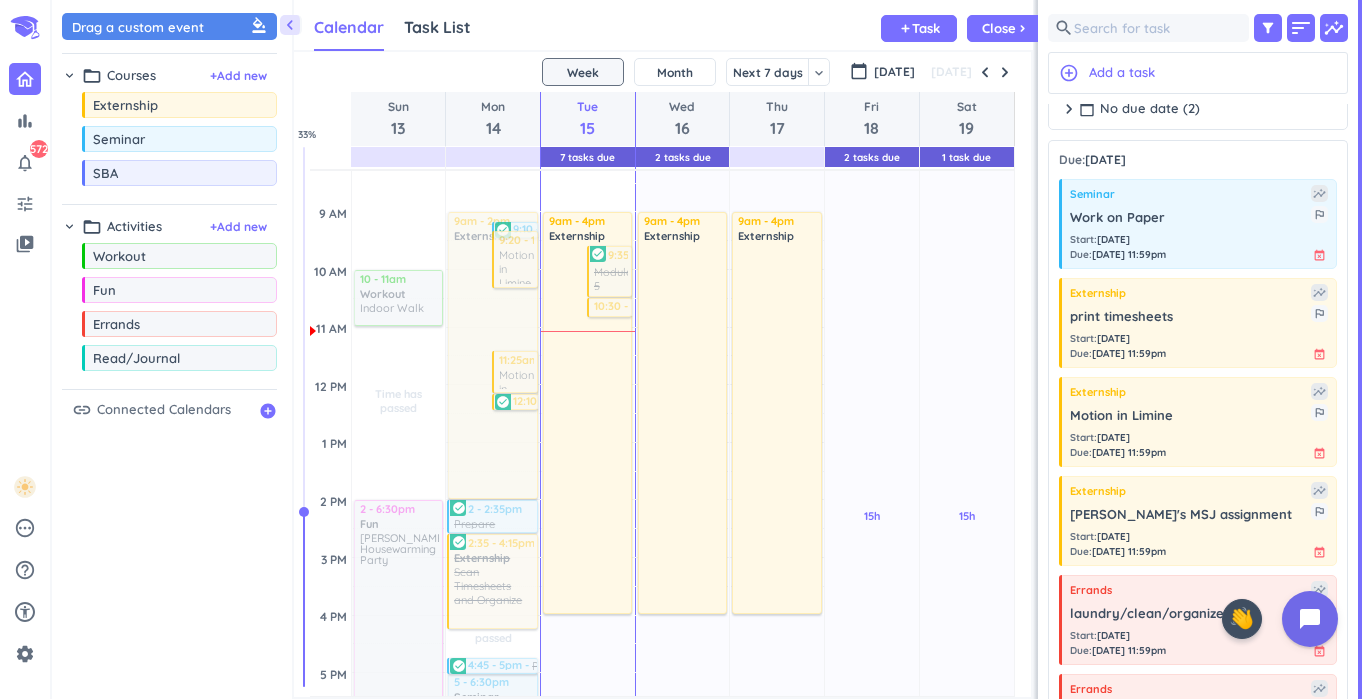 scroll, scrollTop: 67, scrollLeft: 0, axis: vertical 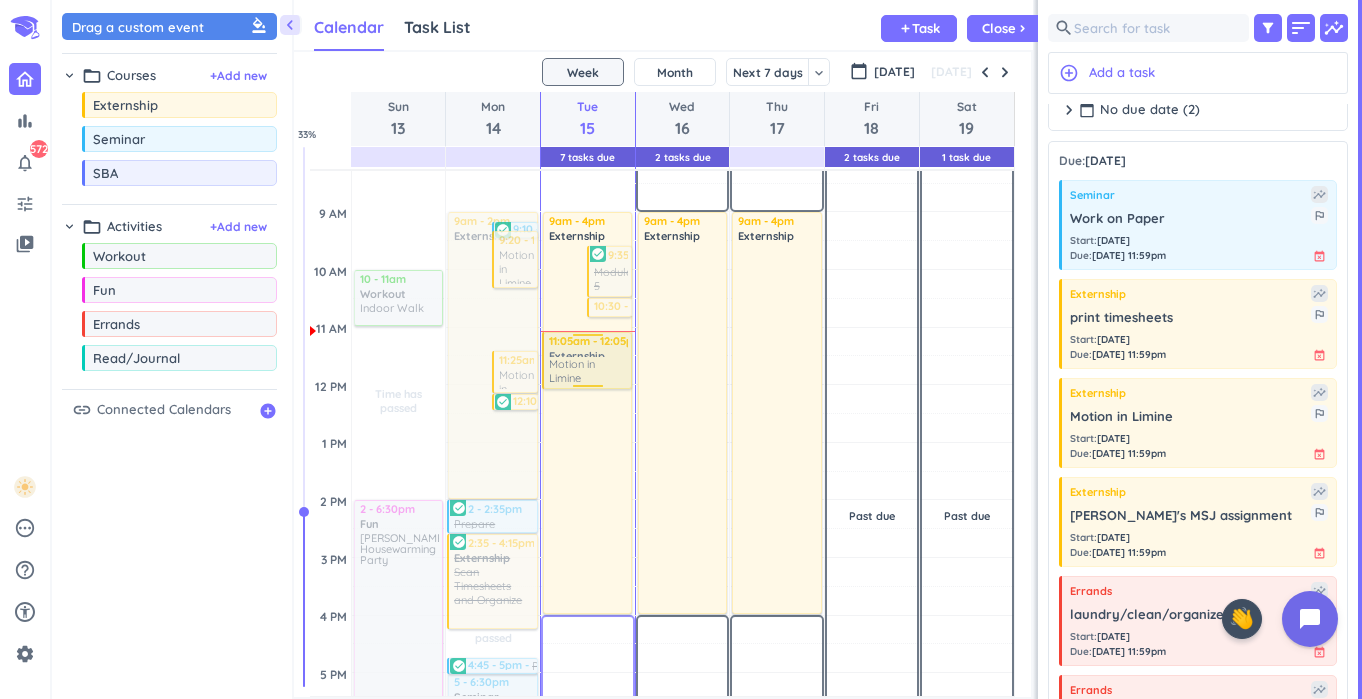 drag, startPoint x: 1175, startPoint y: 409, endPoint x: 575, endPoint y: 334, distance: 604.6693 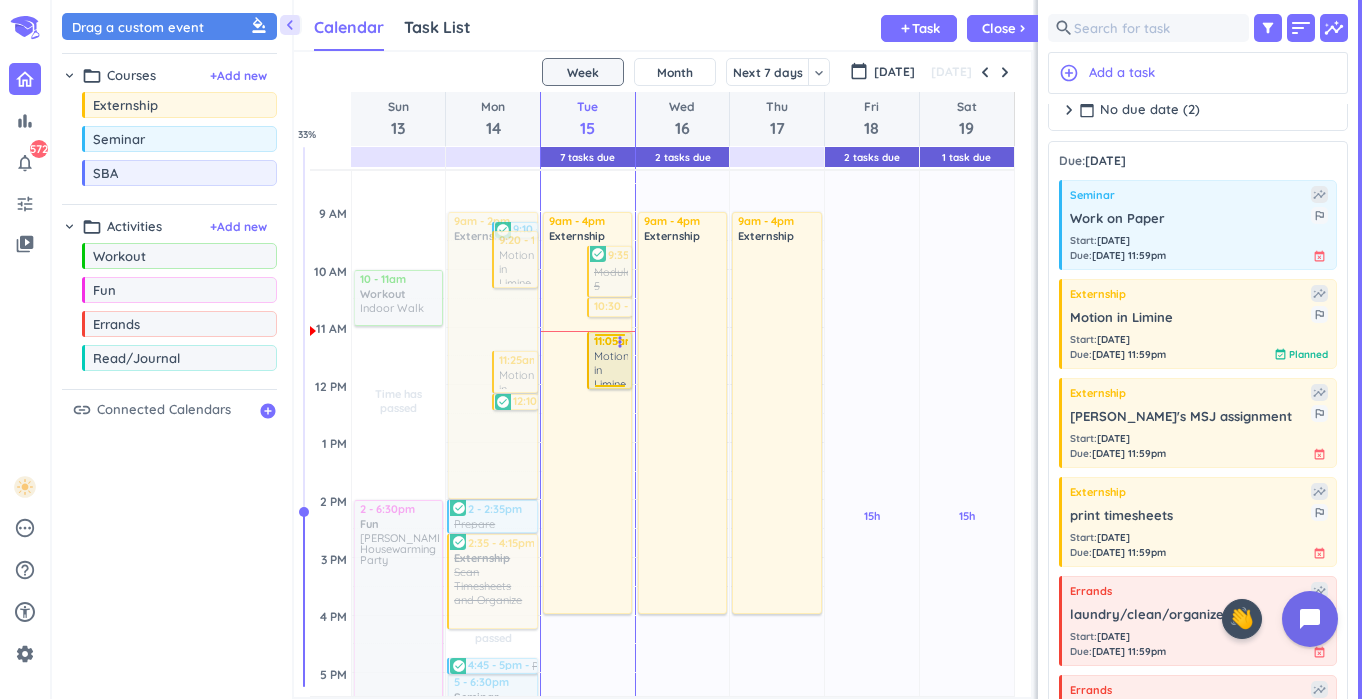 click on "Motion in Limine" at bounding box center (611, 367) 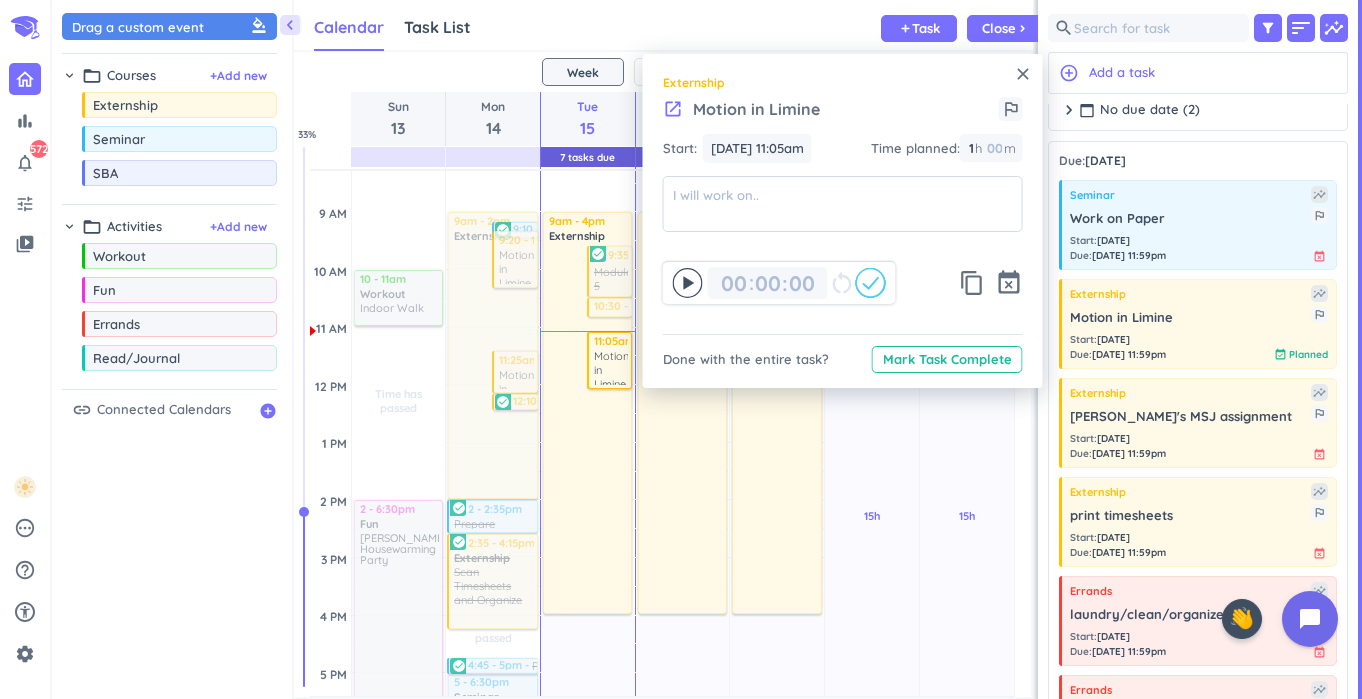 click on "close" at bounding box center (1023, 74) 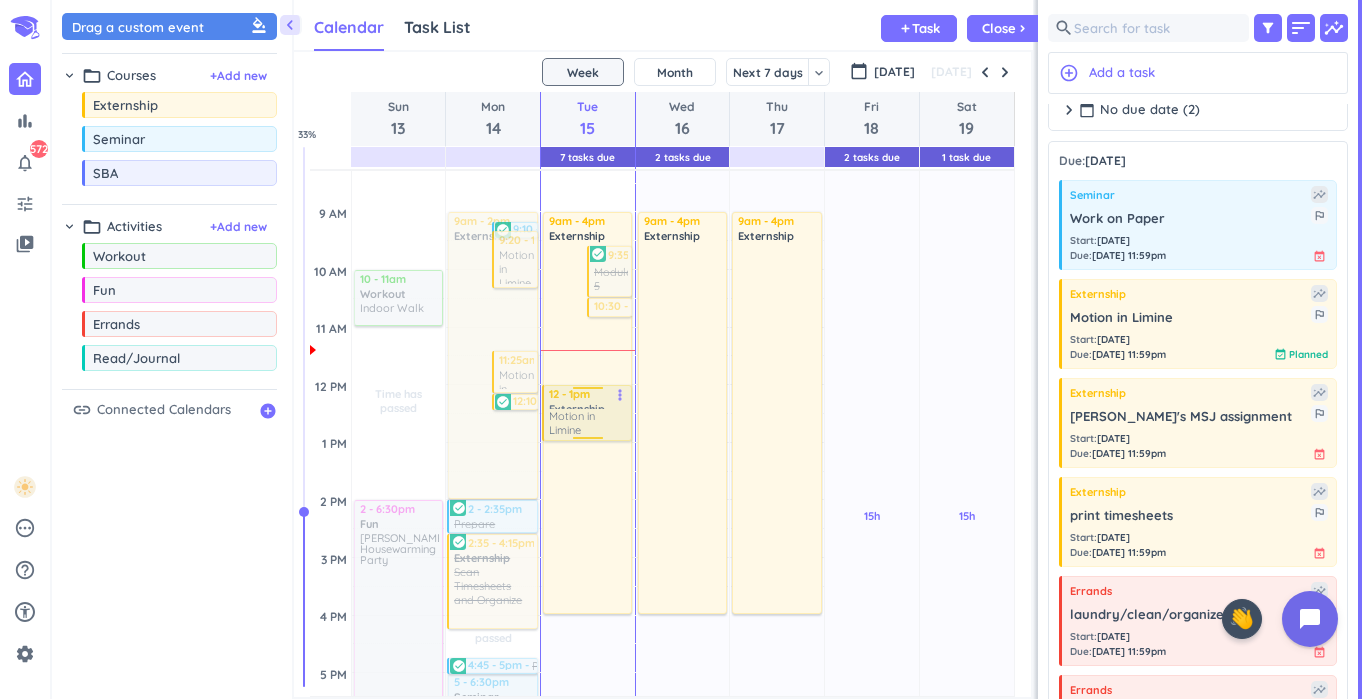 drag, startPoint x: 613, startPoint y: 370, endPoint x: 608, endPoint y: 421, distance: 51.24451 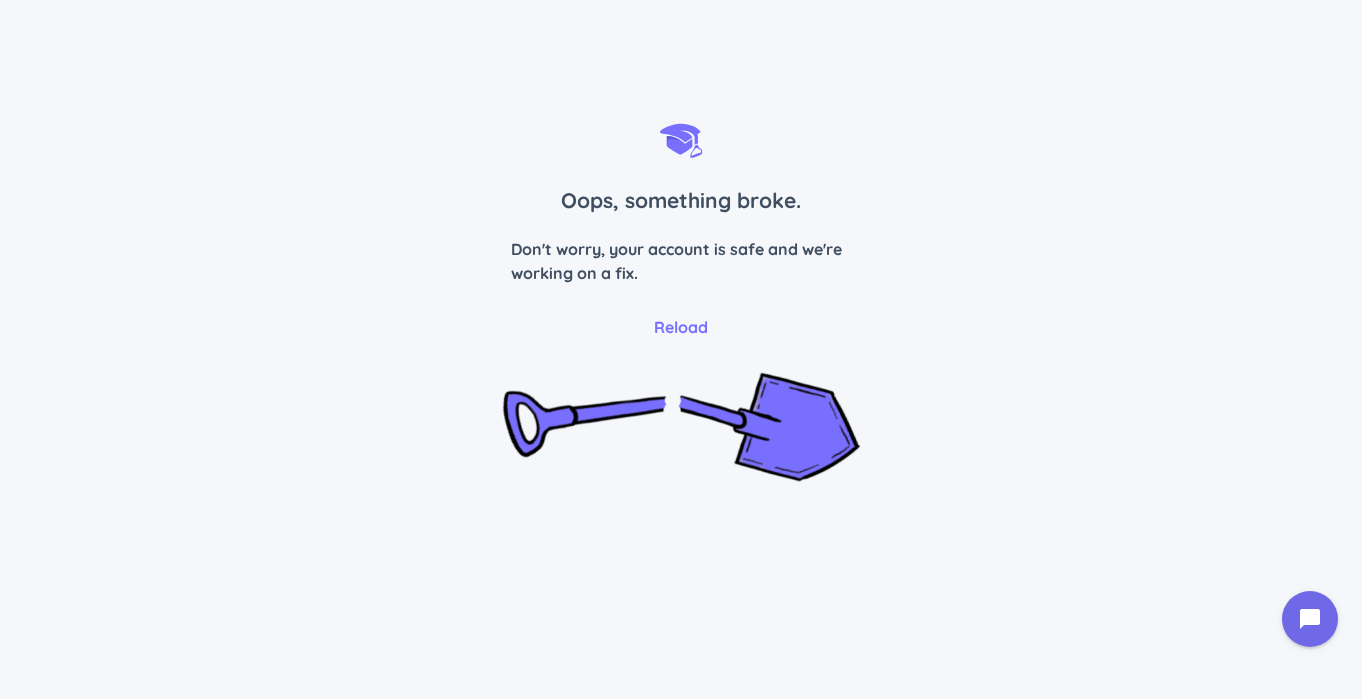 scroll, scrollTop: 0, scrollLeft: 0, axis: both 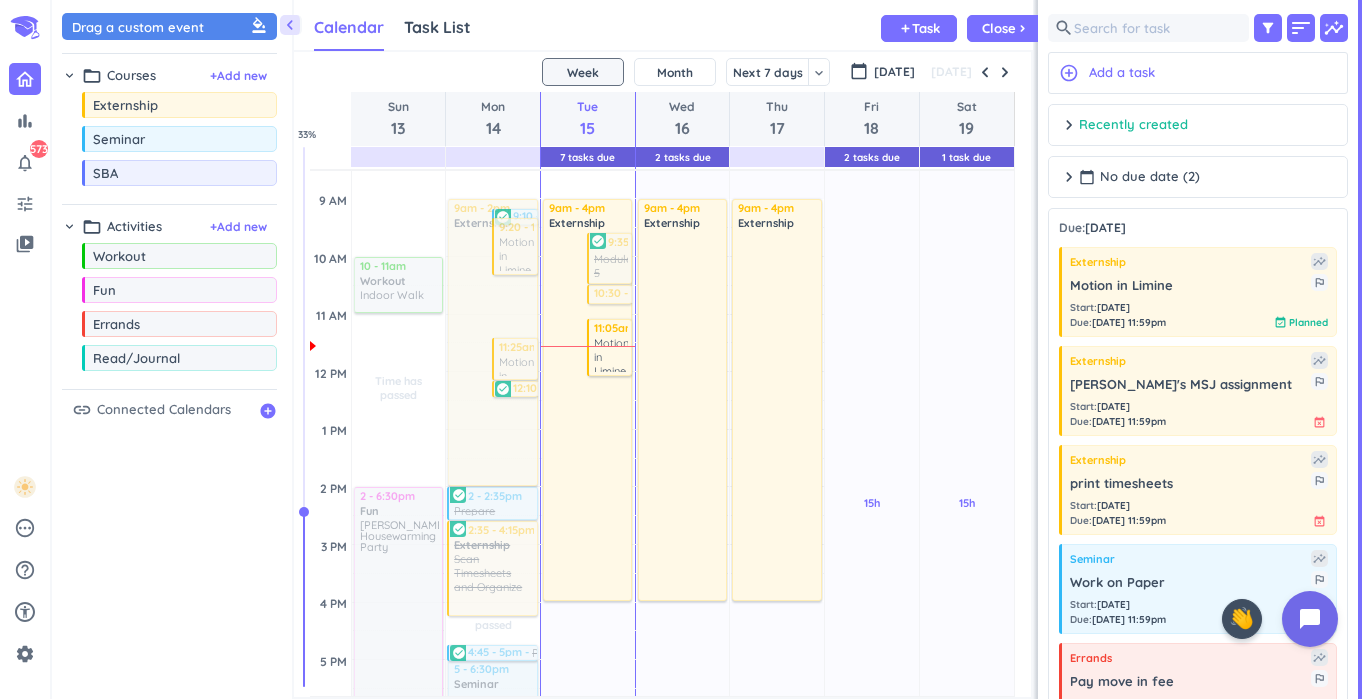 click at bounding box center (588, 346) 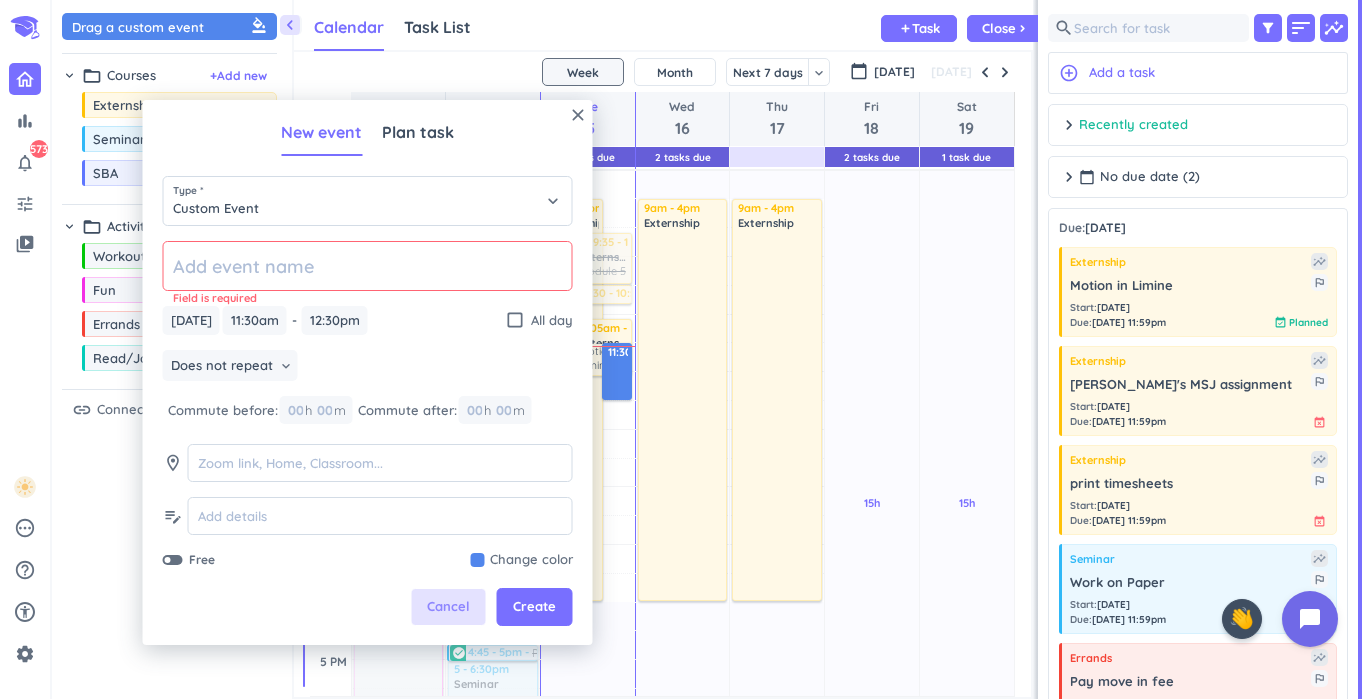click on "Cancel" at bounding box center (448, 607) 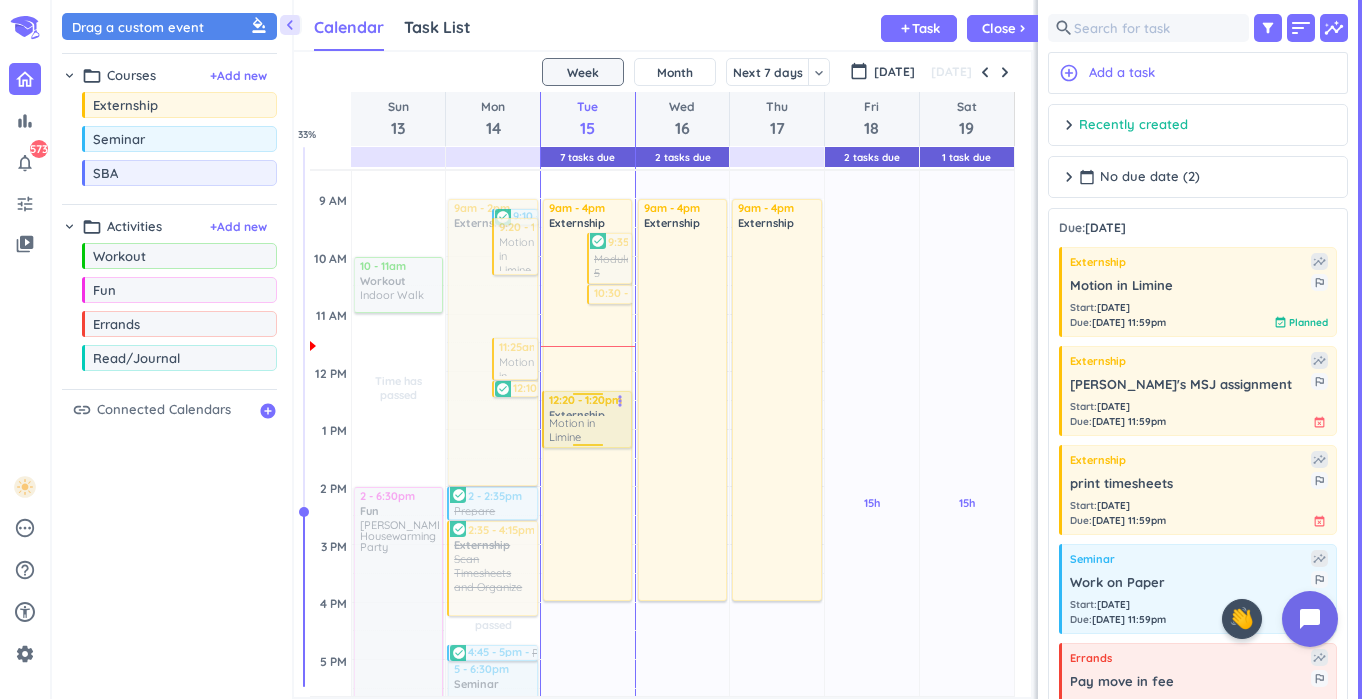 drag, startPoint x: 608, startPoint y: 363, endPoint x: 603, endPoint y: 440, distance: 77.16217 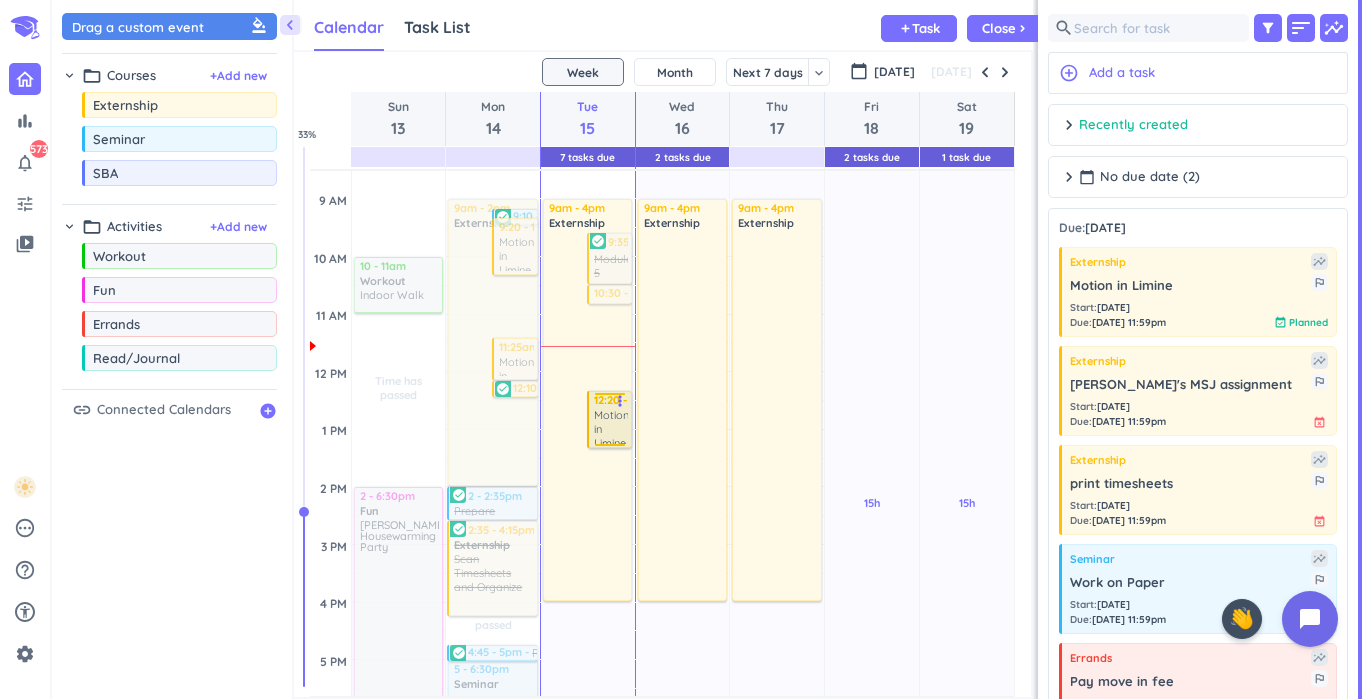 click on "Motion in Limine" at bounding box center [611, 426] 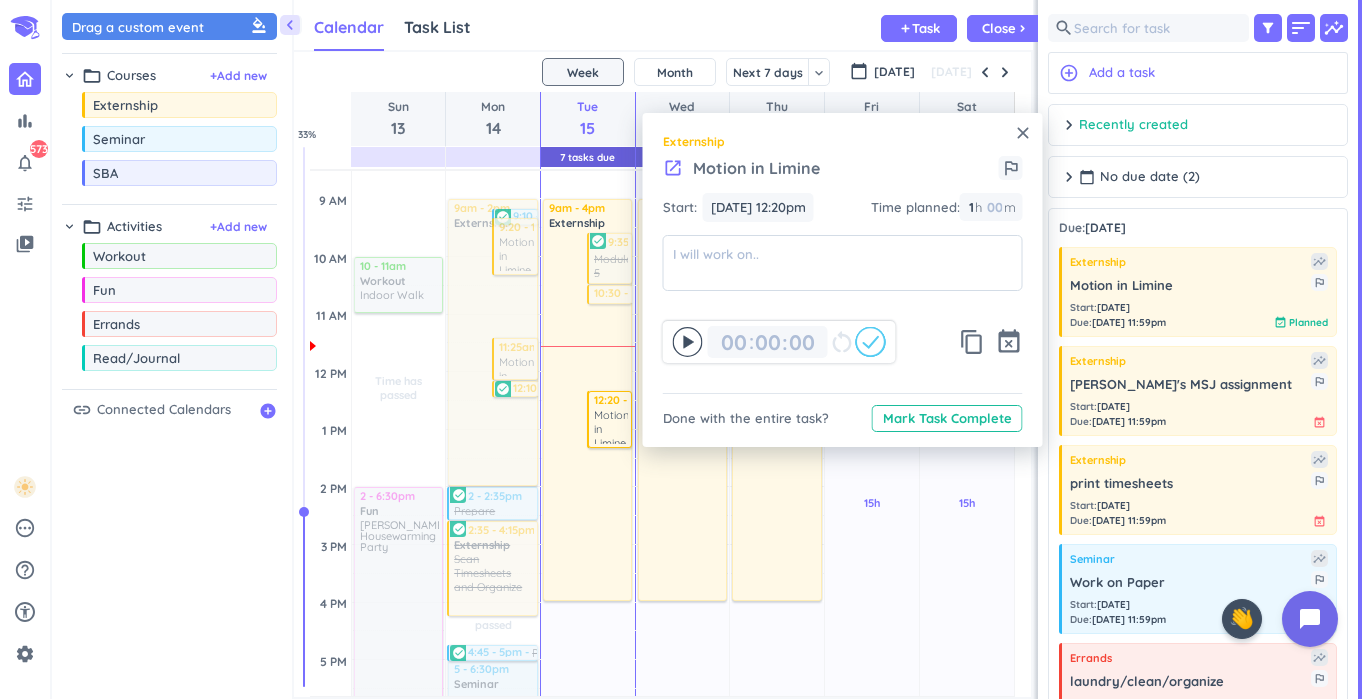 click on "close Externship launch Motion in Limine outlined_flag Start: Jul 15, 12:20pm Jul 15, 12:20pm Time planned : 1 1 00 h 00 m 00 00 : 00 restart_alt content_copy event_busy Done with the entire task? Mark Task Complete" at bounding box center [843, 280] 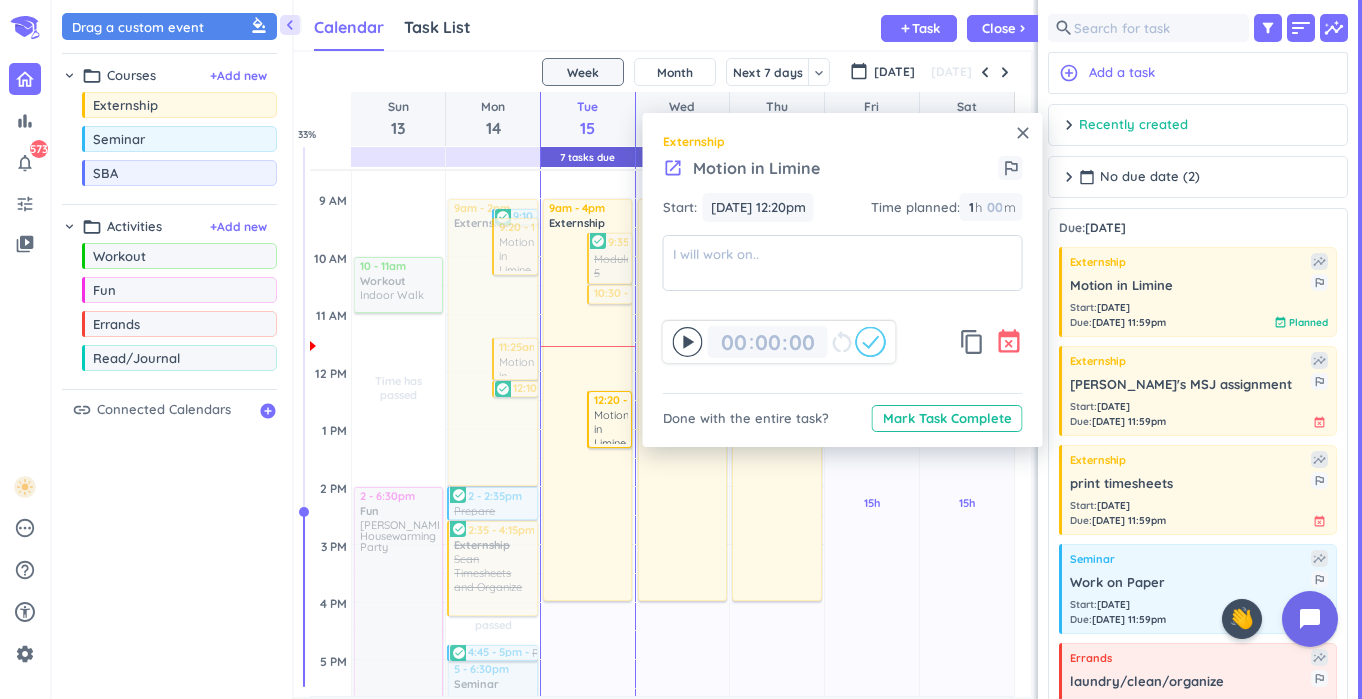 click on "event_busy" at bounding box center (1009, 342) 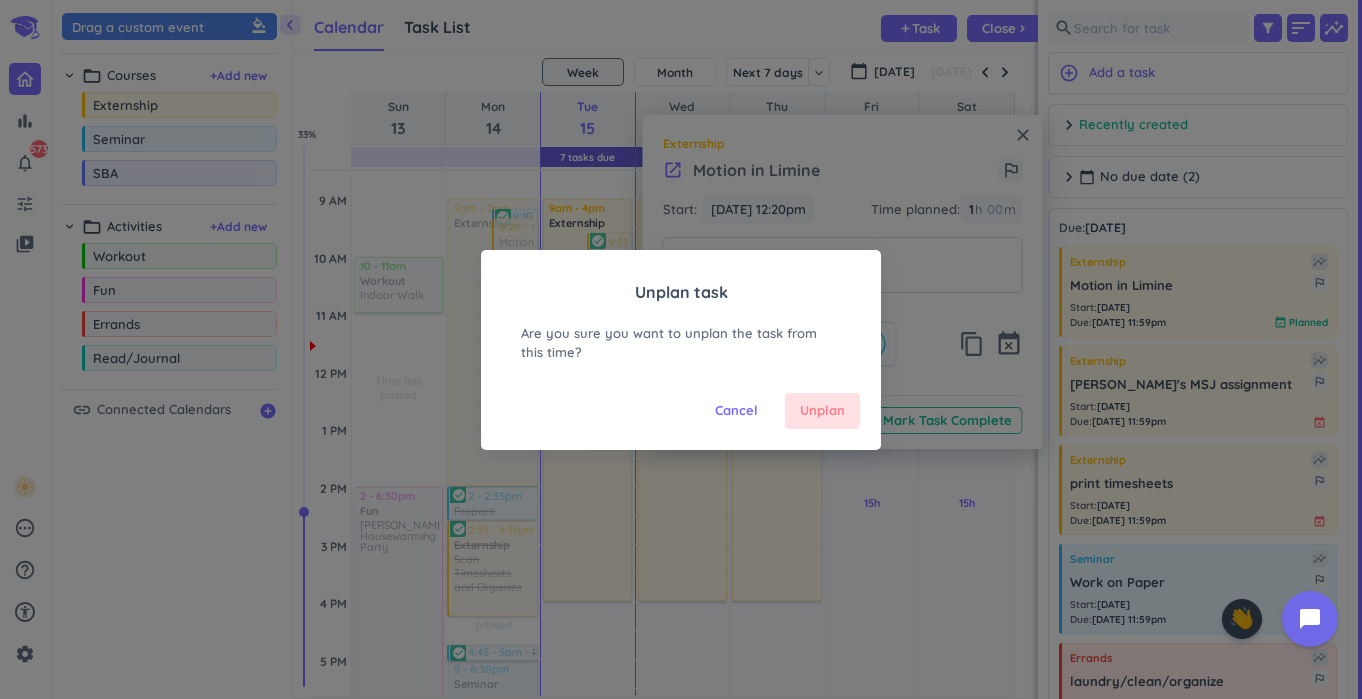 click on "Unplan" at bounding box center [822, 411] 